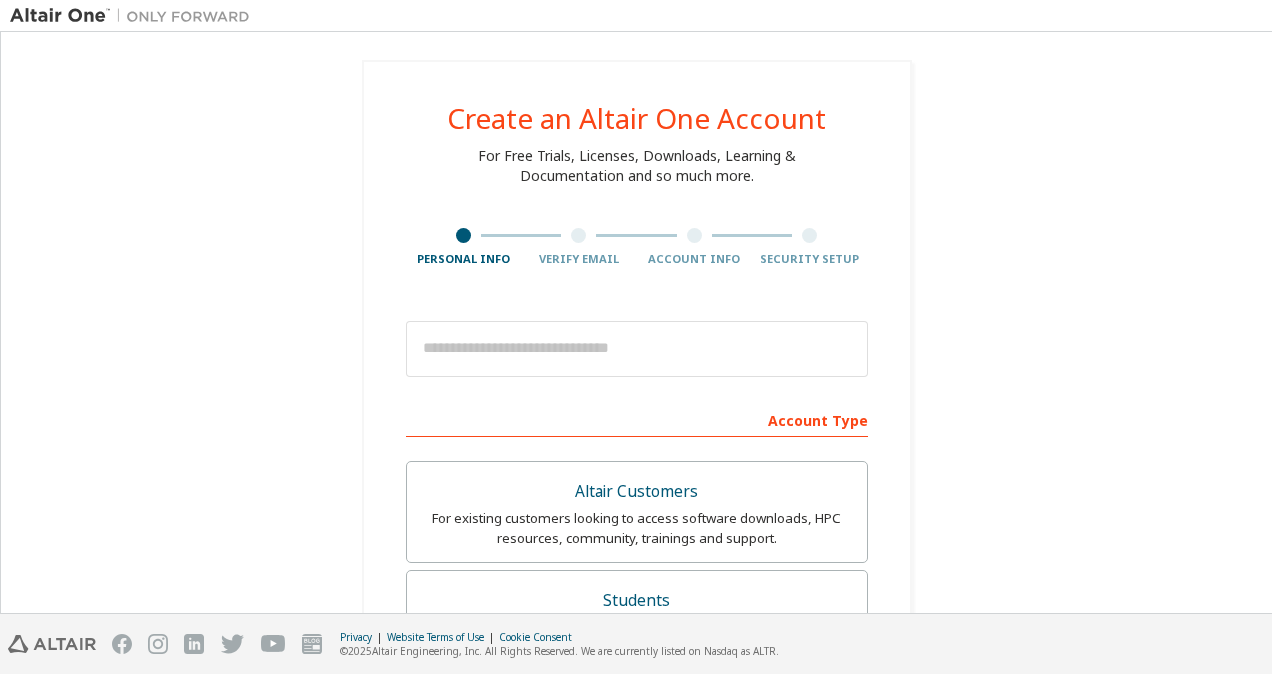 scroll, scrollTop: 0, scrollLeft: 0, axis: both 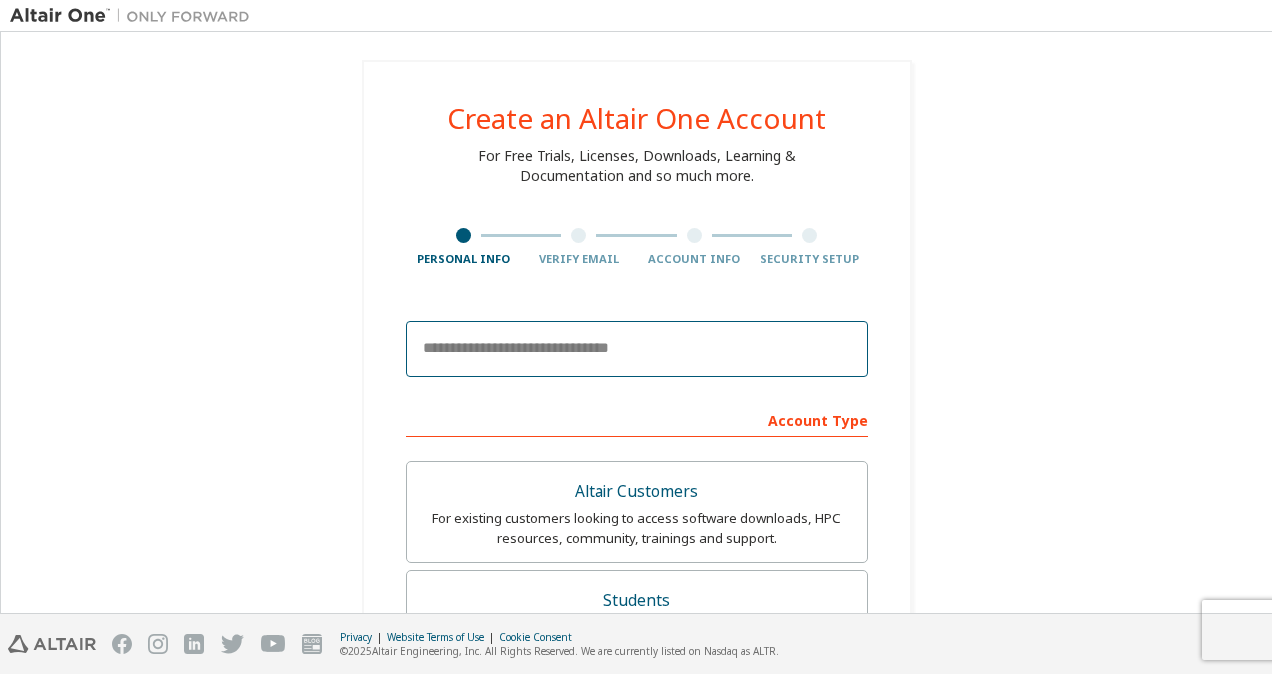 click at bounding box center (637, 349) 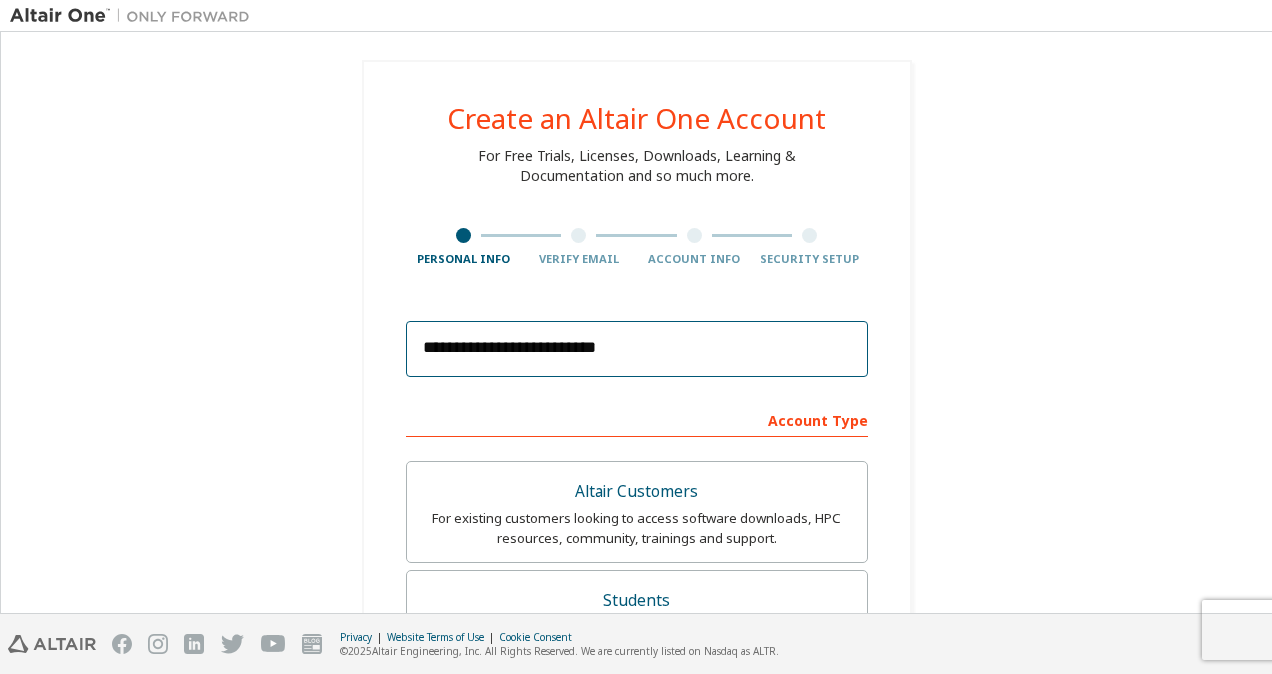 type on "****" 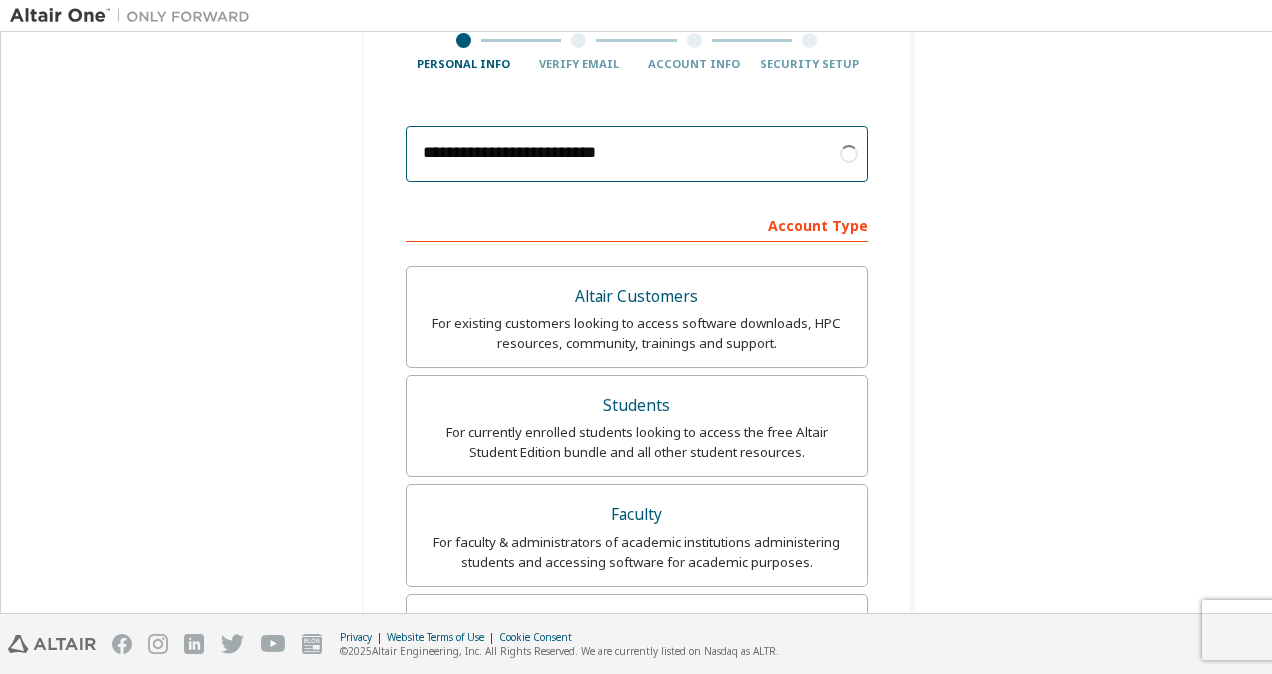 scroll, scrollTop: 200, scrollLeft: 0, axis: vertical 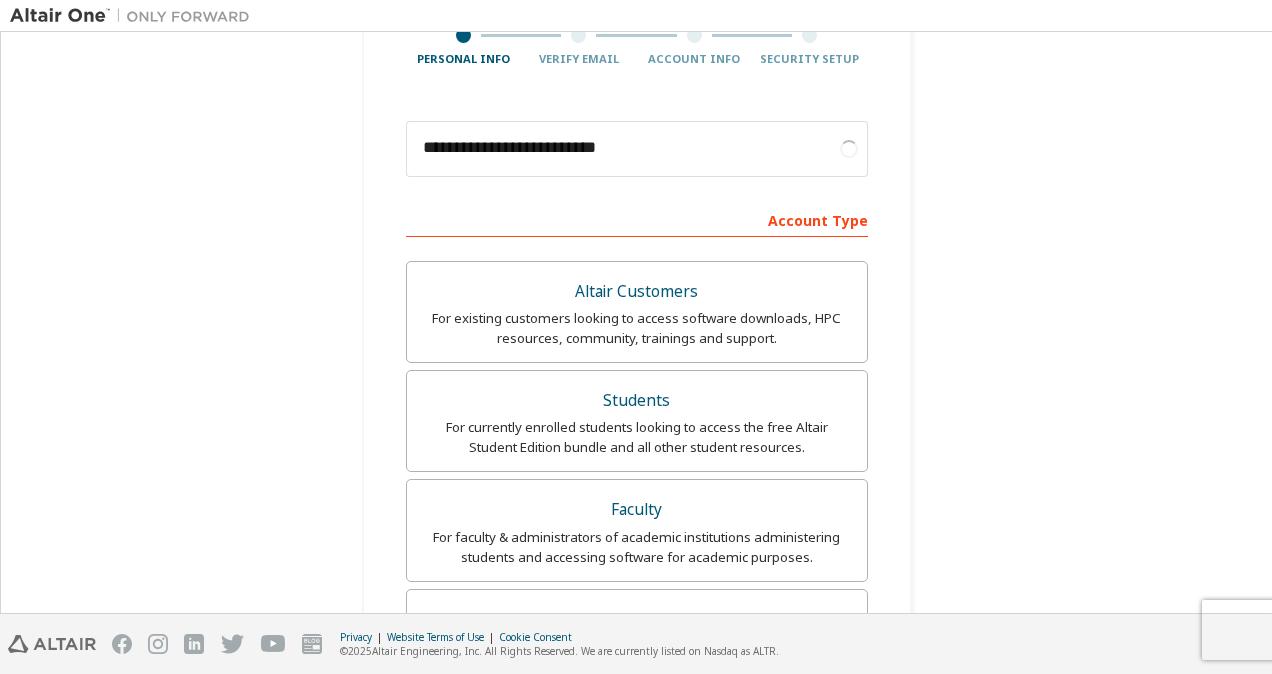 click on "**********" at bounding box center [636, 449] 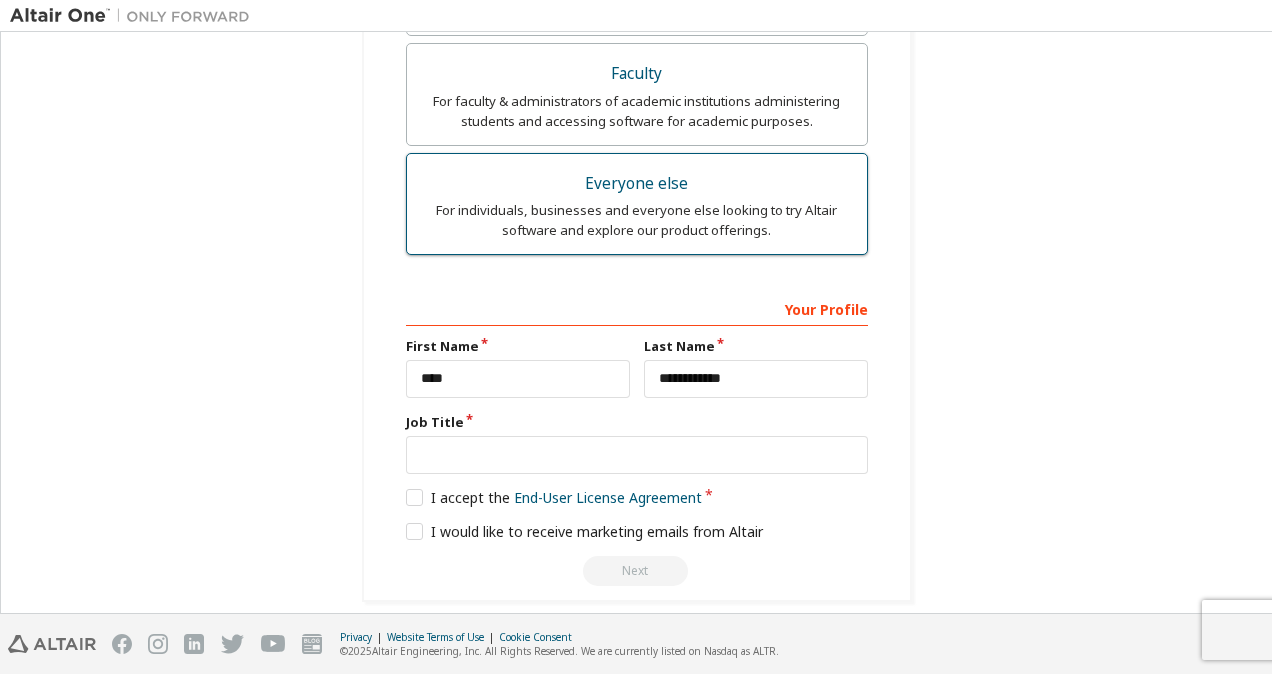 scroll, scrollTop: 647, scrollLeft: 0, axis: vertical 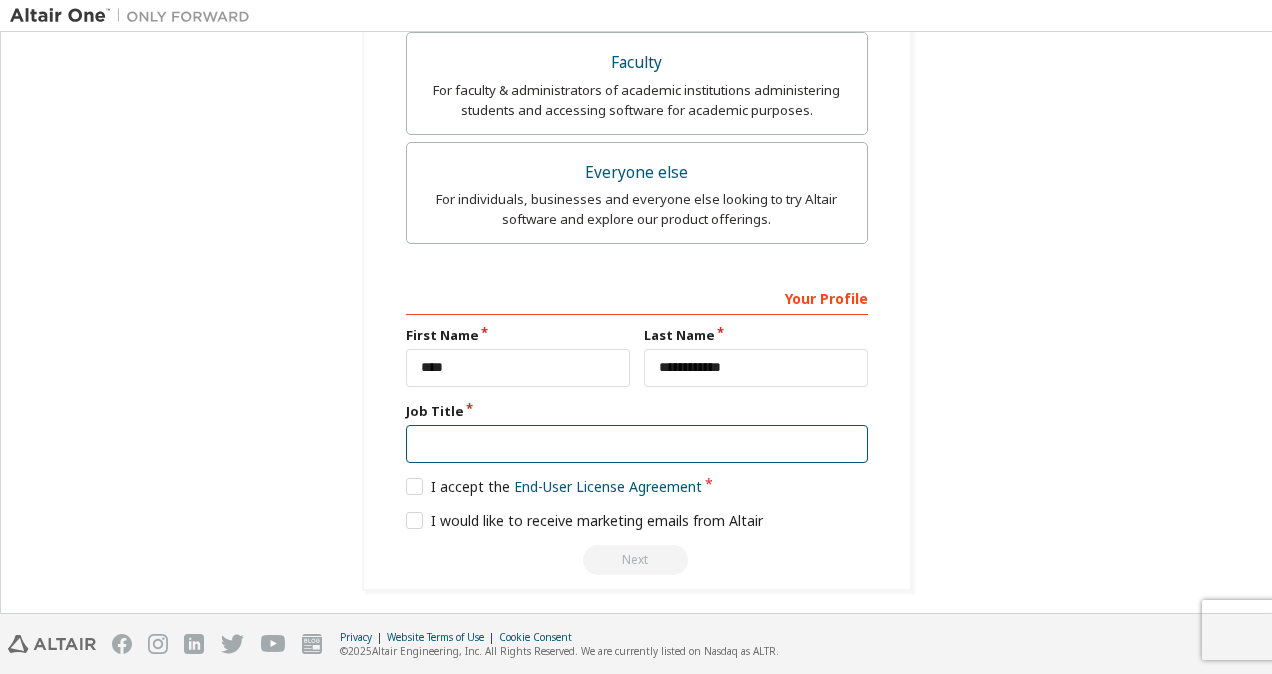 click at bounding box center (637, 444) 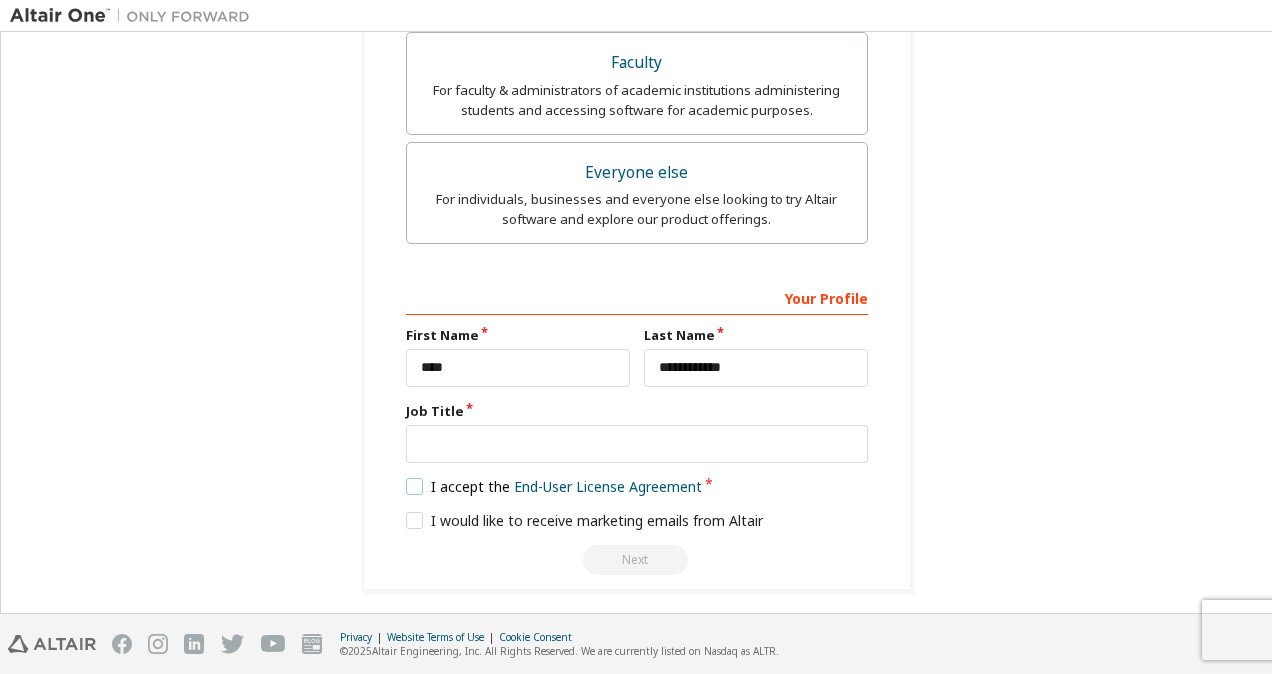 click on "I accept the    End-User License Agreement" at bounding box center (554, 486) 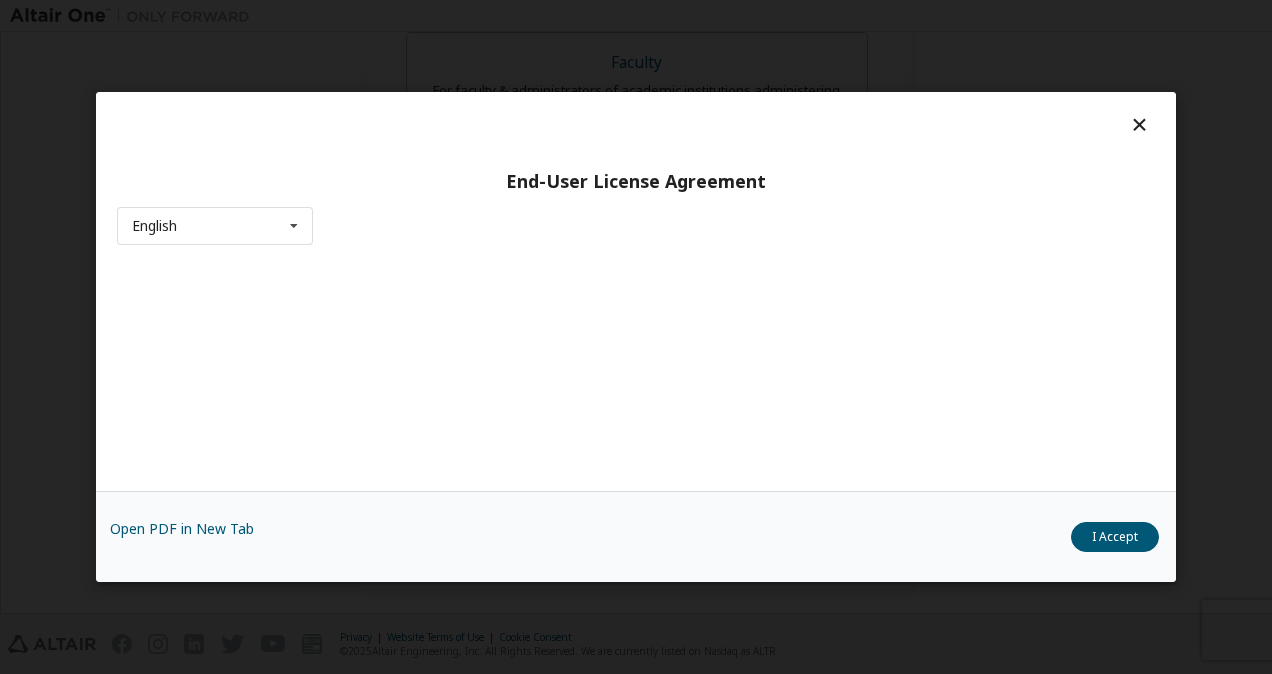 click on "Open PDF in New Tab I Accept" at bounding box center (636, 536) 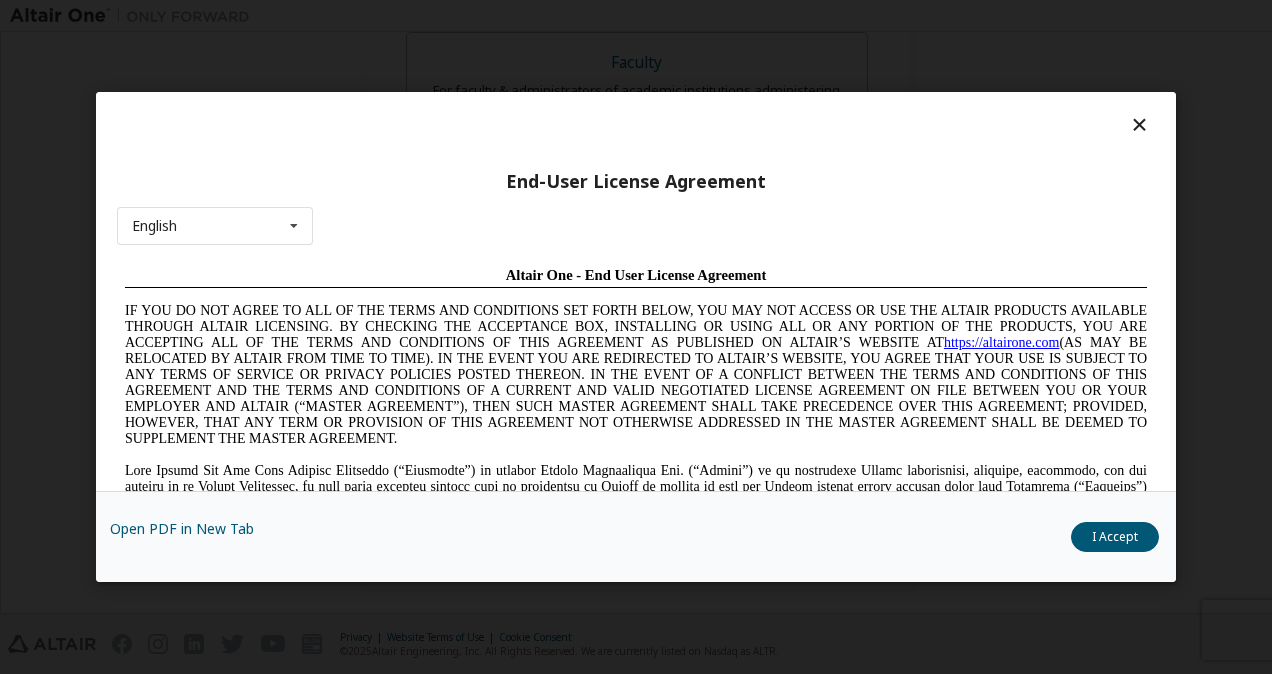 scroll, scrollTop: 0, scrollLeft: 0, axis: both 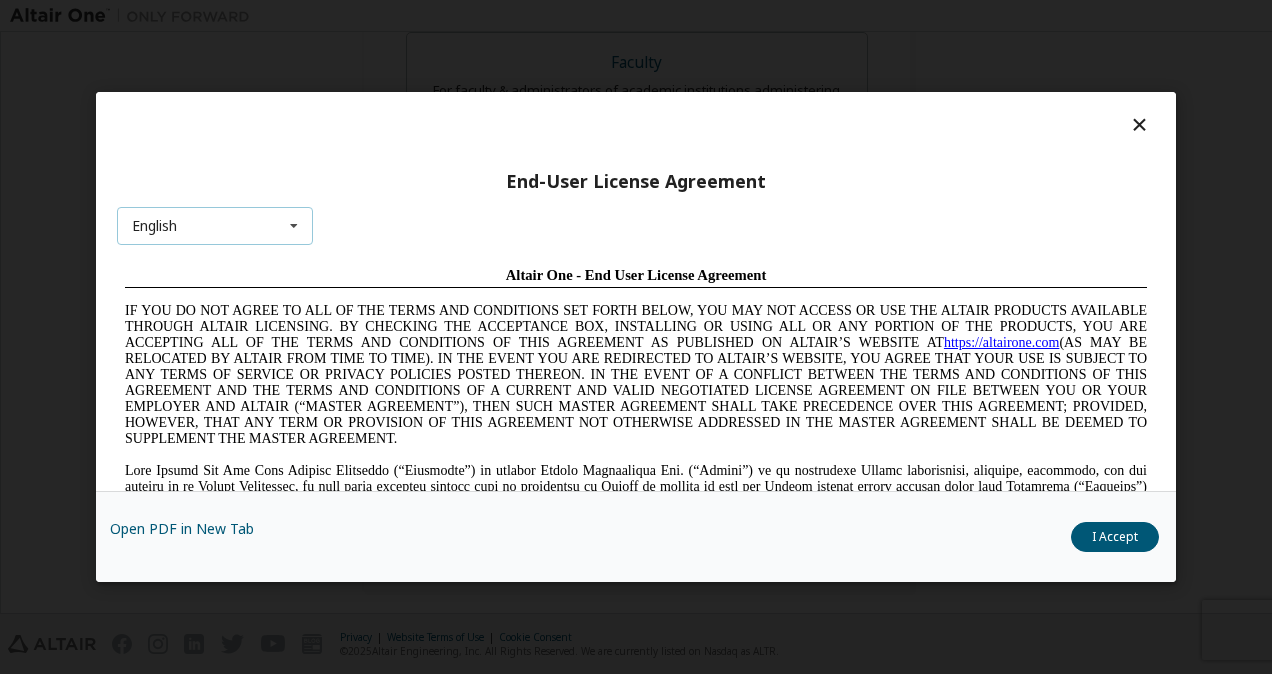 click on "English English Chinese French German Japanese Korean Portuguese" at bounding box center [215, 226] 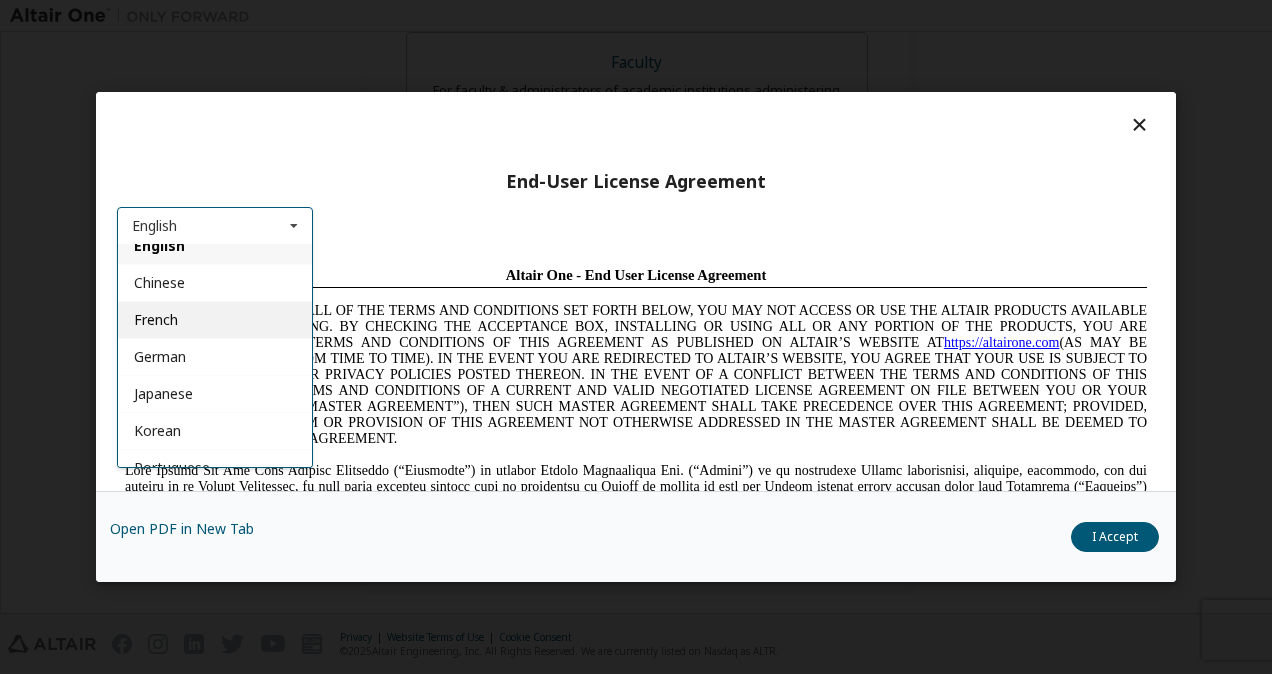 scroll, scrollTop: 32, scrollLeft: 0, axis: vertical 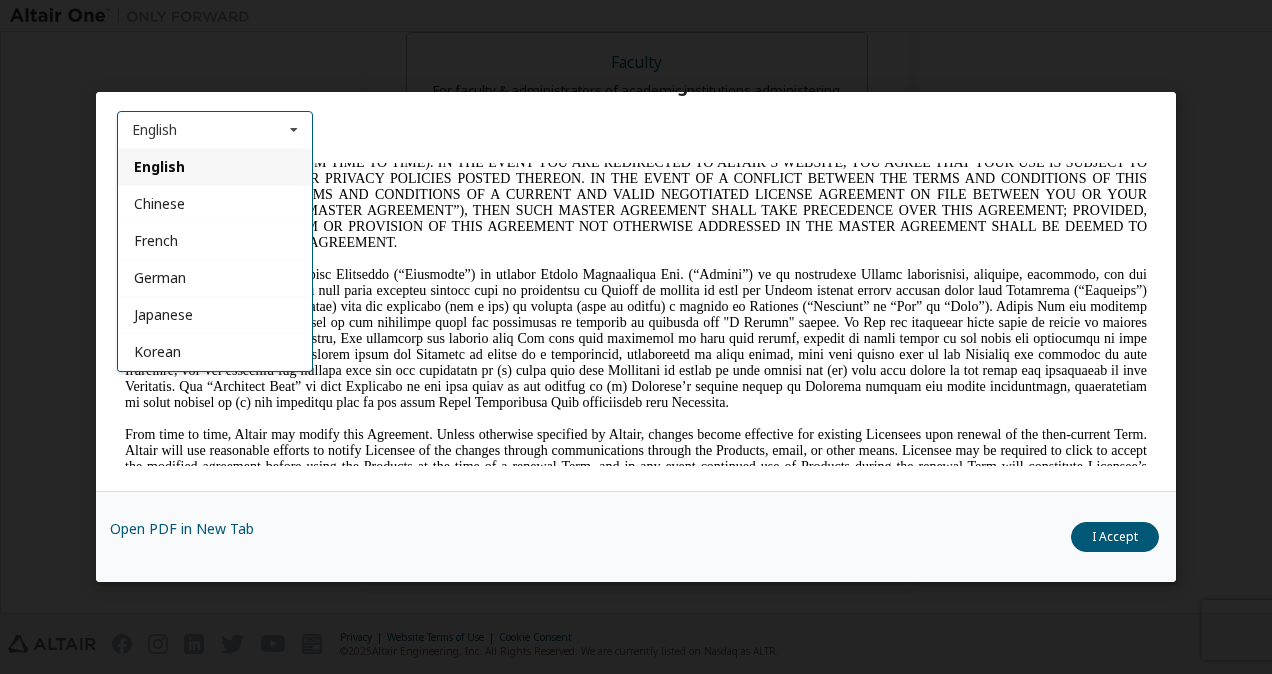 click on "English" at bounding box center (215, 166) 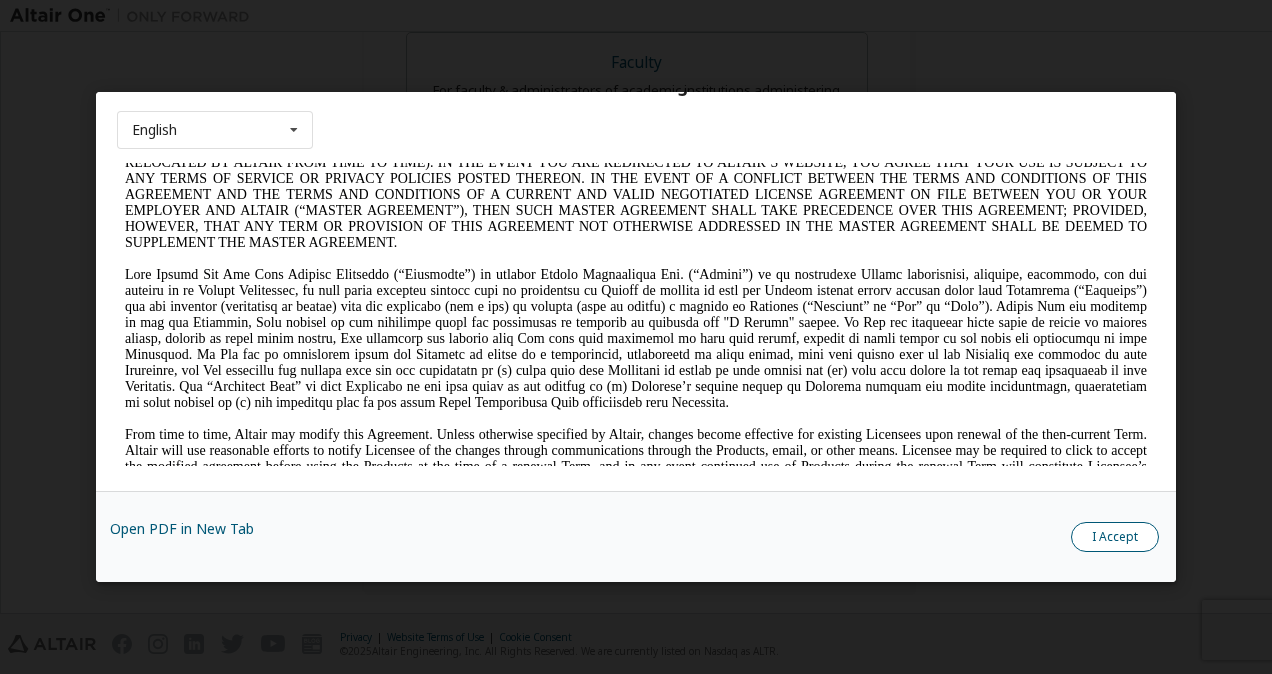 click on "I Accept" at bounding box center (1115, 537) 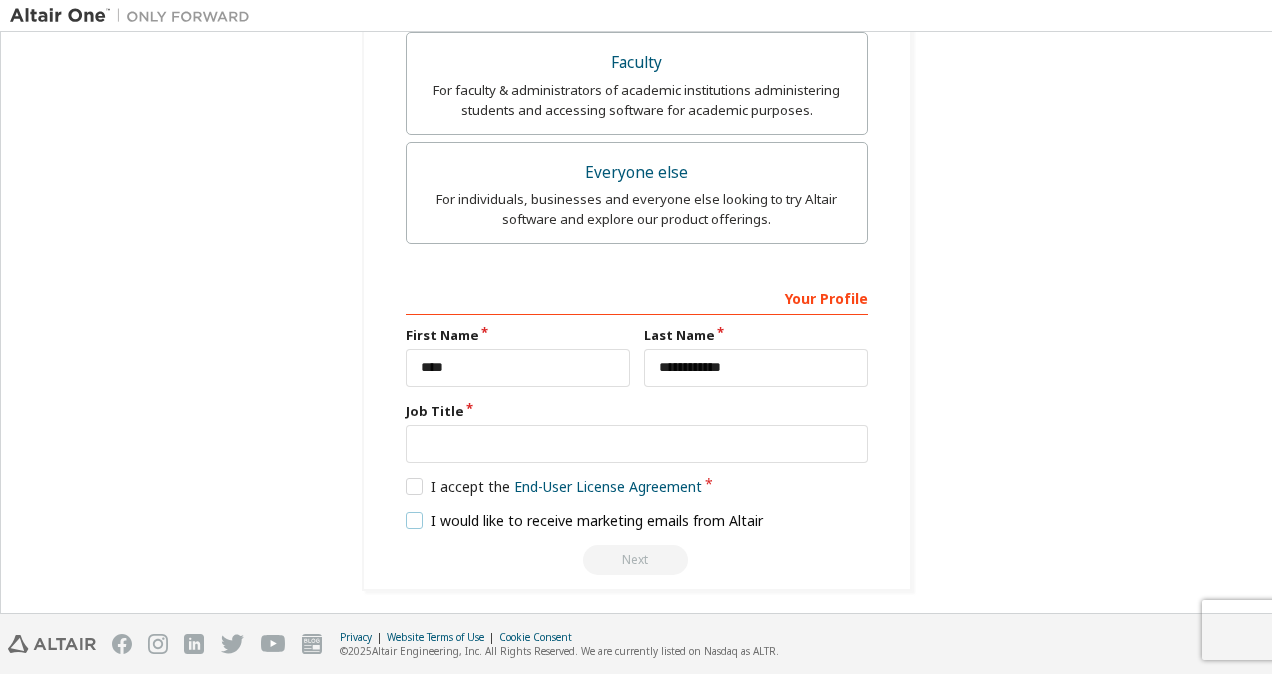 click on "I would like to receive marketing emails from Altair" at bounding box center (585, 520) 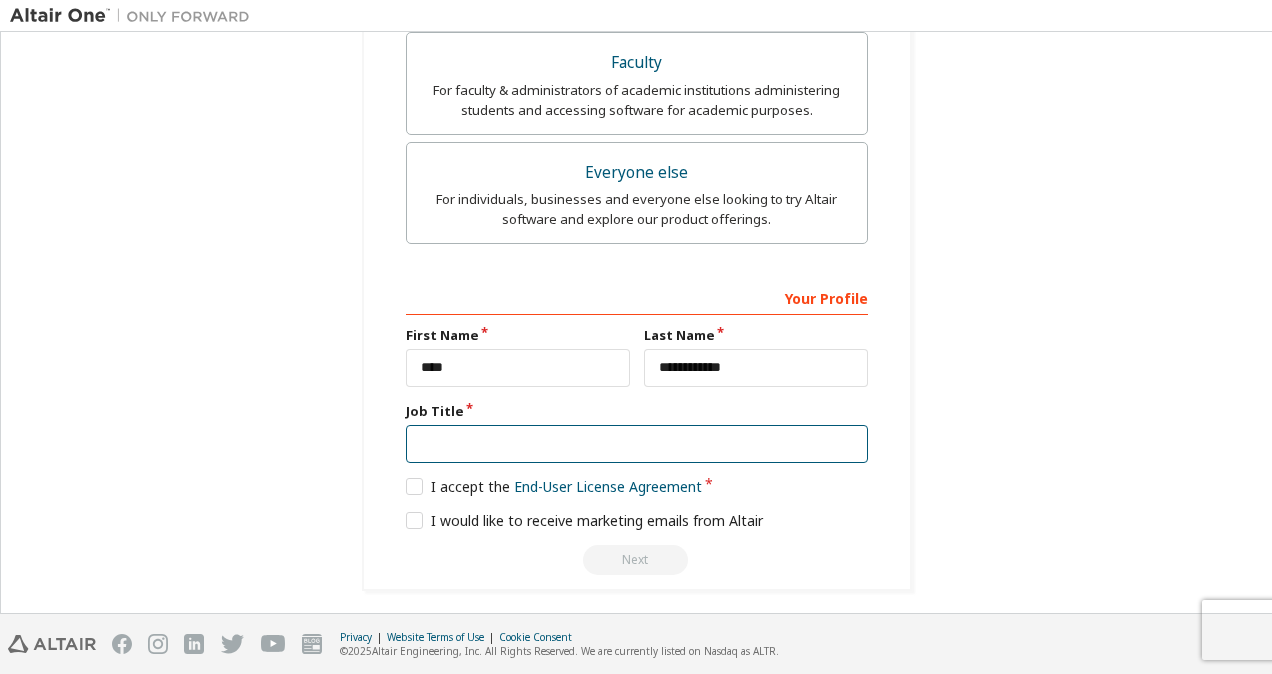 click at bounding box center [637, 444] 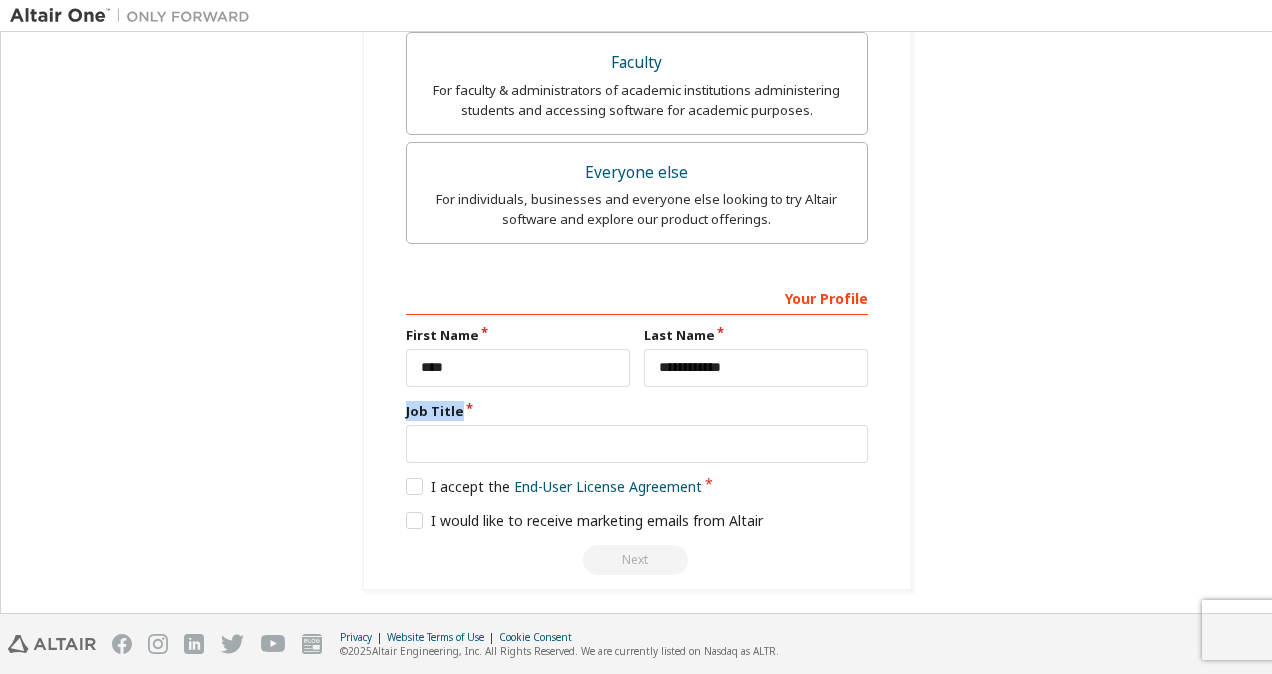 drag, startPoint x: 456, startPoint y: 404, endPoint x: 394, endPoint y: 408, distance: 62.1289 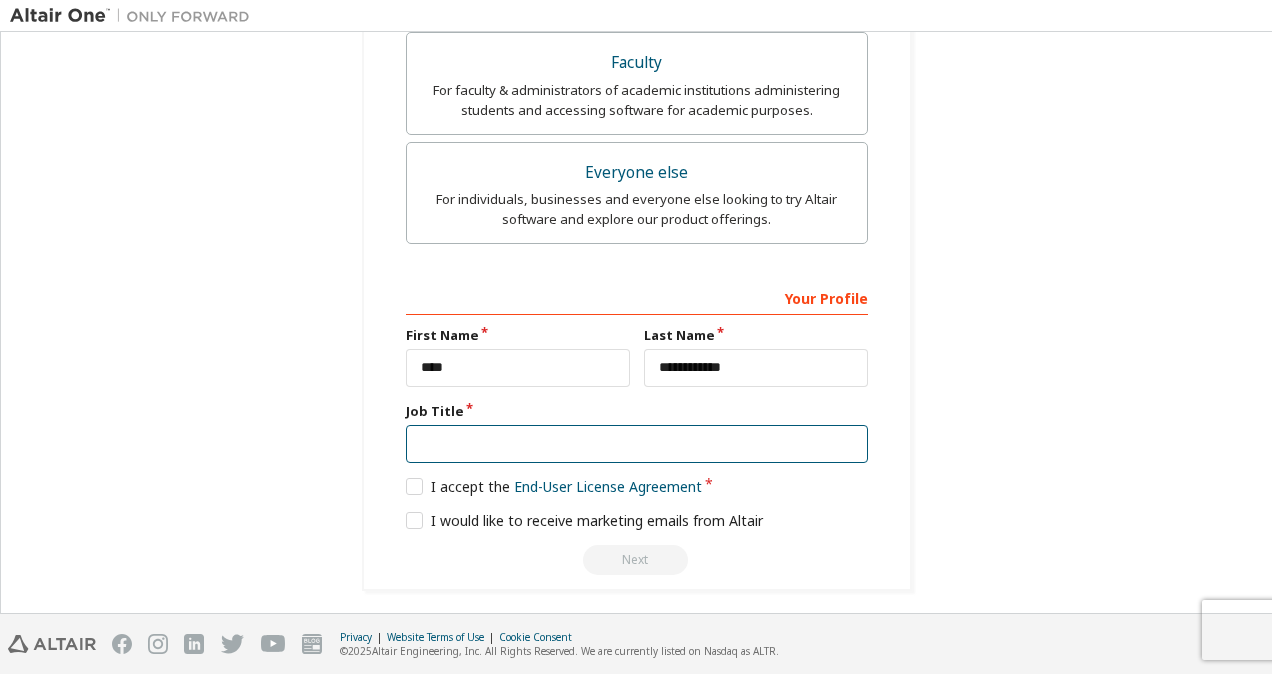 click at bounding box center (637, 444) 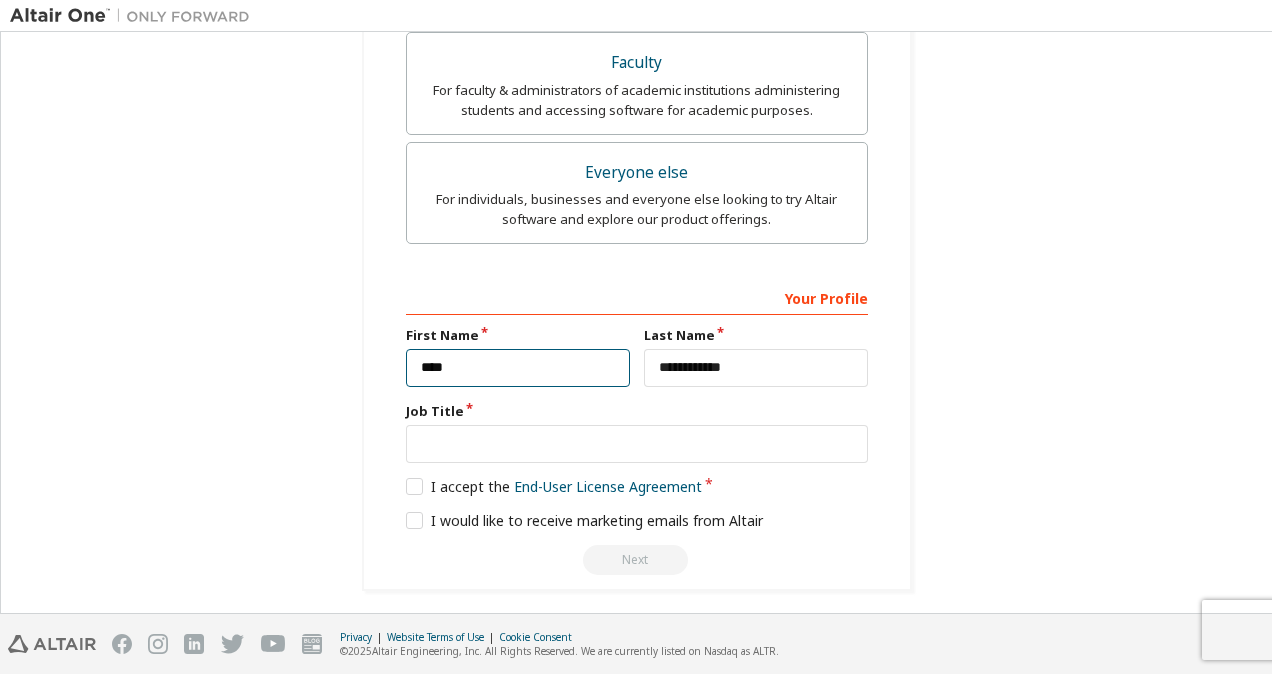 click on "****" at bounding box center [518, 368] 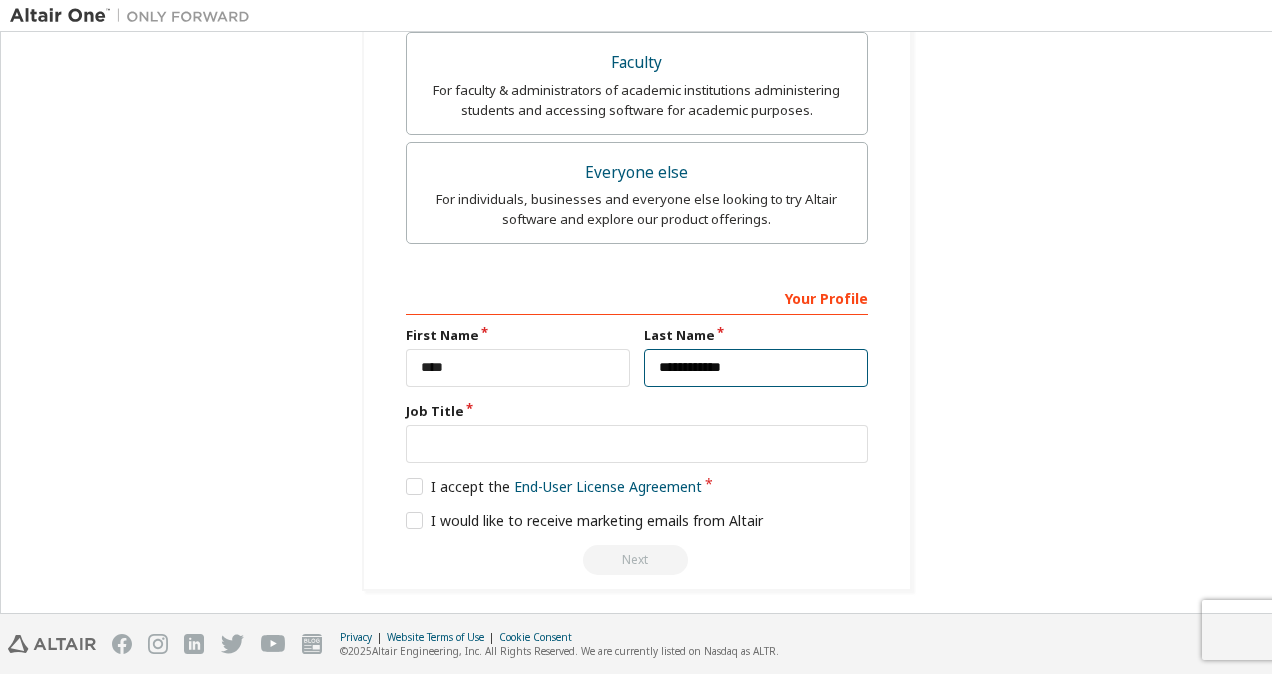 click on "**********" at bounding box center (756, 368) 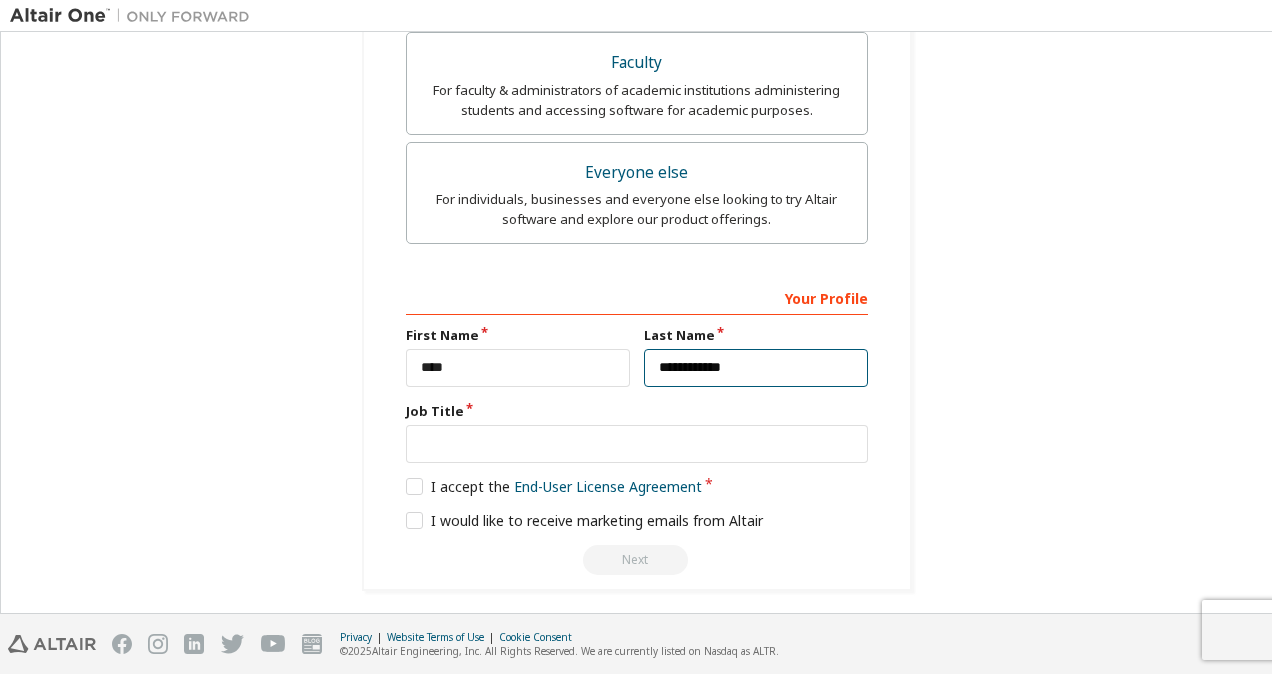 drag, startPoint x: 673, startPoint y: 366, endPoint x: 650, endPoint y: 362, distance: 23.345236 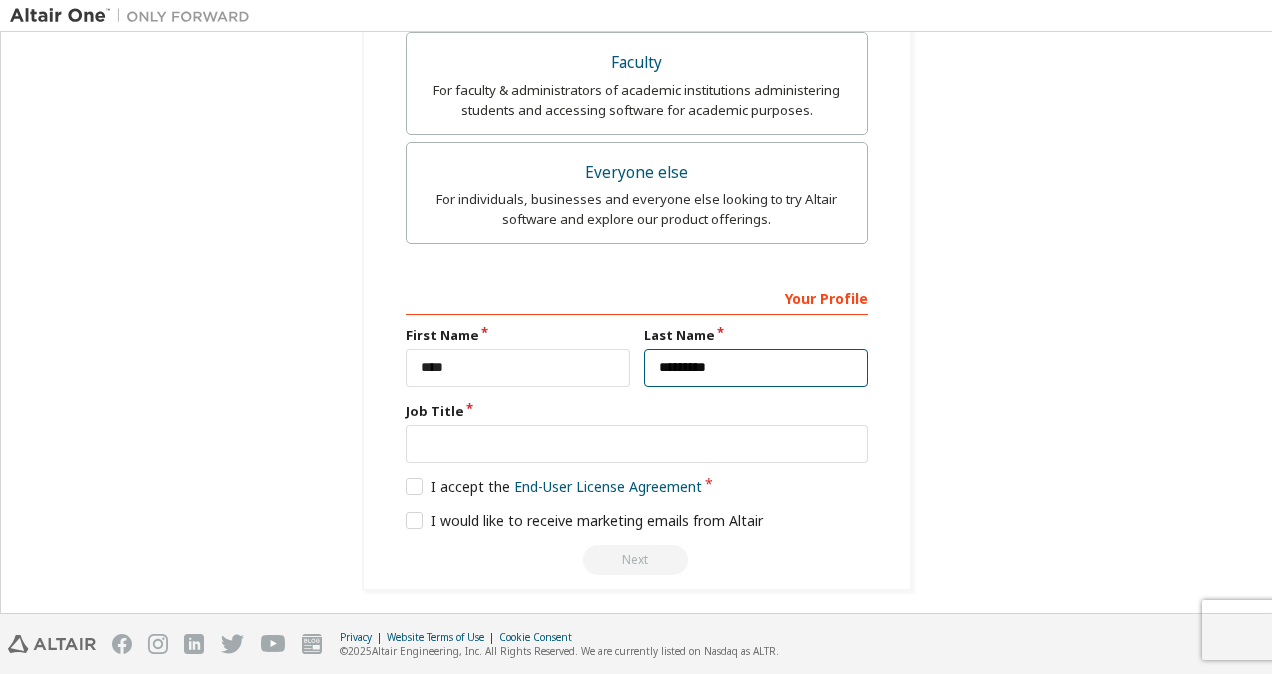 type on "********" 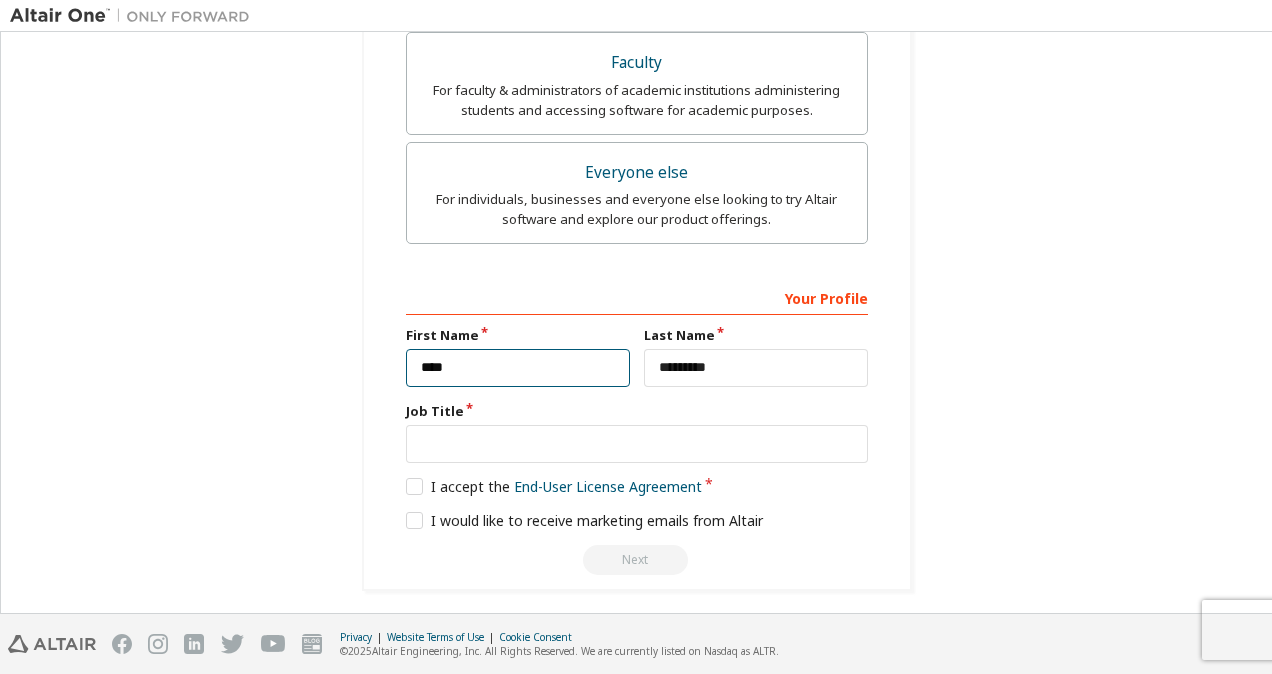 click on "****" at bounding box center (518, 368) 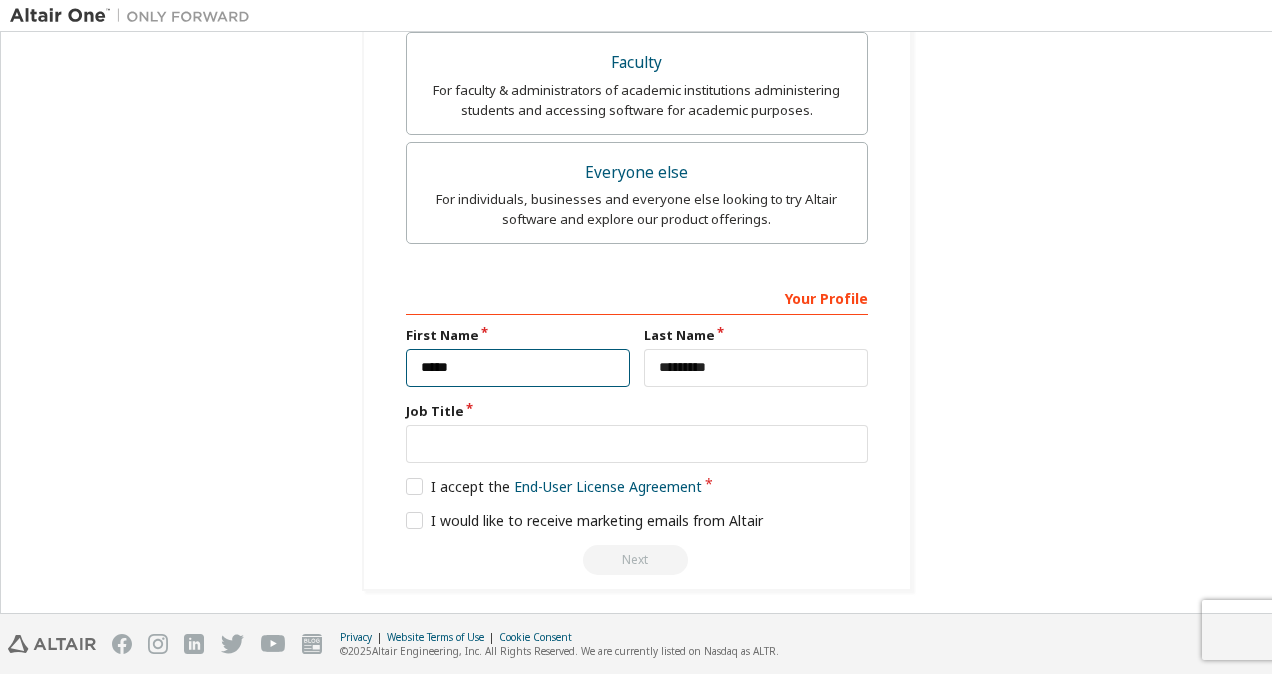 paste on "****" 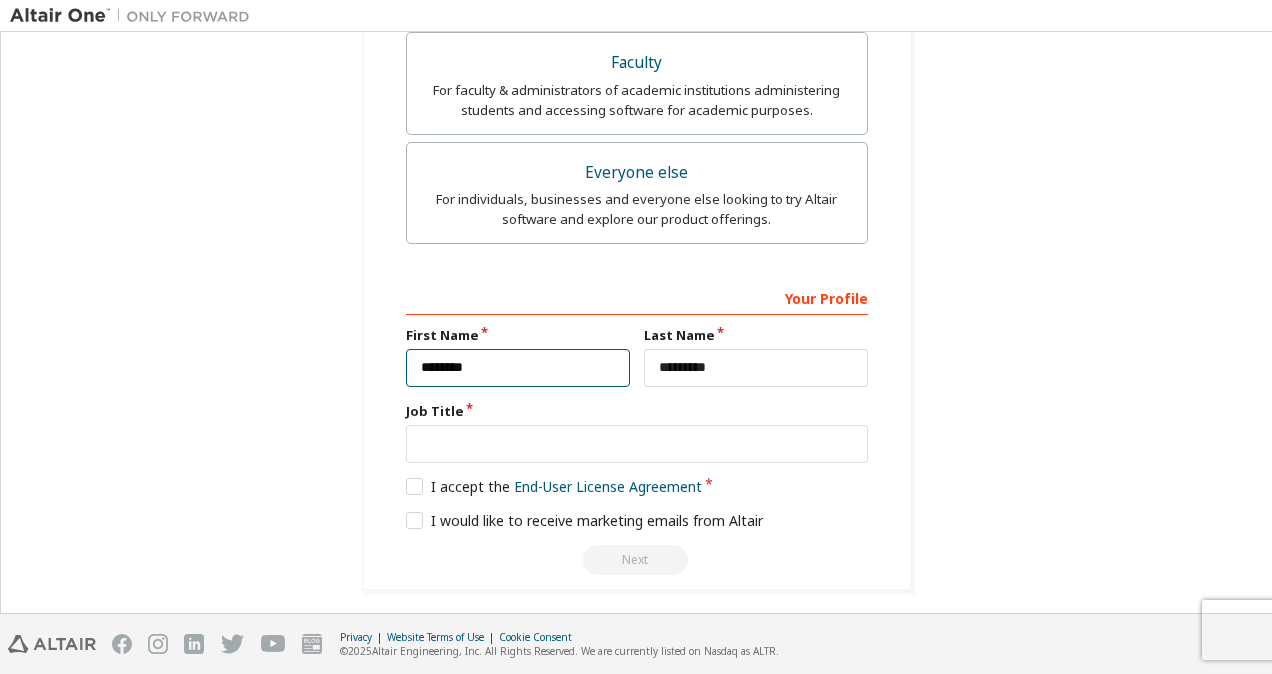 type on "********" 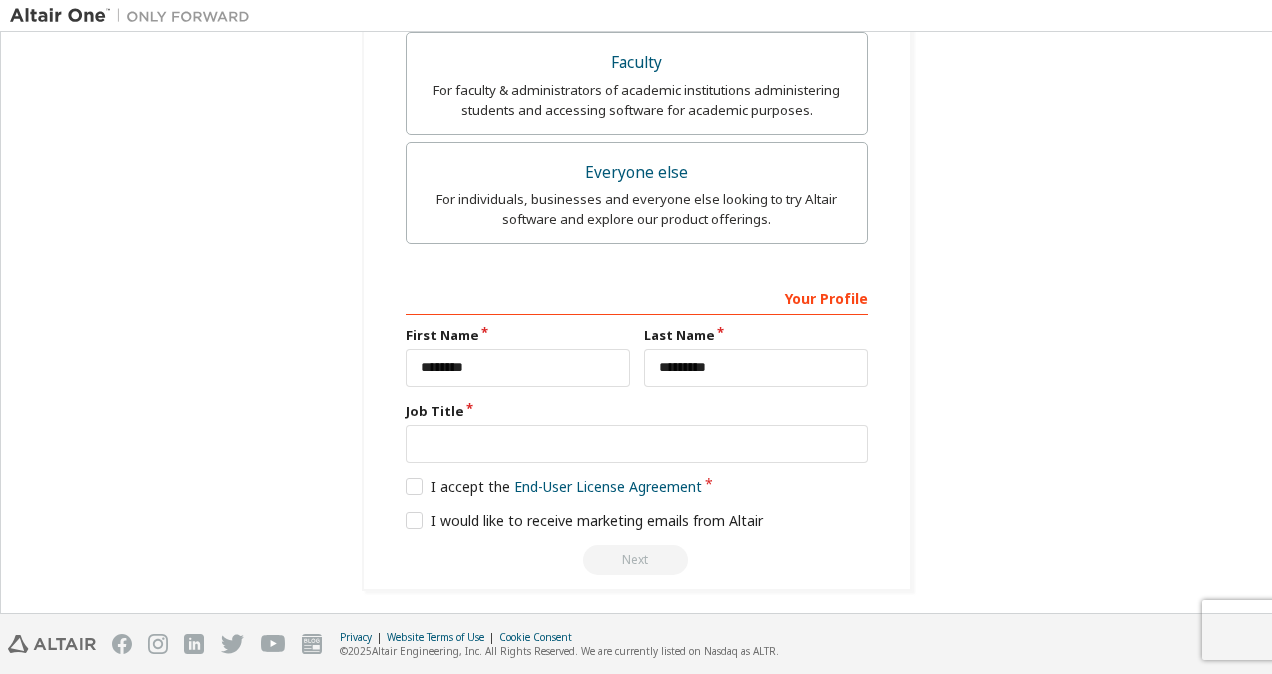 click on "**********" at bounding box center [636, 2] 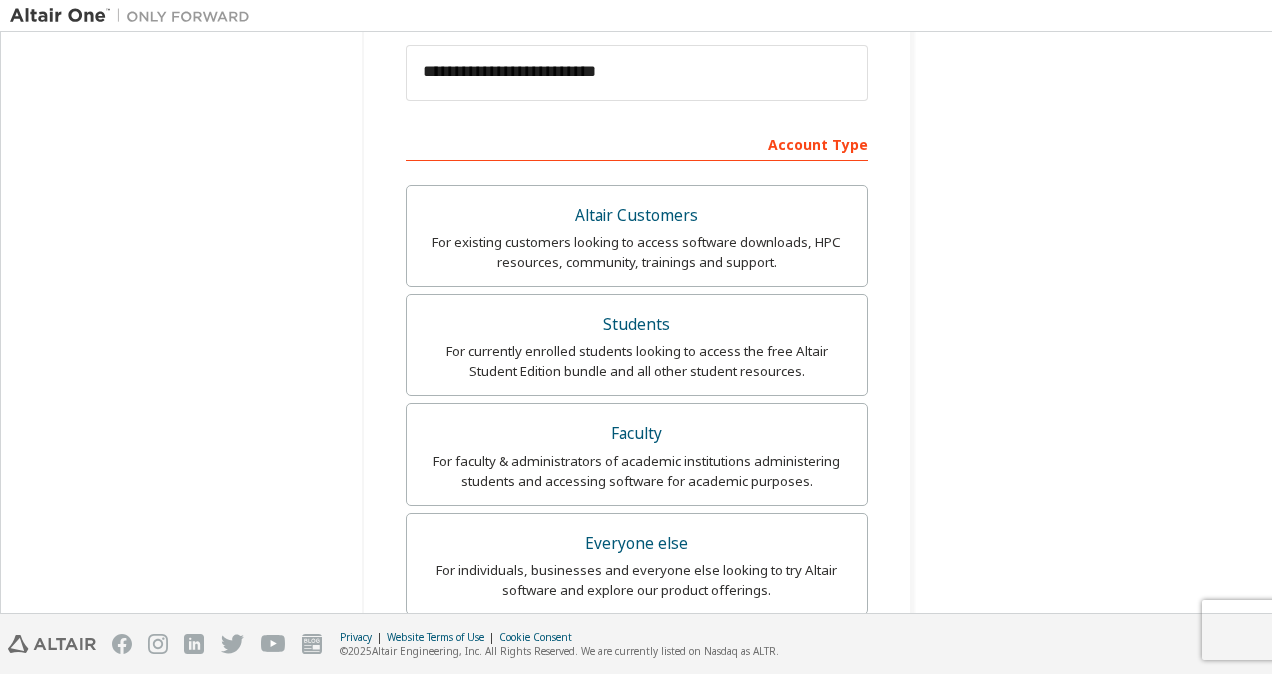 scroll, scrollTop: 347, scrollLeft: 0, axis: vertical 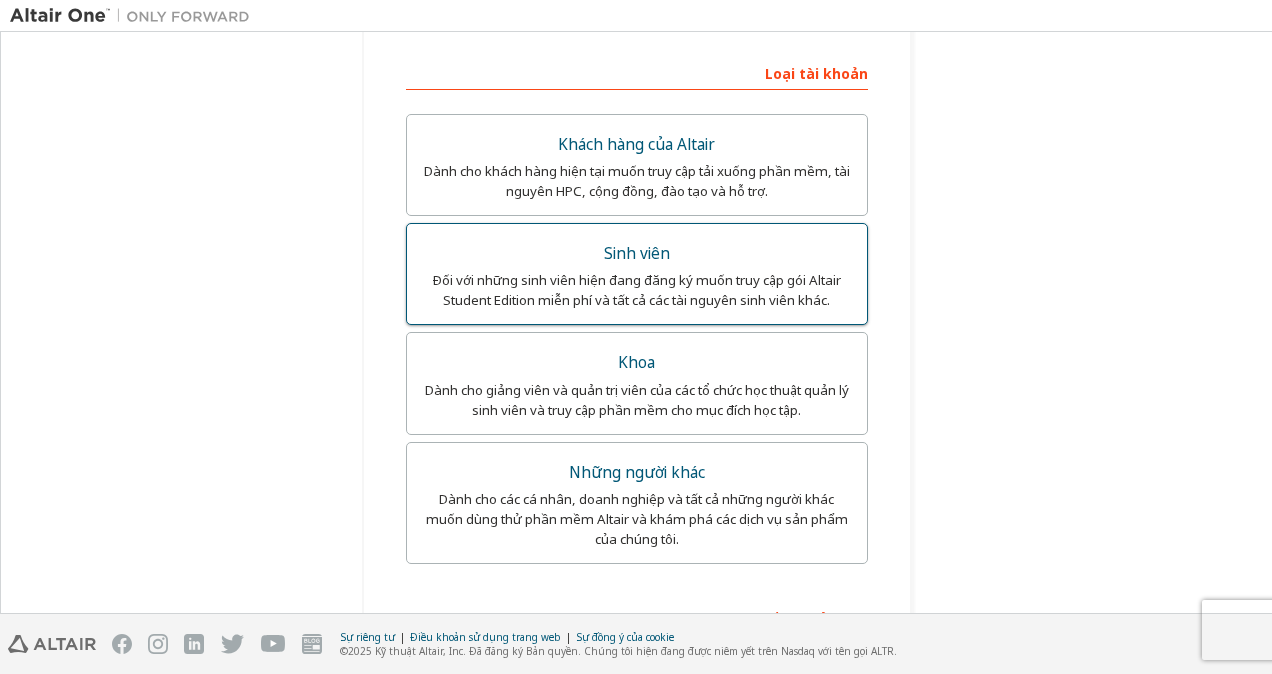click on "Đối với những sinh viên hiện đang đăng ký muốn truy cập gói Altair Student Edition miễn phí và tất cả các tài nguyên sinh viên khác." at bounding box center (637, 290) 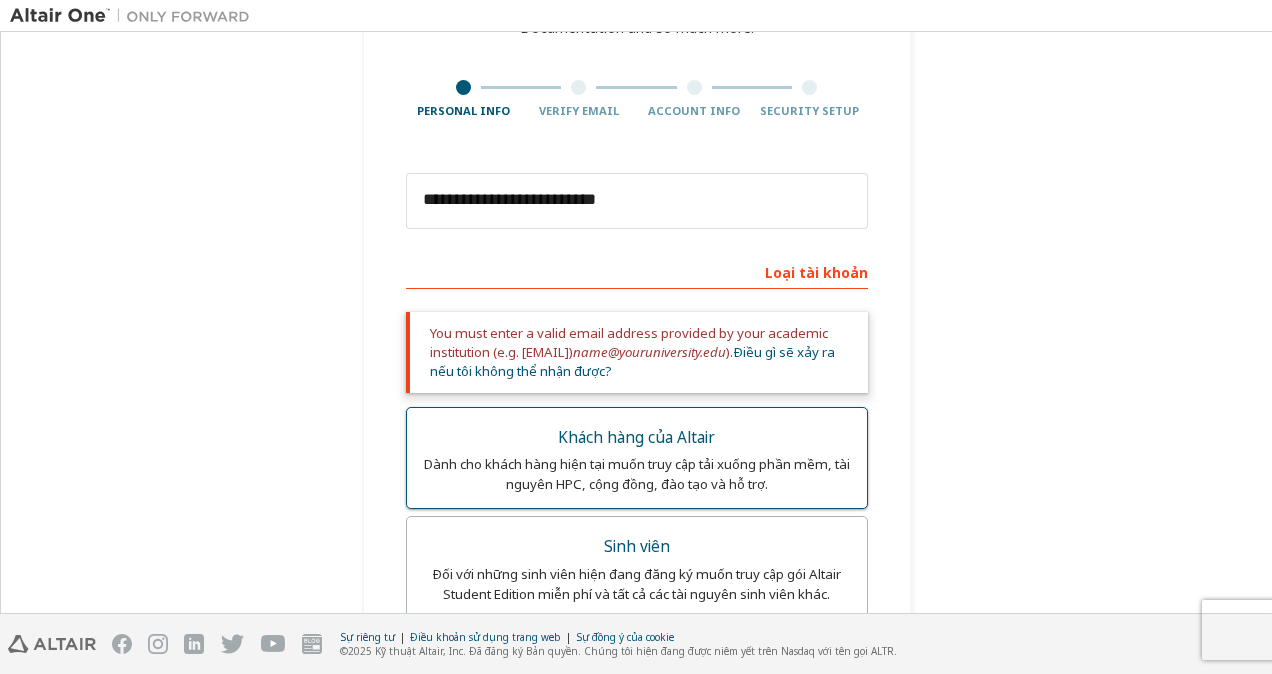 scroll, scrollTop: 147, scrollLeft: 0, axis: vertical 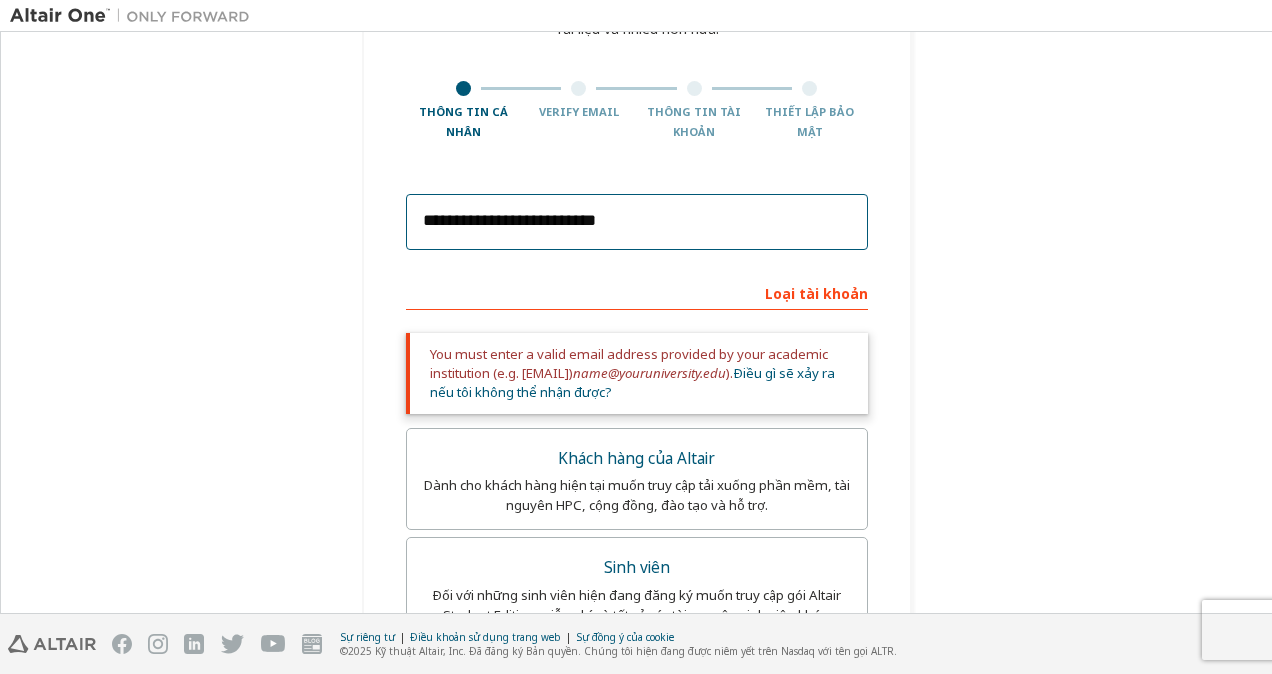 click on "**********" at bounding box center (637, 222) 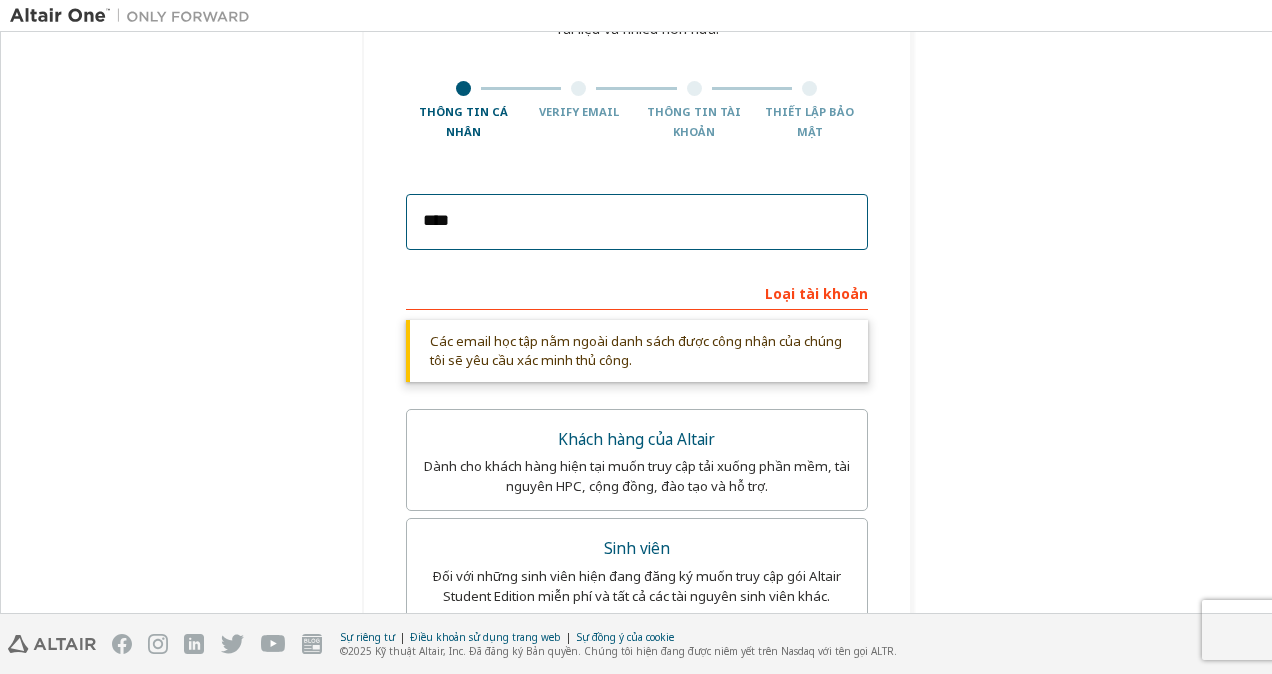 type on "**********" 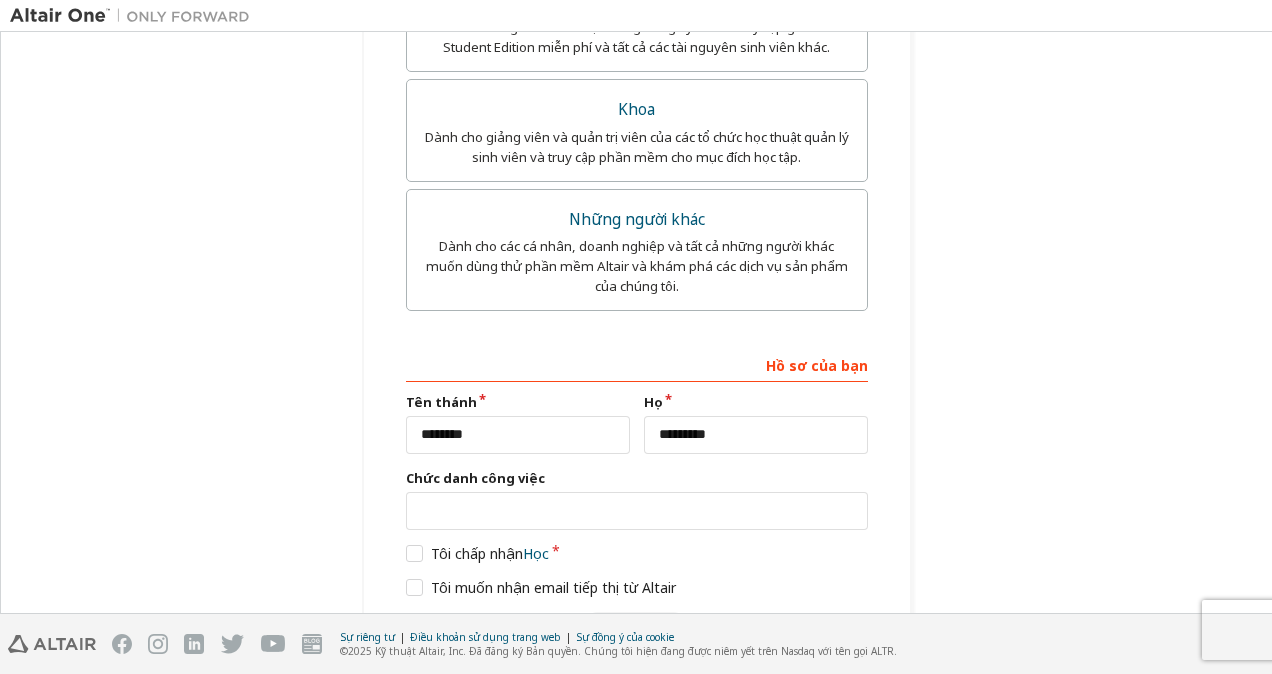 scroll, scrollTop: 687, scrollLeft: 0, axis: vertical 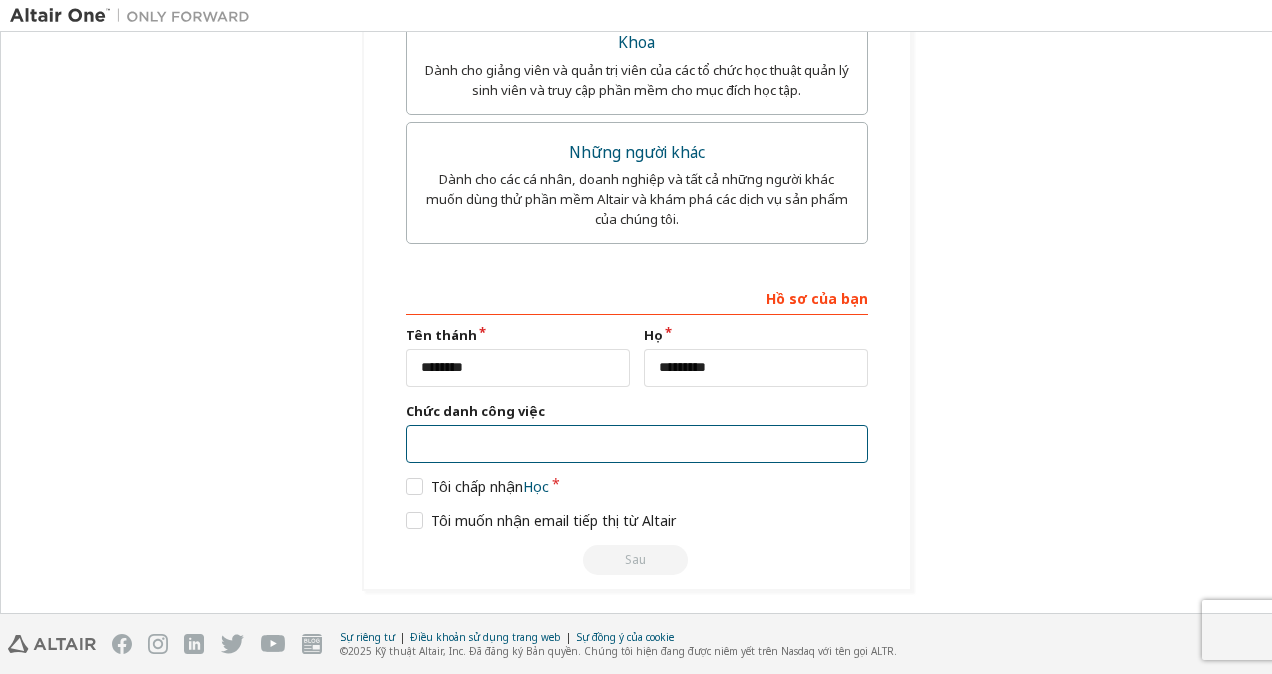click at bounding box center (637, 444) 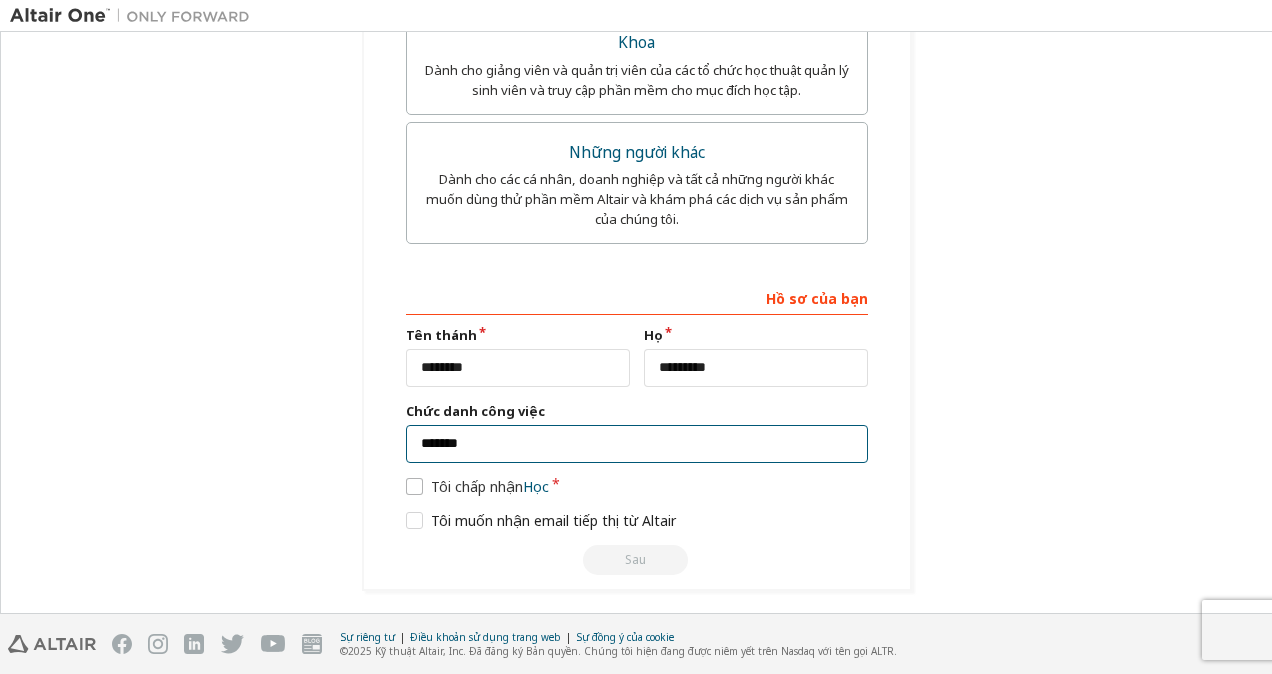 type on "*******" 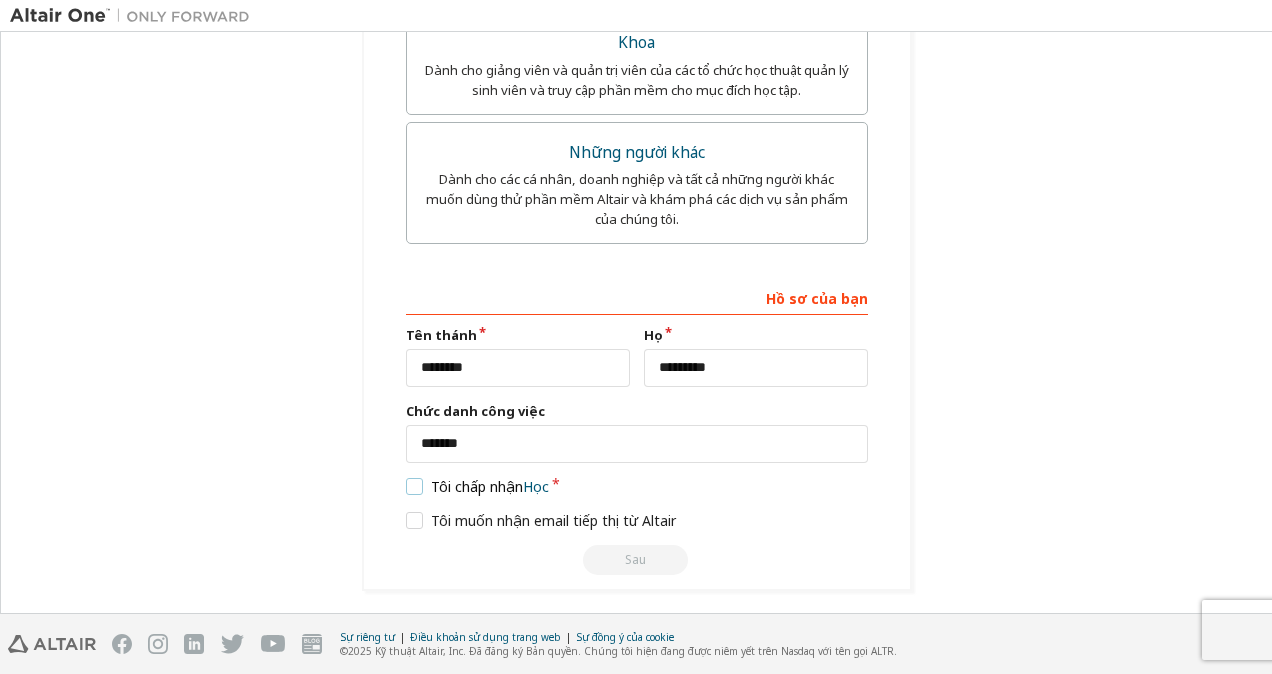 click on "Tôi chấp nhận  Học" at bounding box center [478, 486] 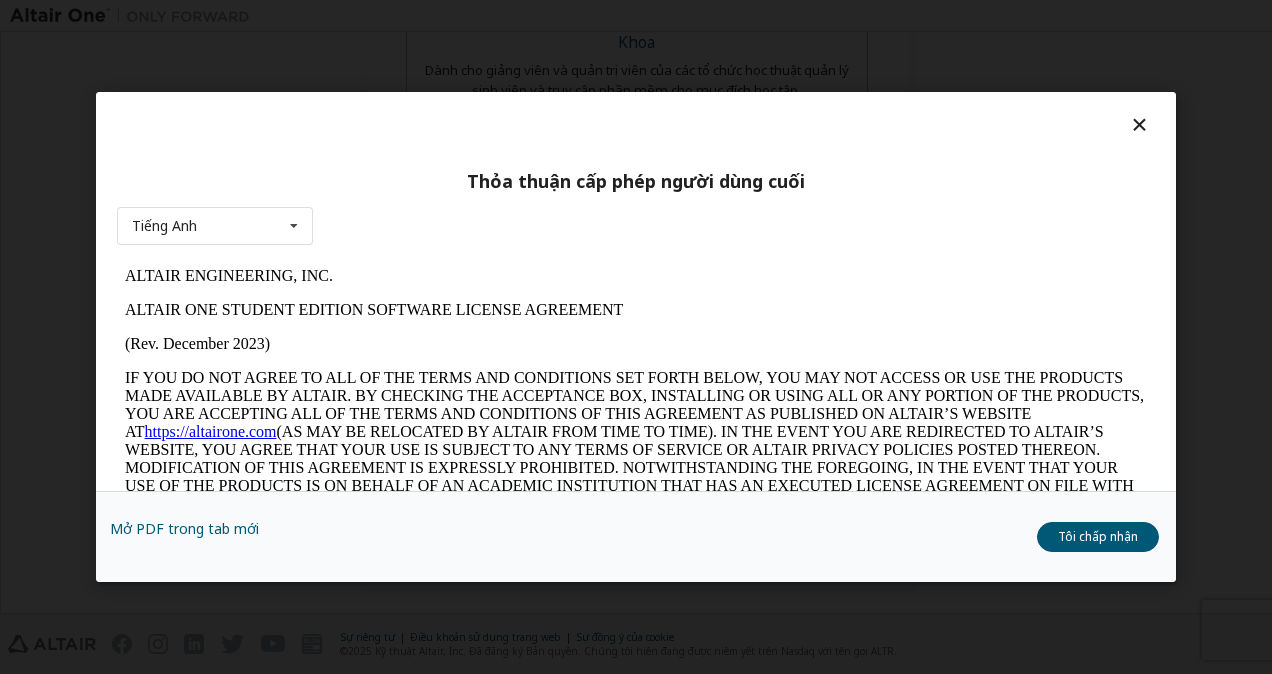 scroll, scrollTop: 0, scrollLeft: 0, axis: both 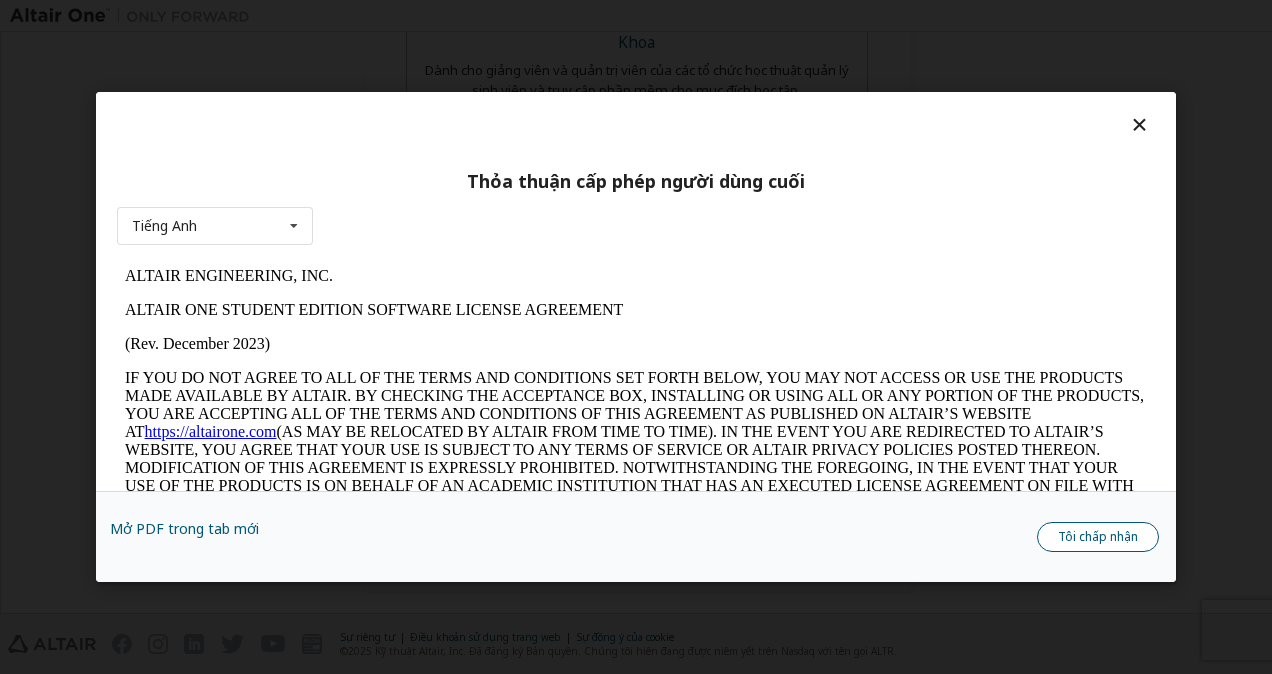 click on "Tôi chấp nhận" at bounding box center [1098, 537] 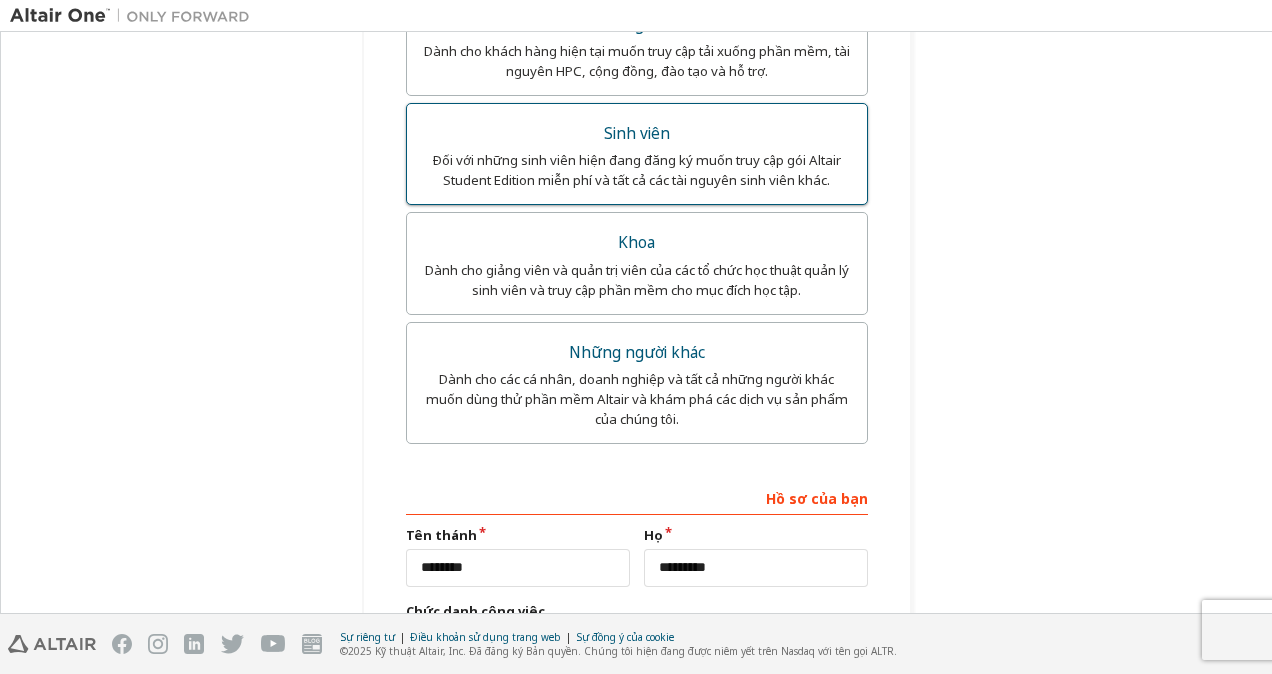 scroll, scrollTop: 587, scrollLeft: 0, axis: vertical 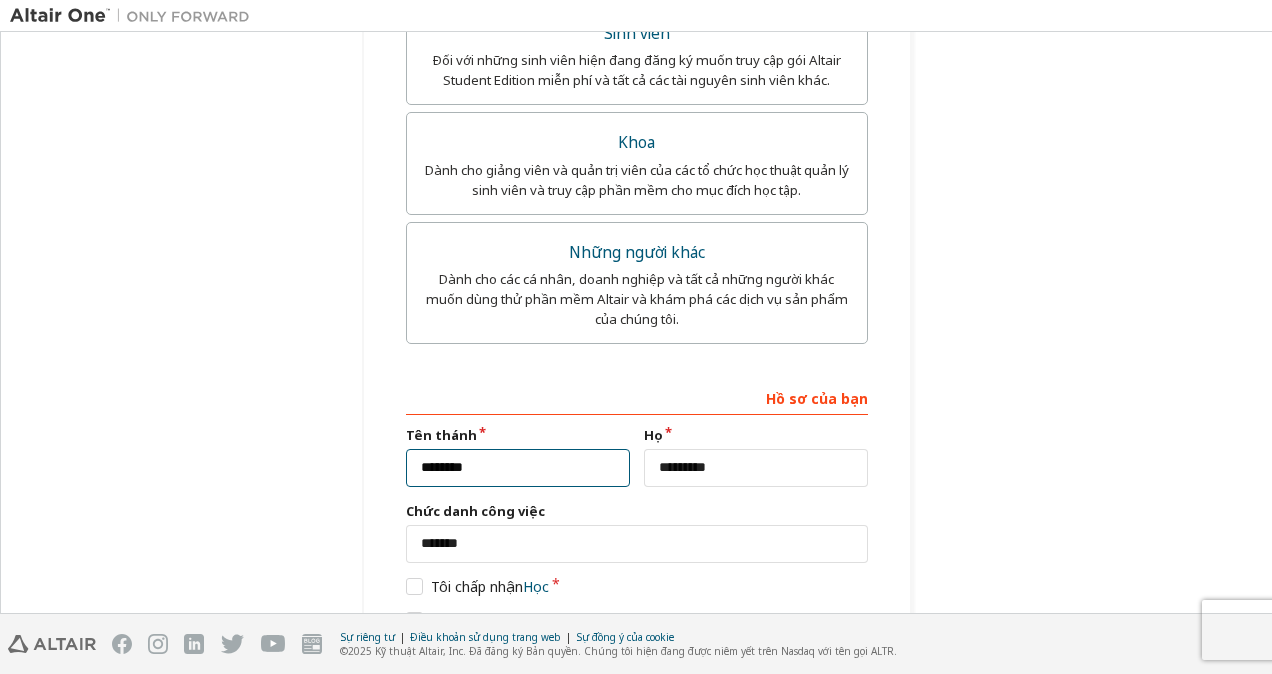 click on "********" at bounding box center [518, 468] 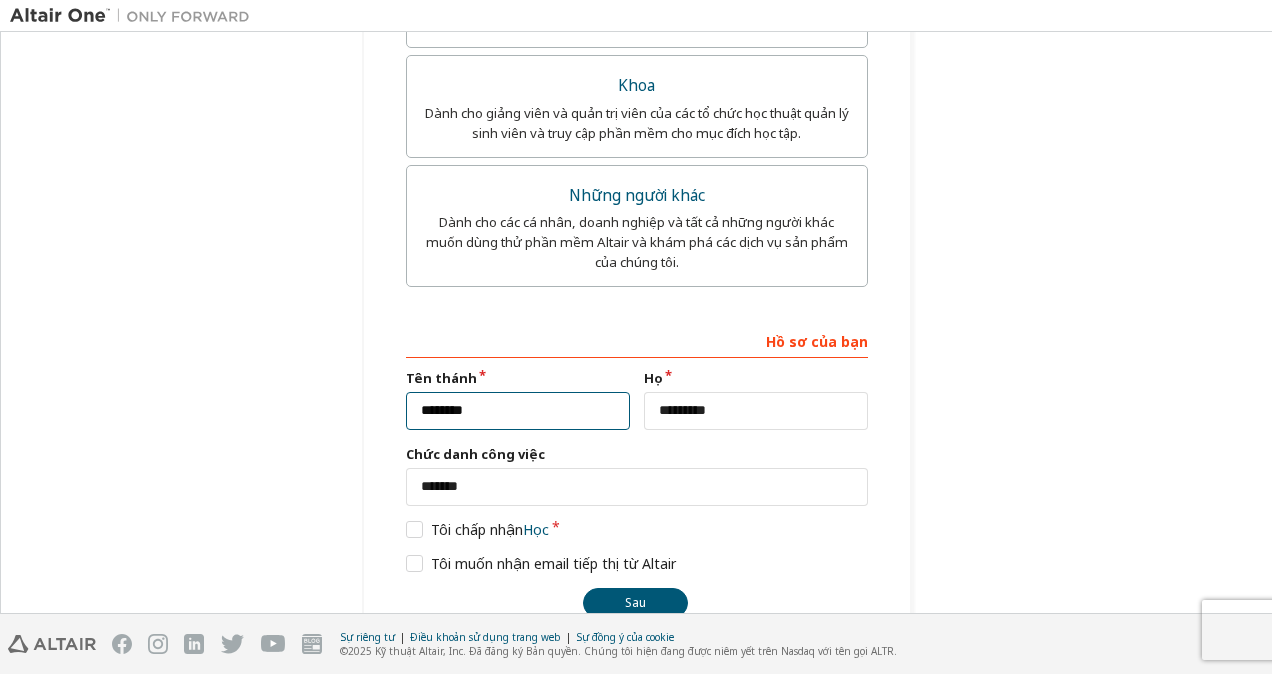 scroll, scrollTop: 687, scrollLeft: 0, axis: vertical 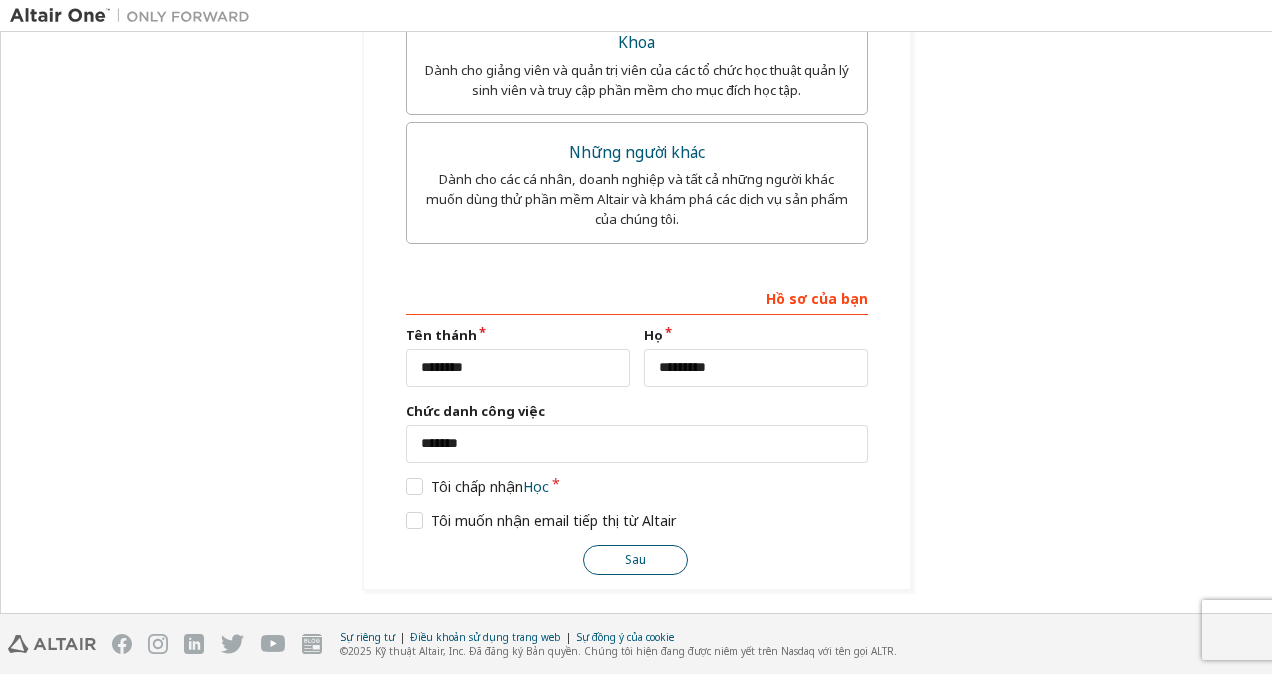 click on "Sau" at bounding box center [635, 560] 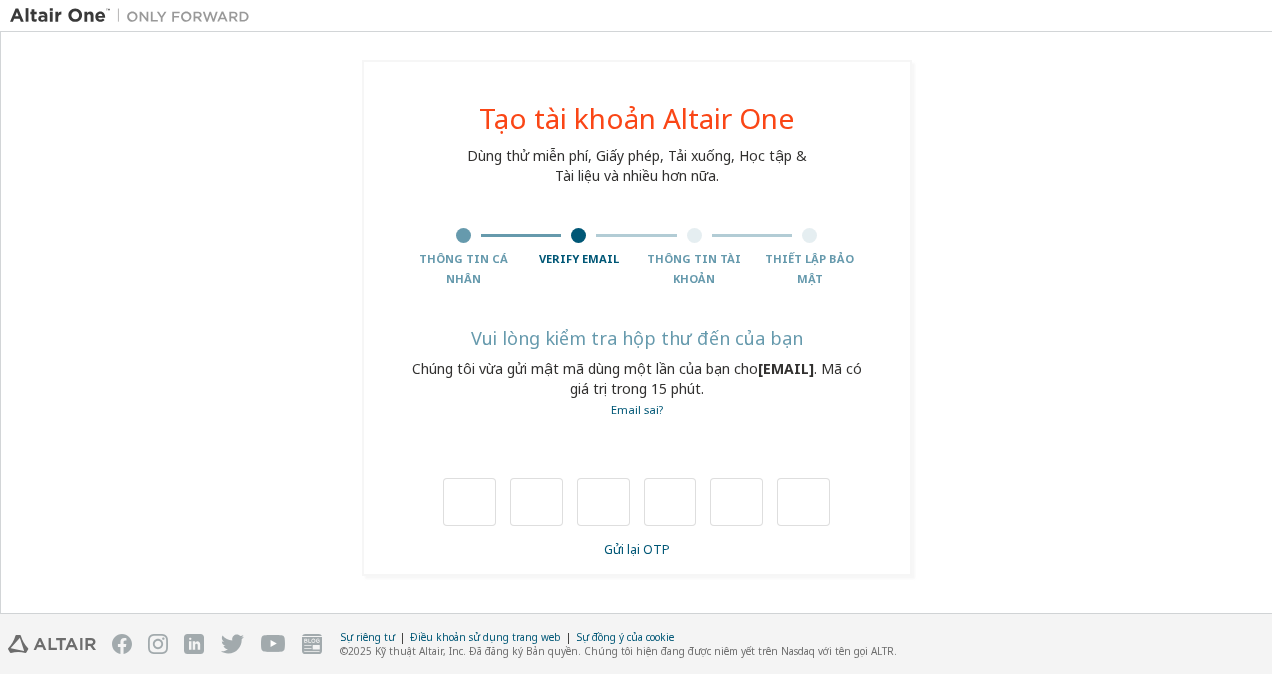scroll, scrollTop: 0, scrollLeft: 0, axis: both 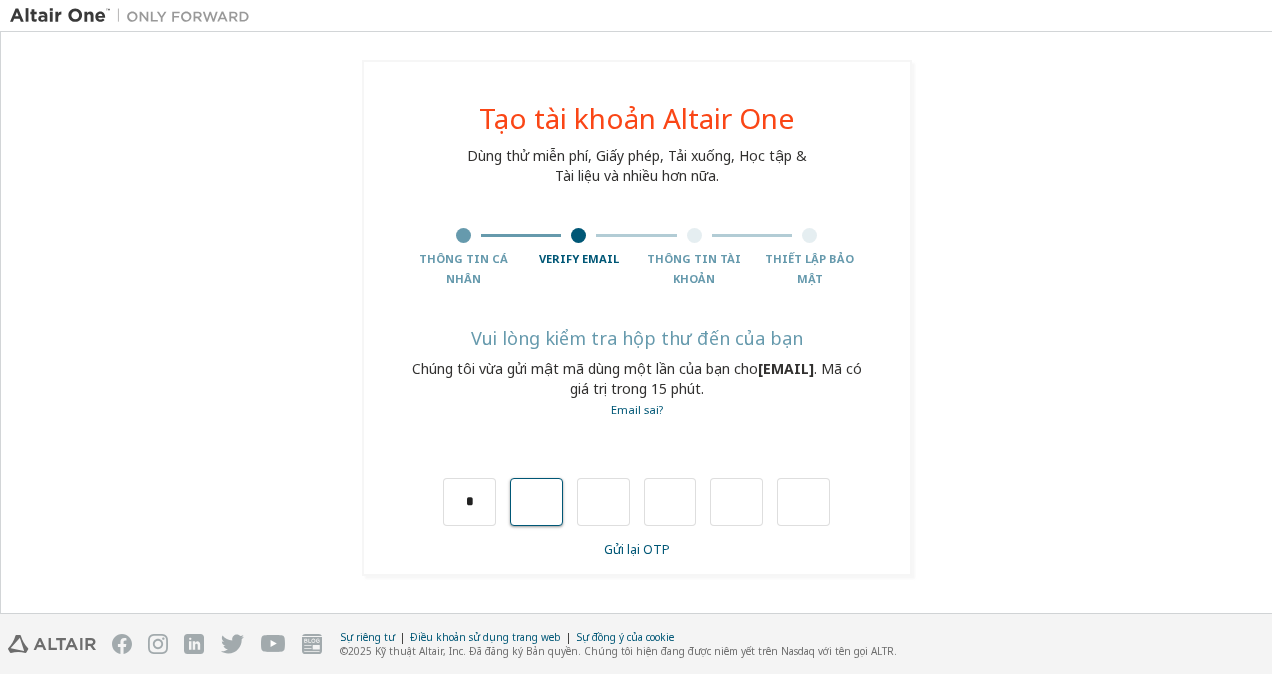 type on "*" 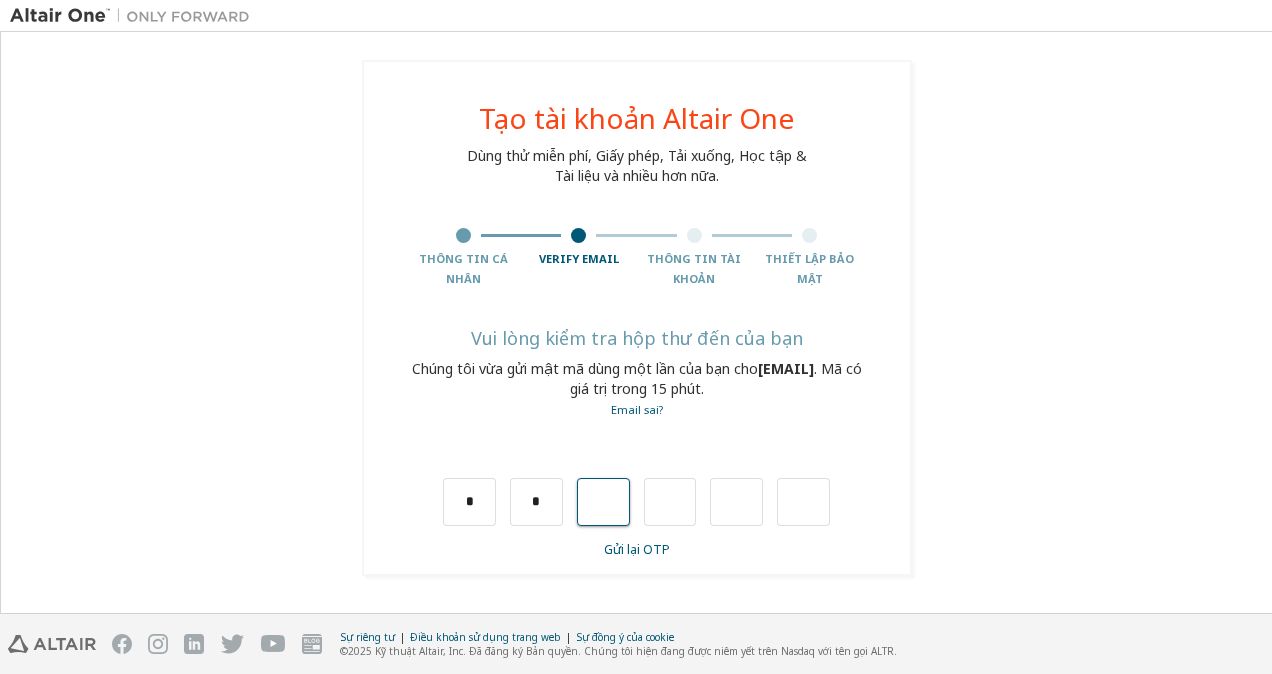 type on "*" 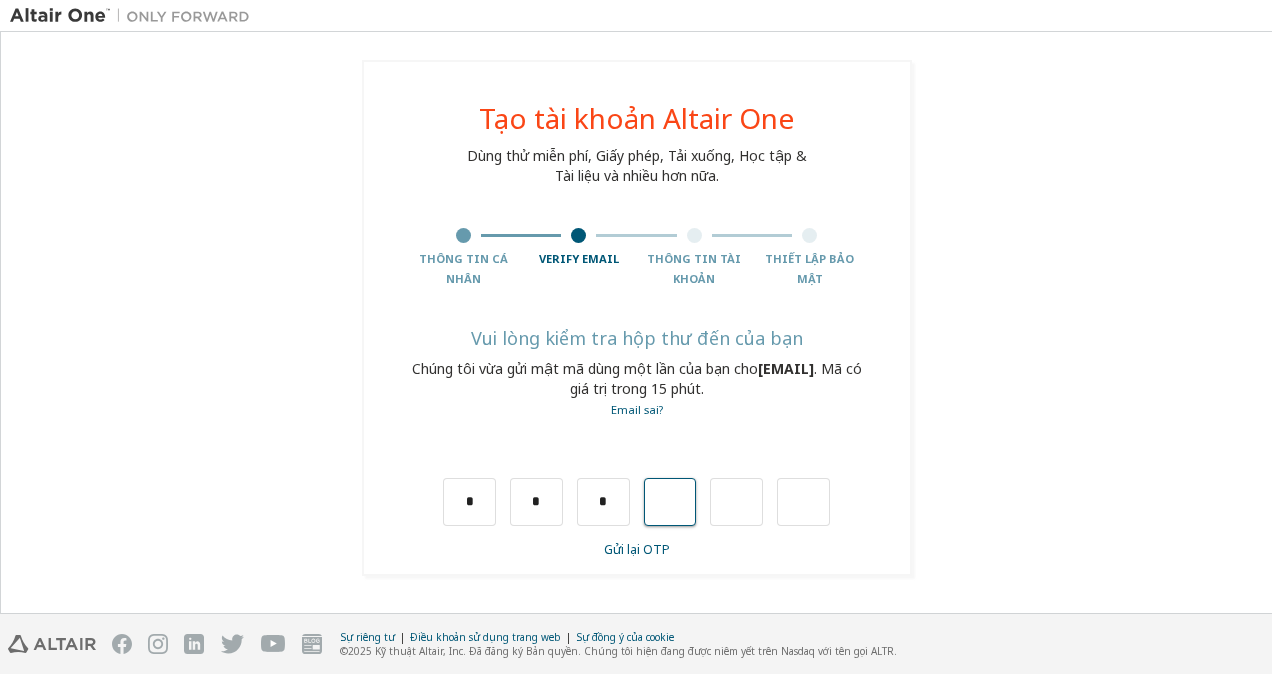 type on "*" 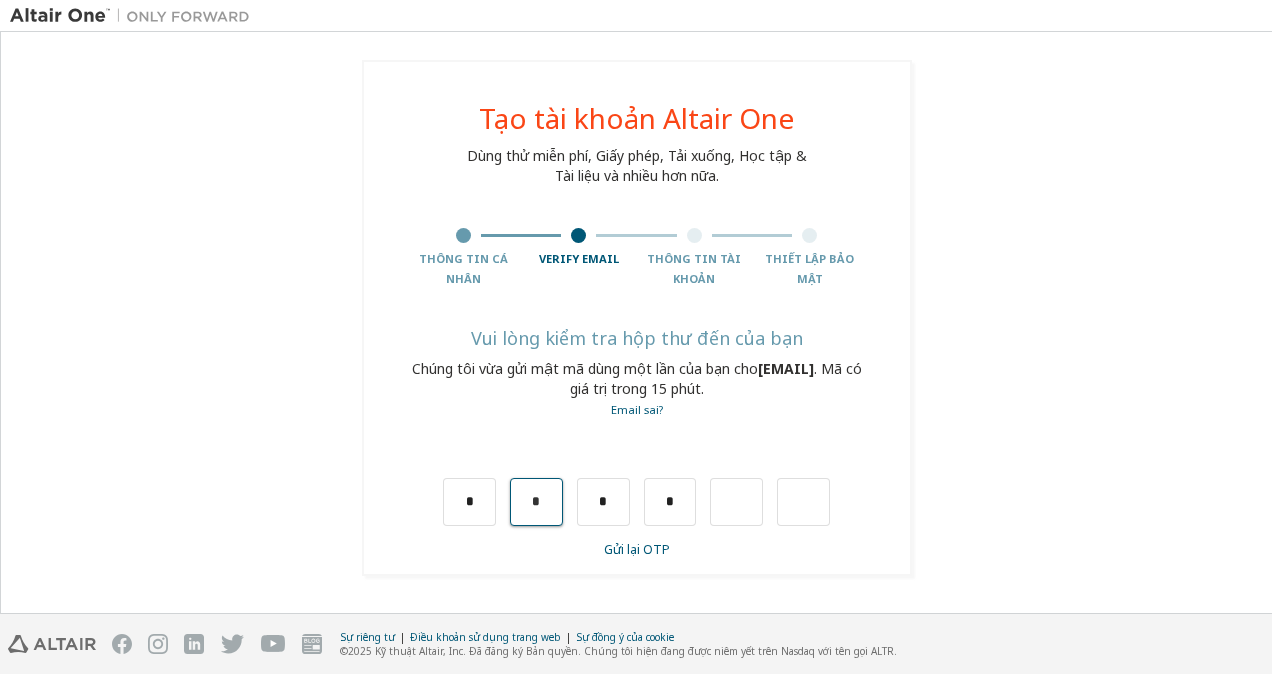 click on "*" at bounding box center [536, 502] 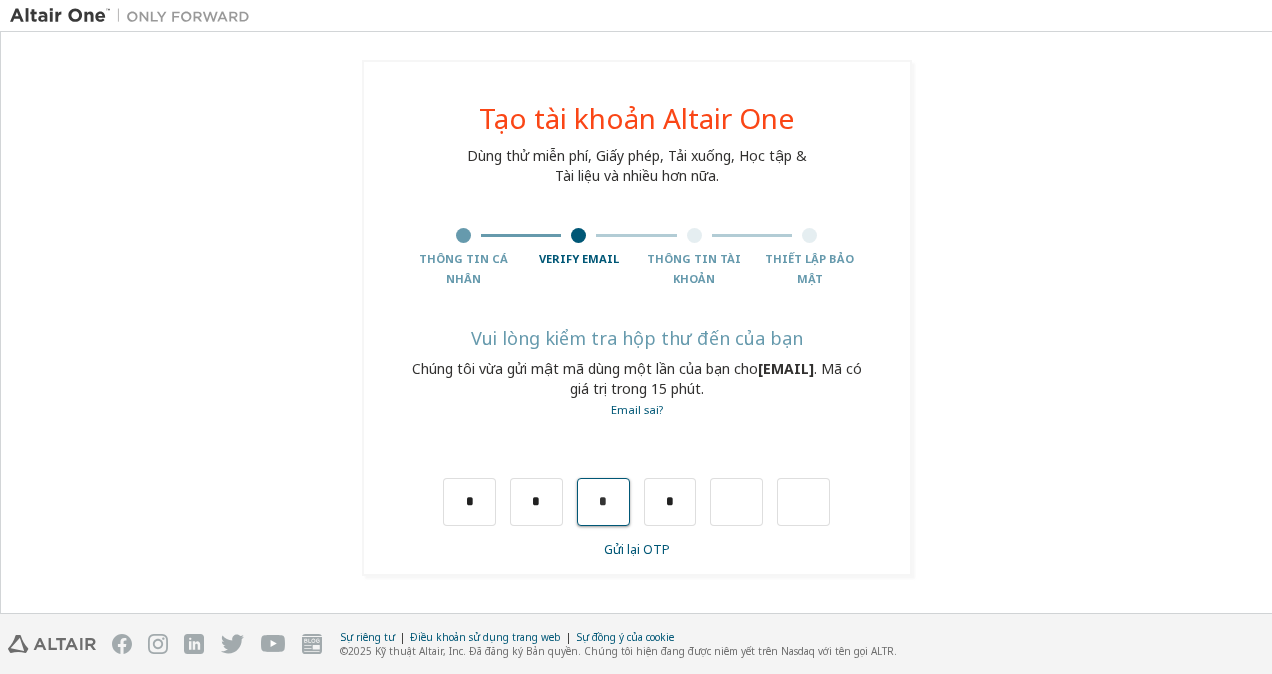 type 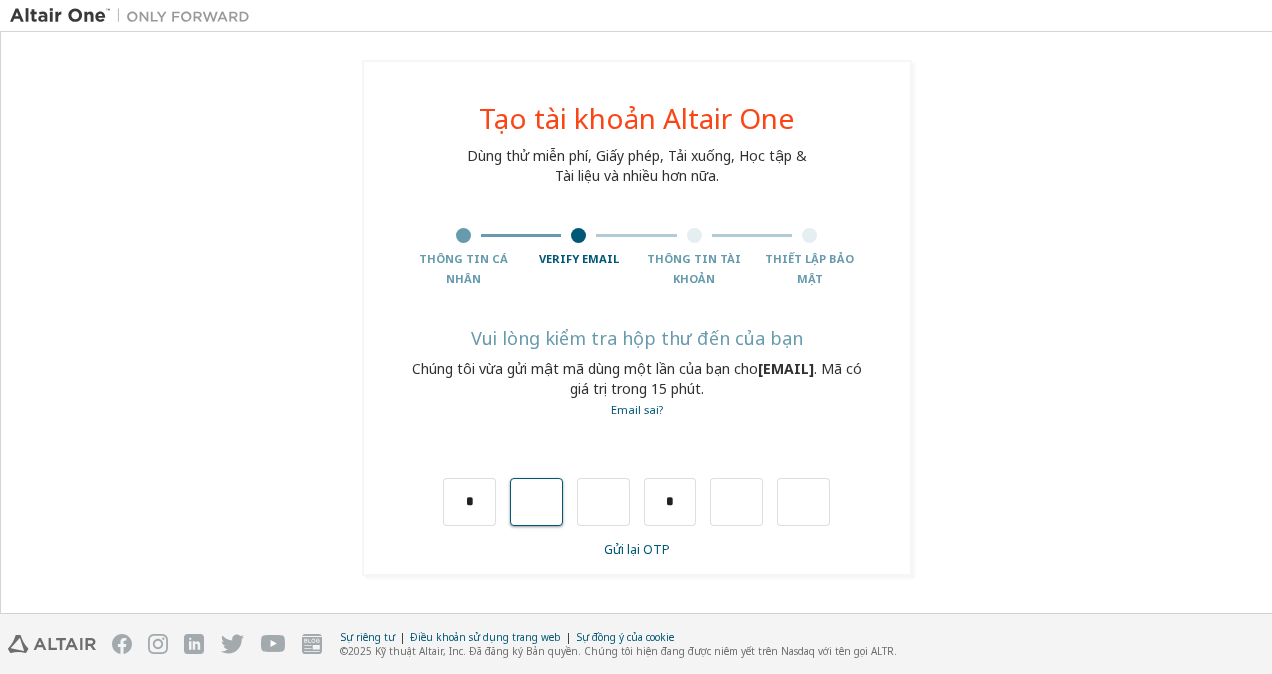 type on "*" 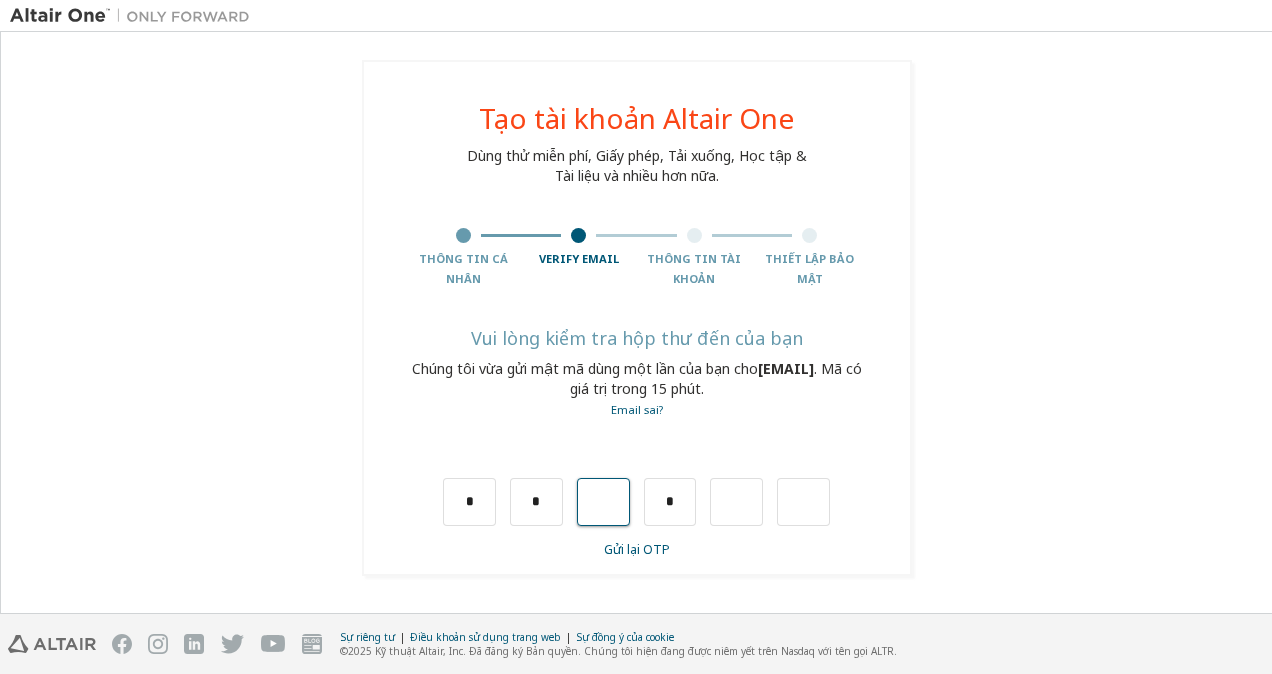 type 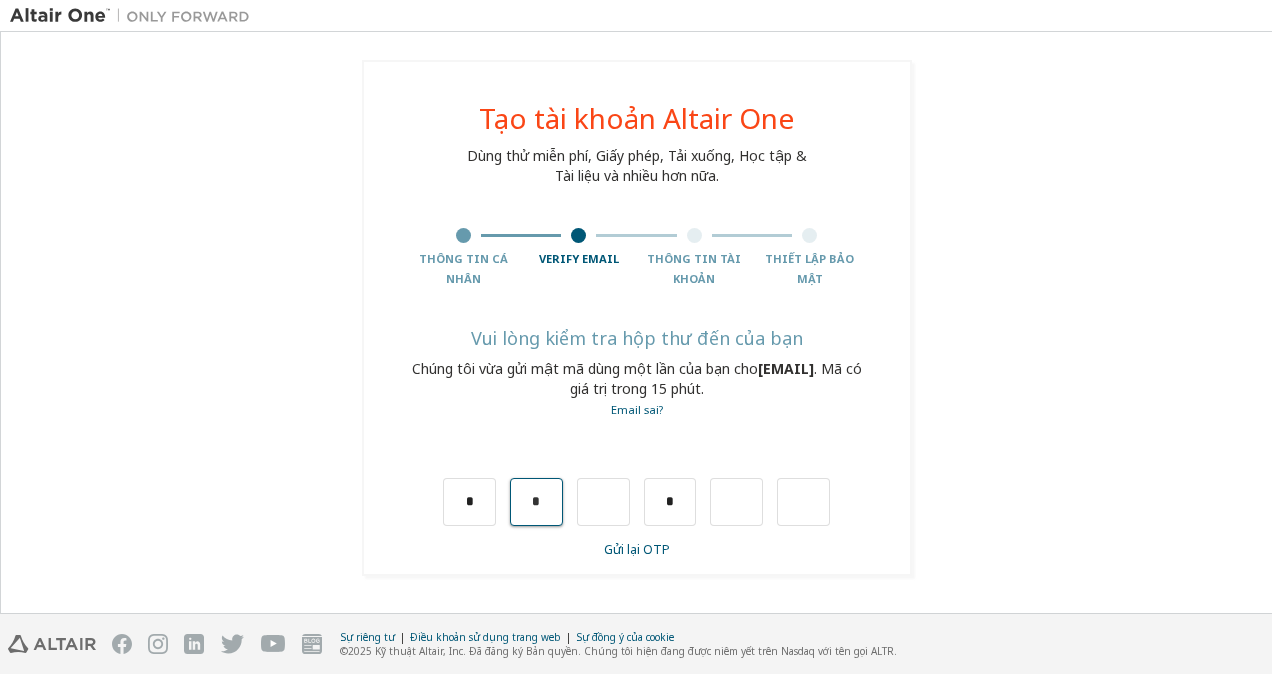 click on "*" at bounding box center [536, 502] 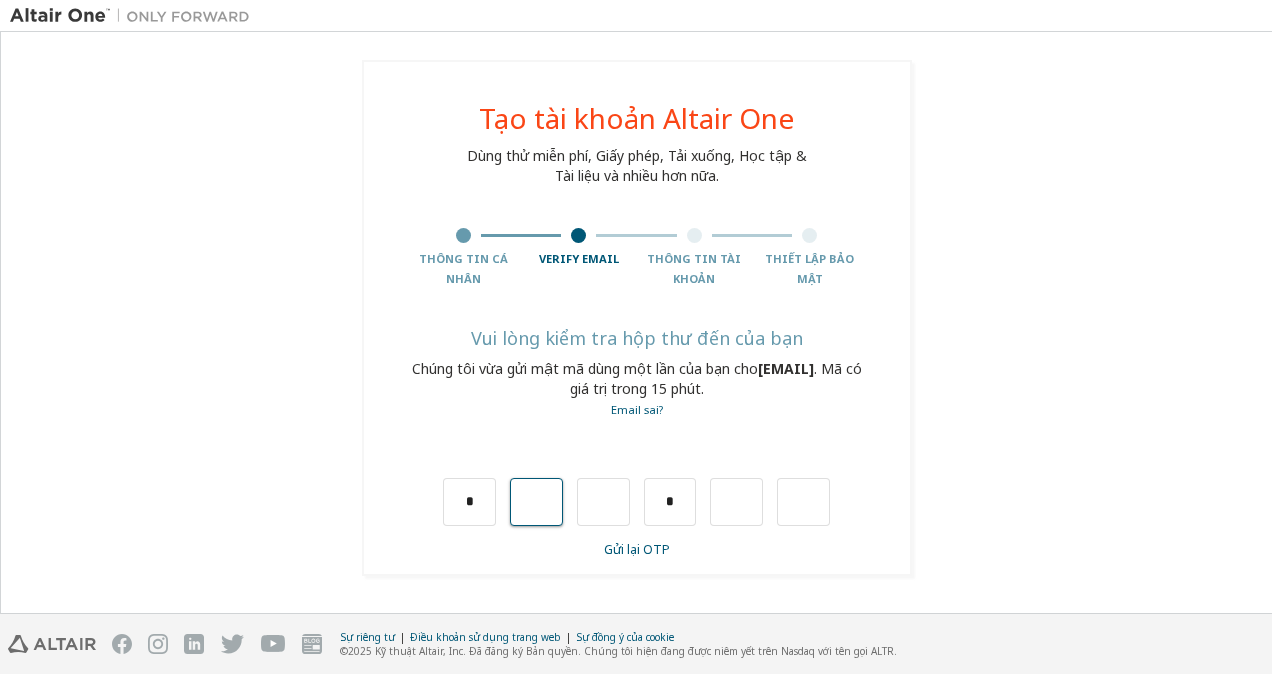 type on "*" 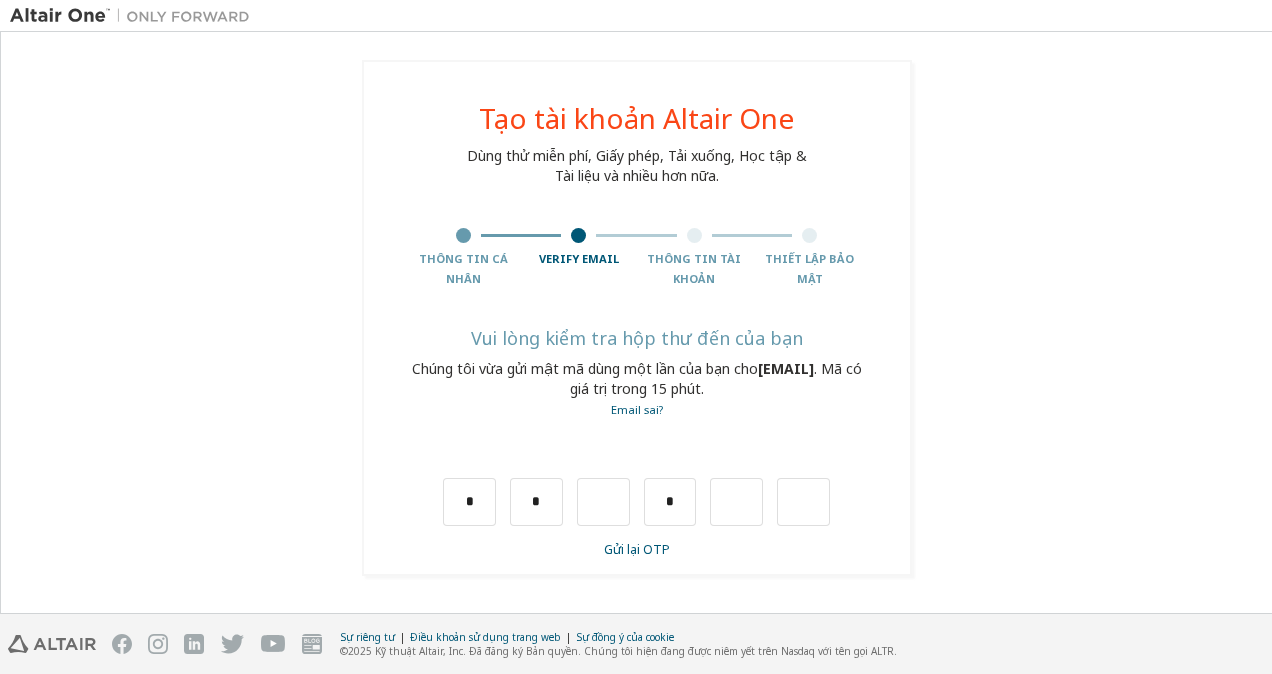 click on "**********" at bounding box center (636, 318) 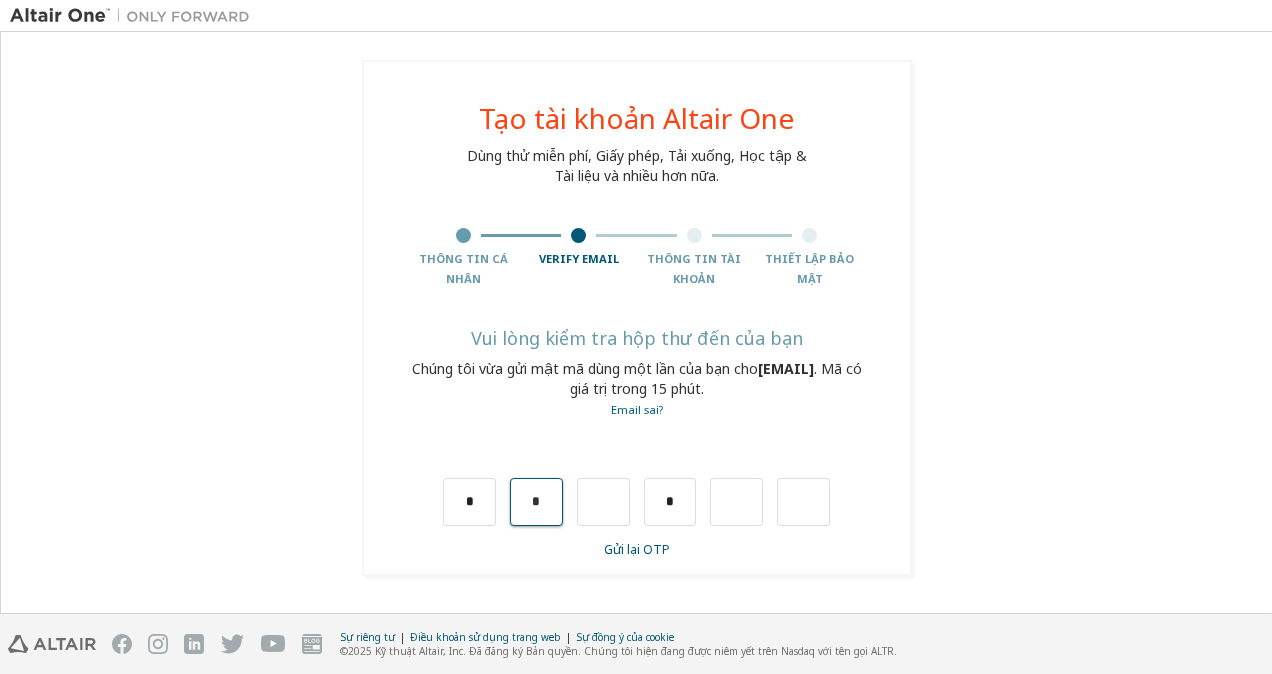 click on "*" at bounding box center (536, 502) 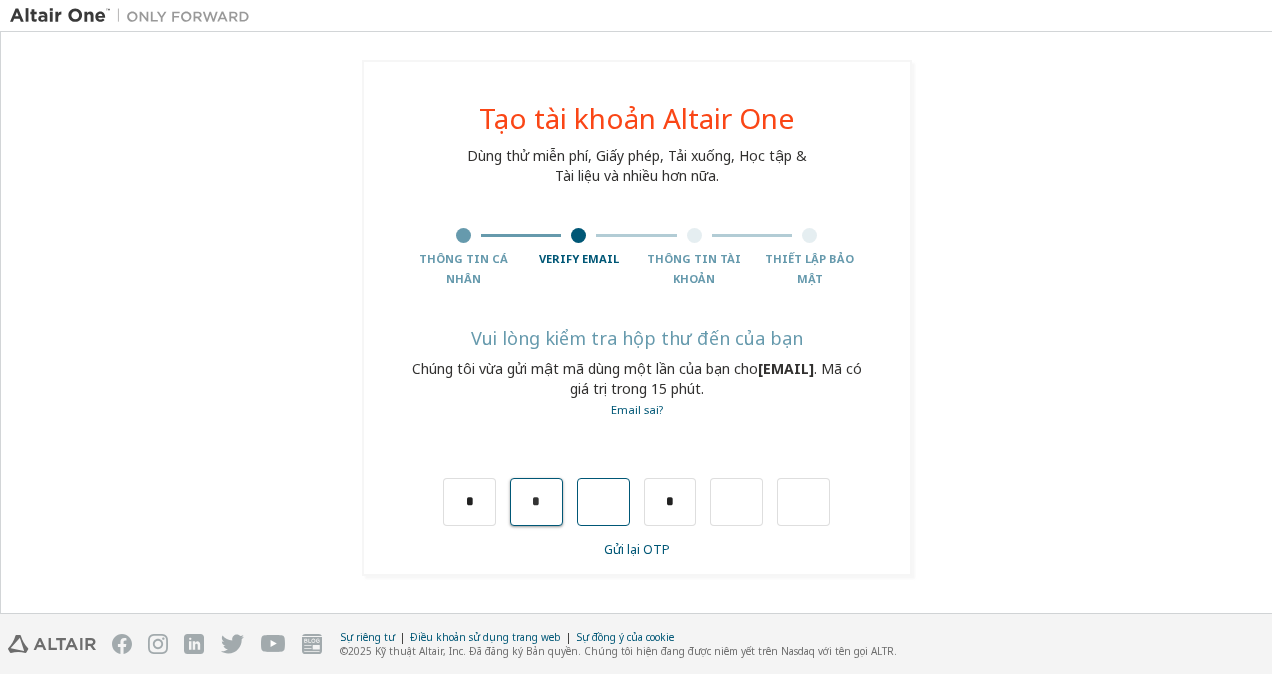 type 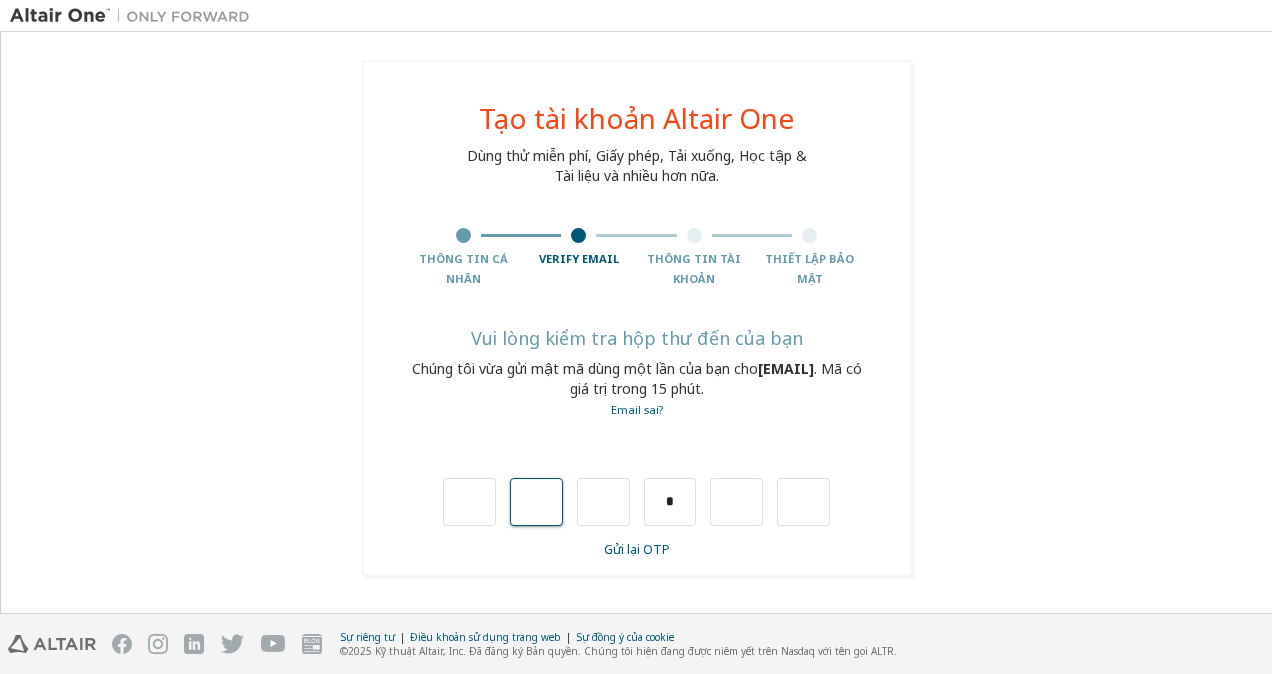 type on "*" 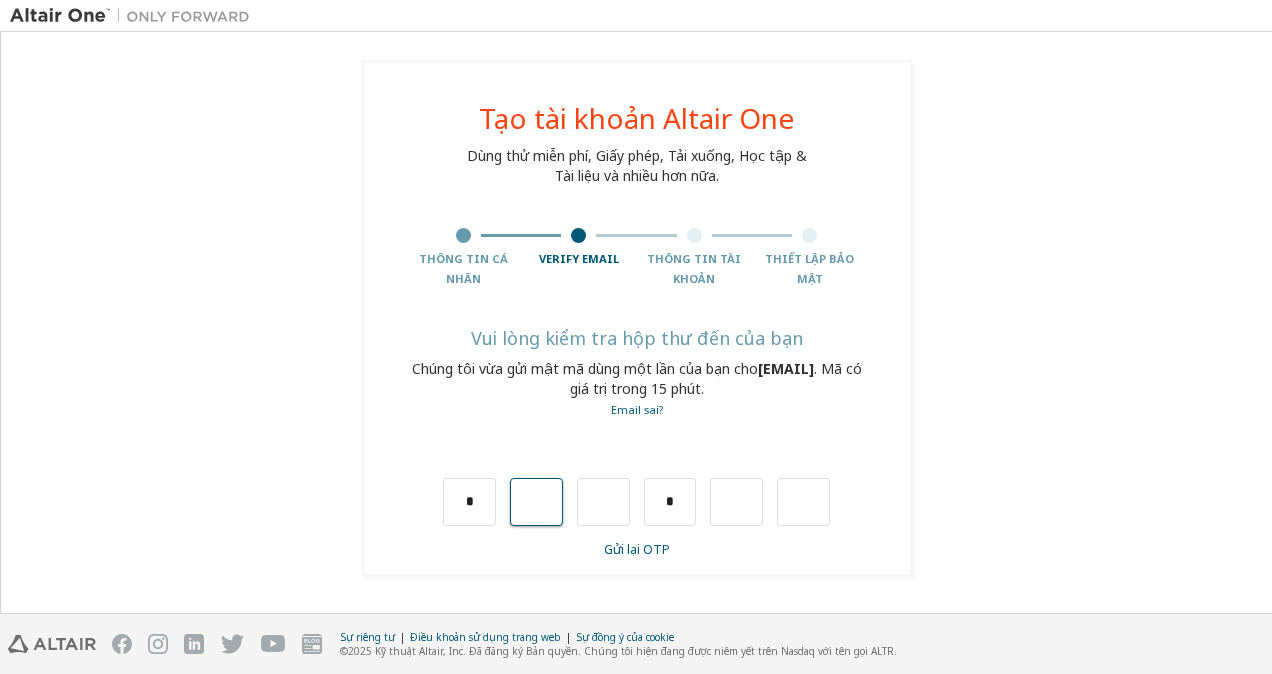 type on "*" 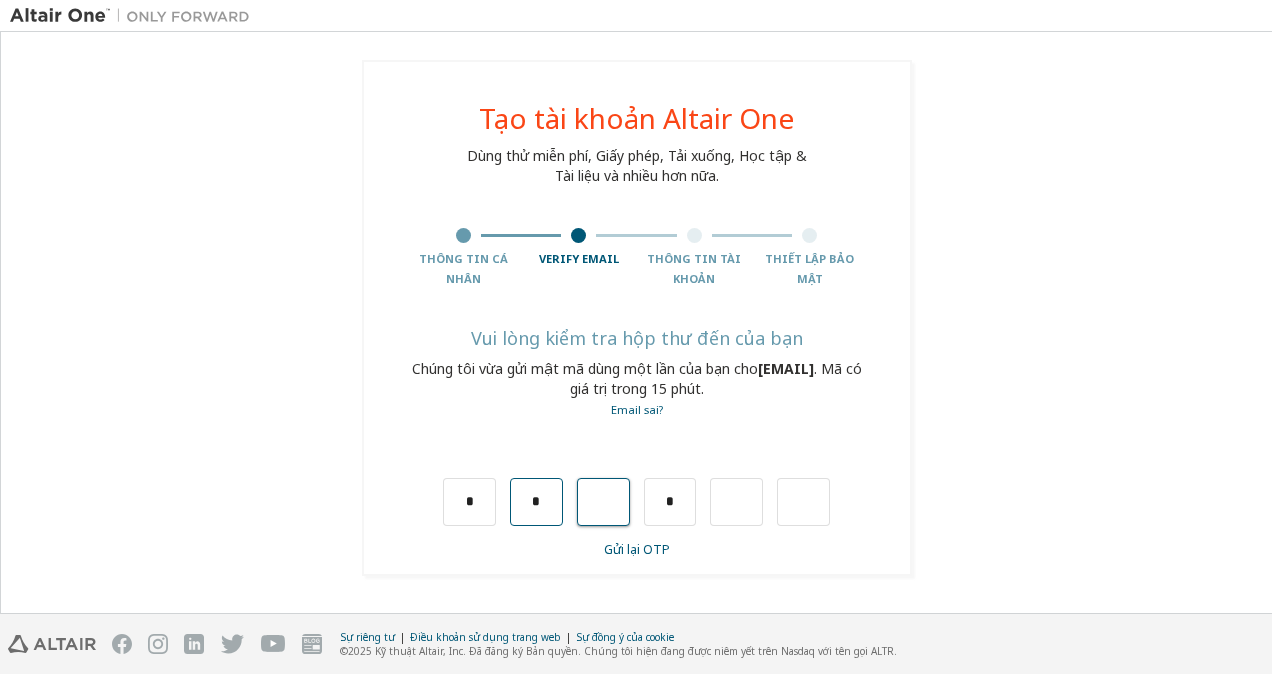 type on "*" 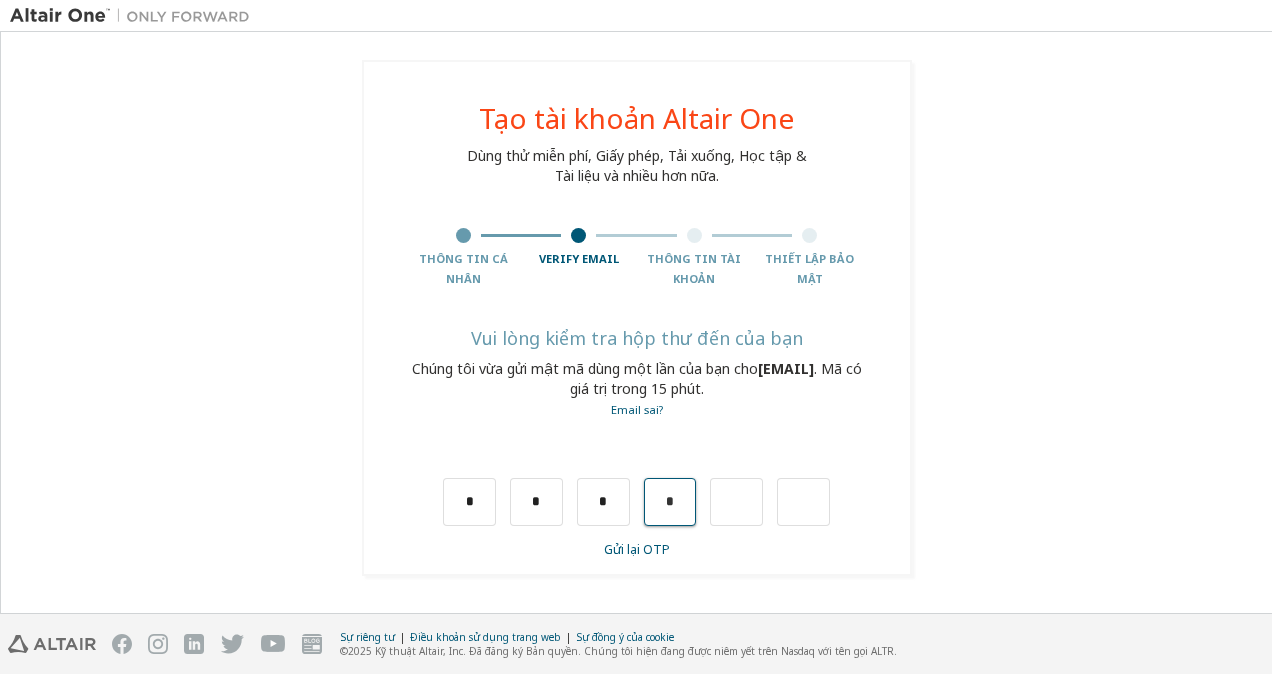 drag, startPoint x: 681, startPoint y: 505, endPoint x: 370, endPoint y: 505, distance: 311 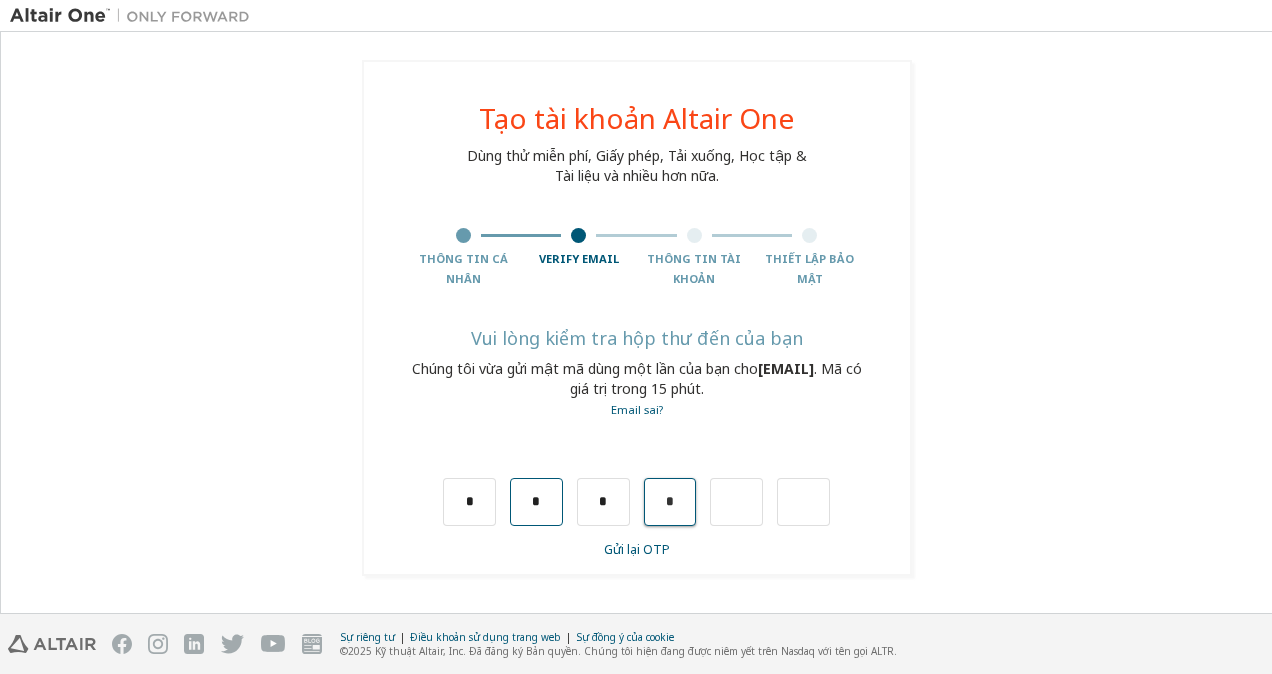 type 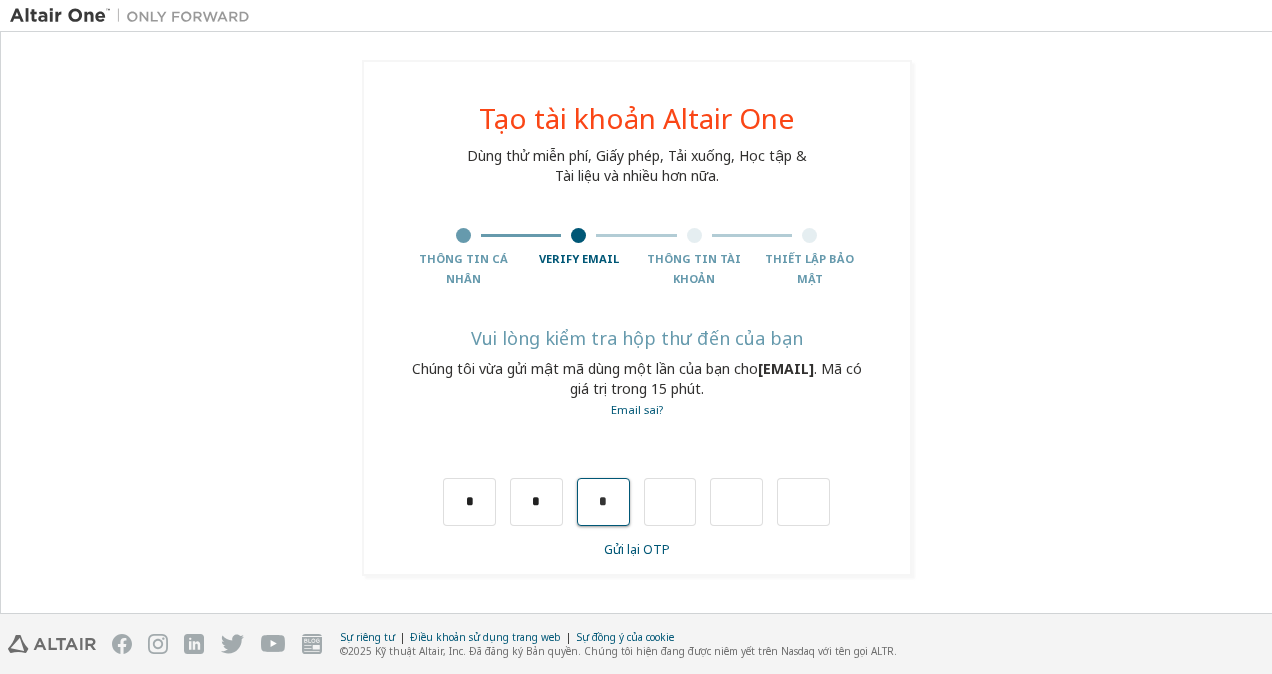 type 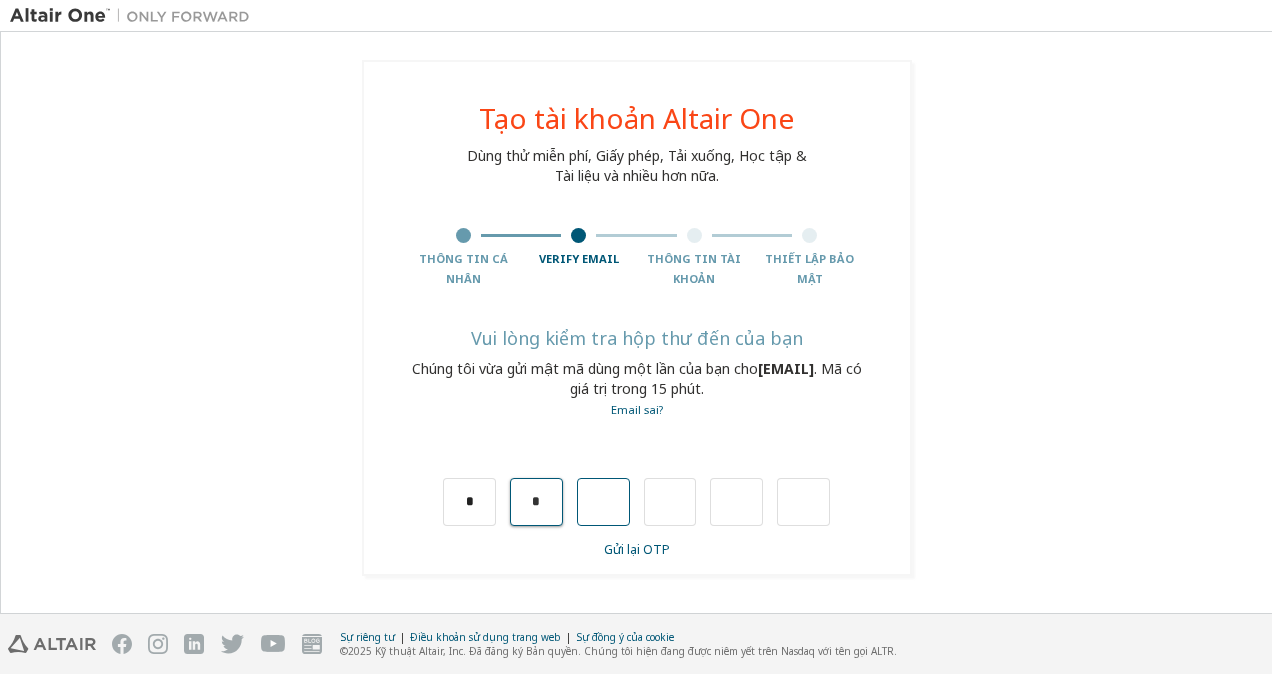 type 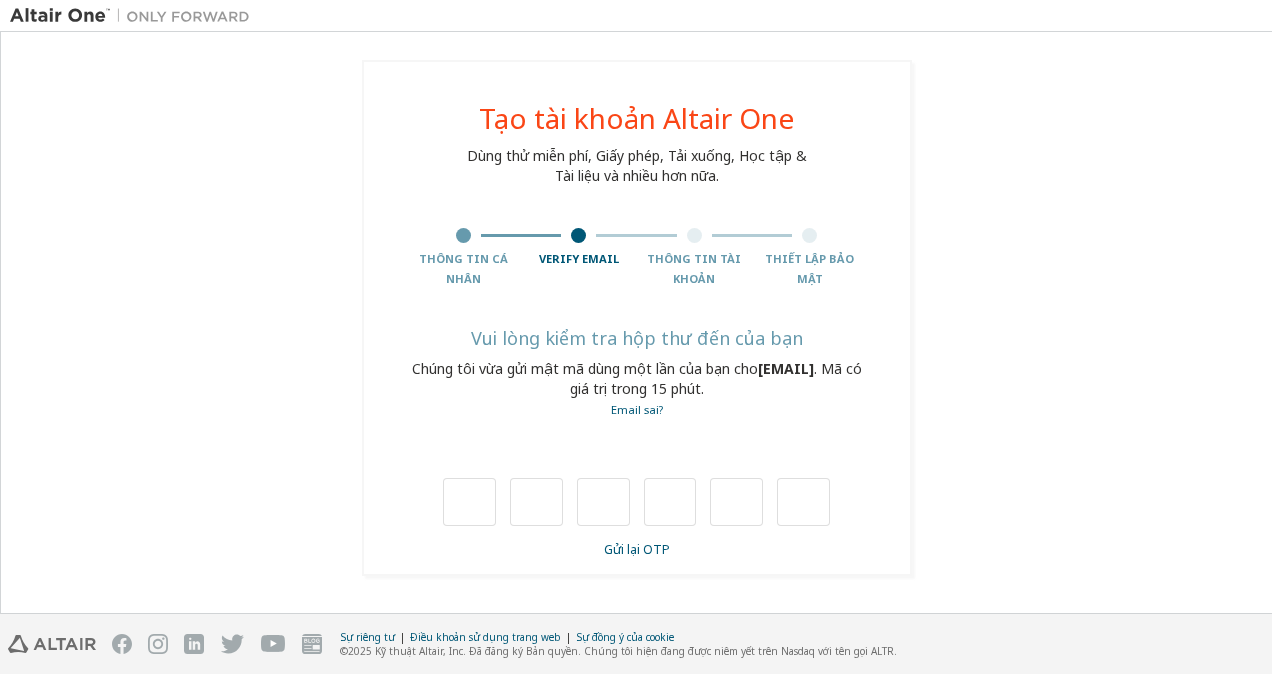 click at bounding box center (636, 502) 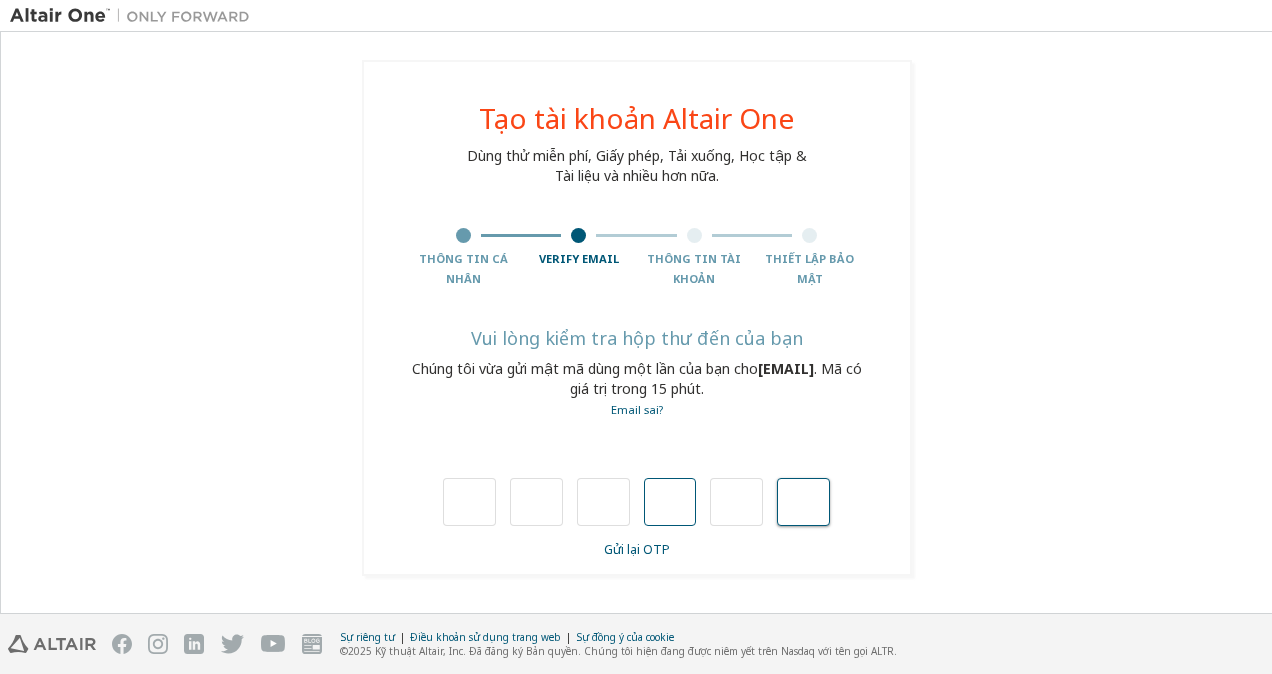 drag, startPoint x: 798, startPoint y: 498, endPoint x: 648, endPoint y: 516, distance: 151.07614 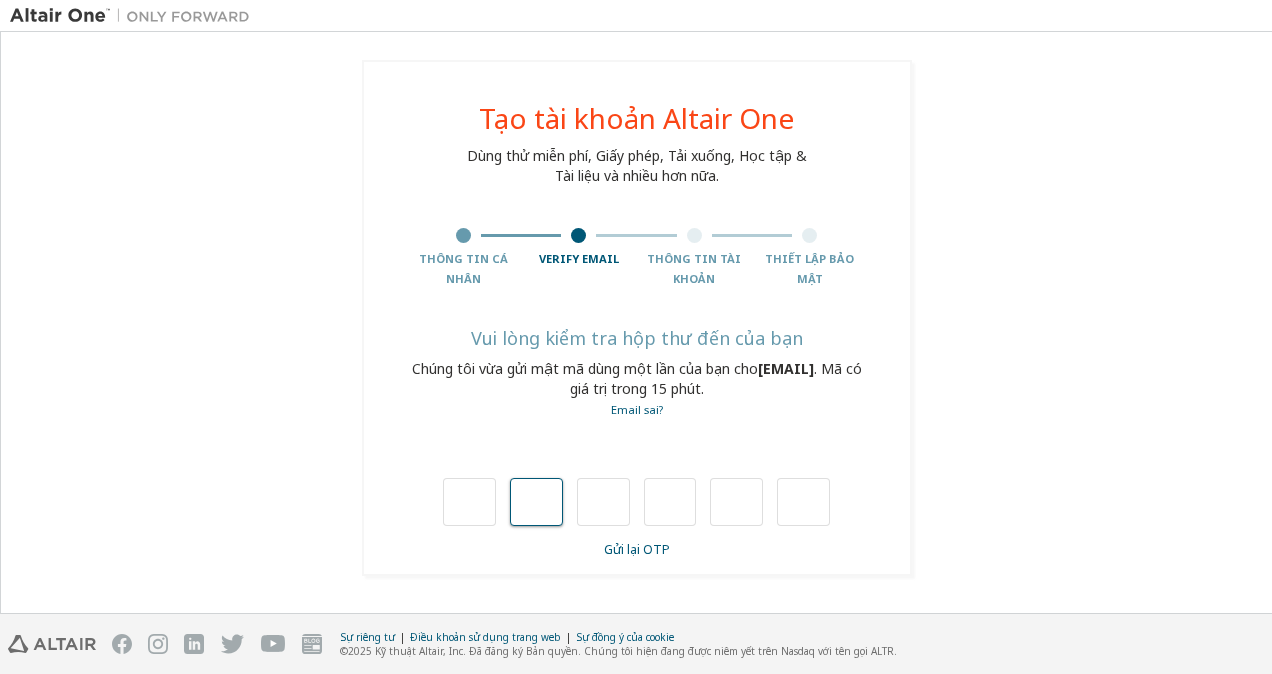 drag, startPoint x: 514, startPoint y: 517, endPoint x: 501, endPoint y: 517, distance: 13 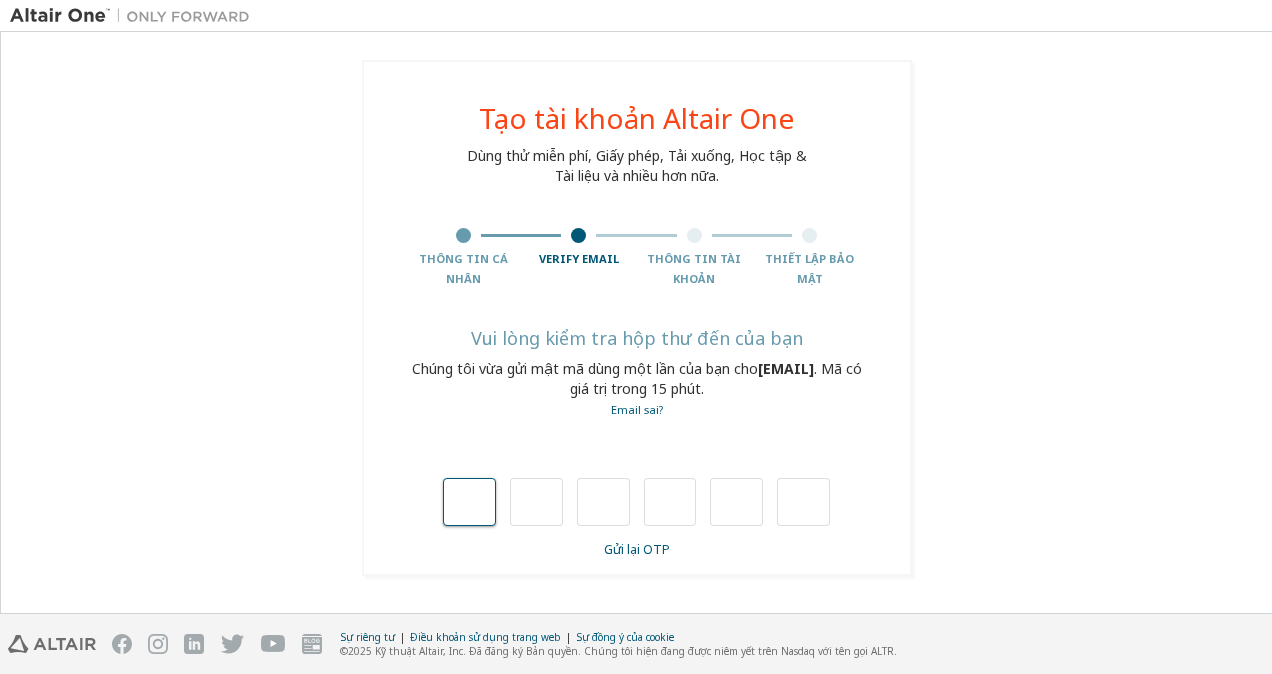 click at bounding box center (469, 502) 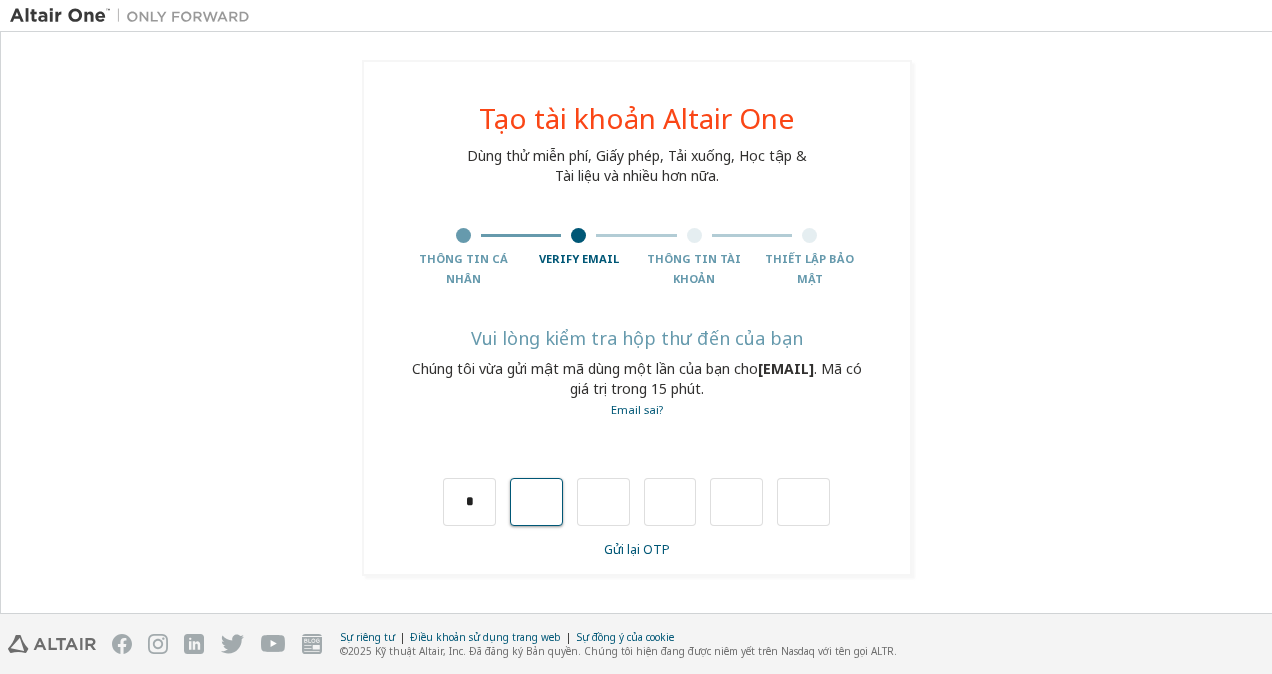type on "*" 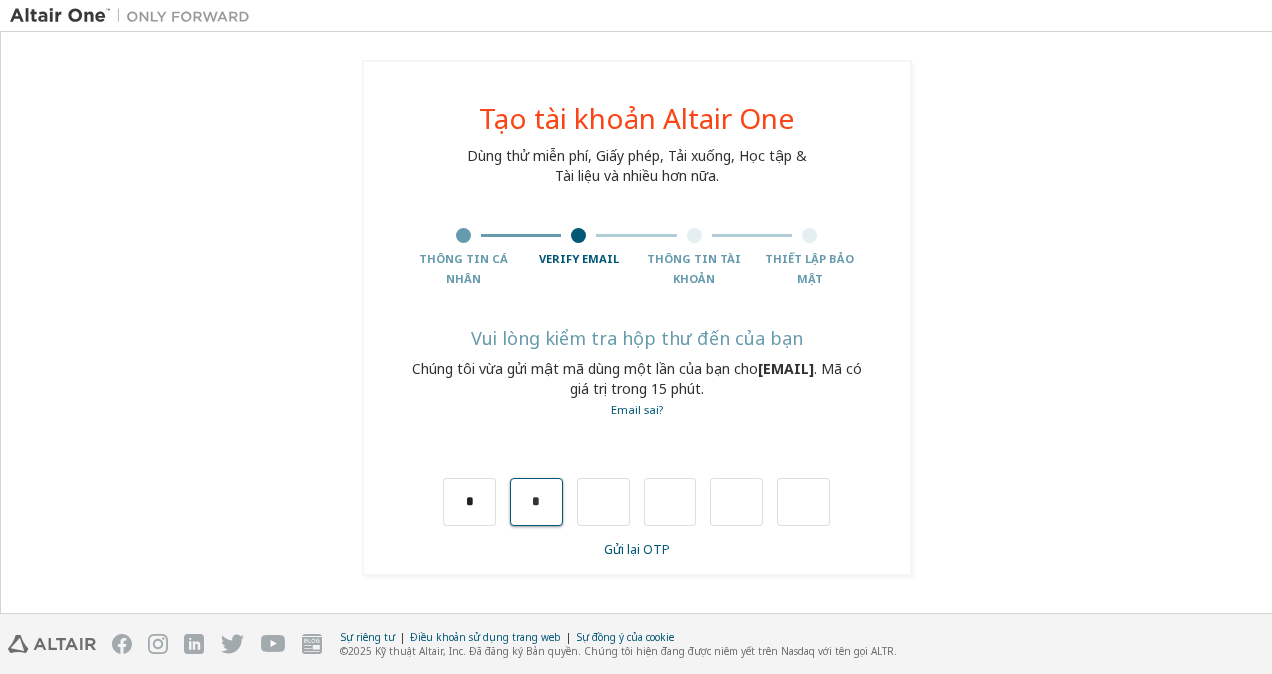 click on "*" at bounding box center (536, 502) 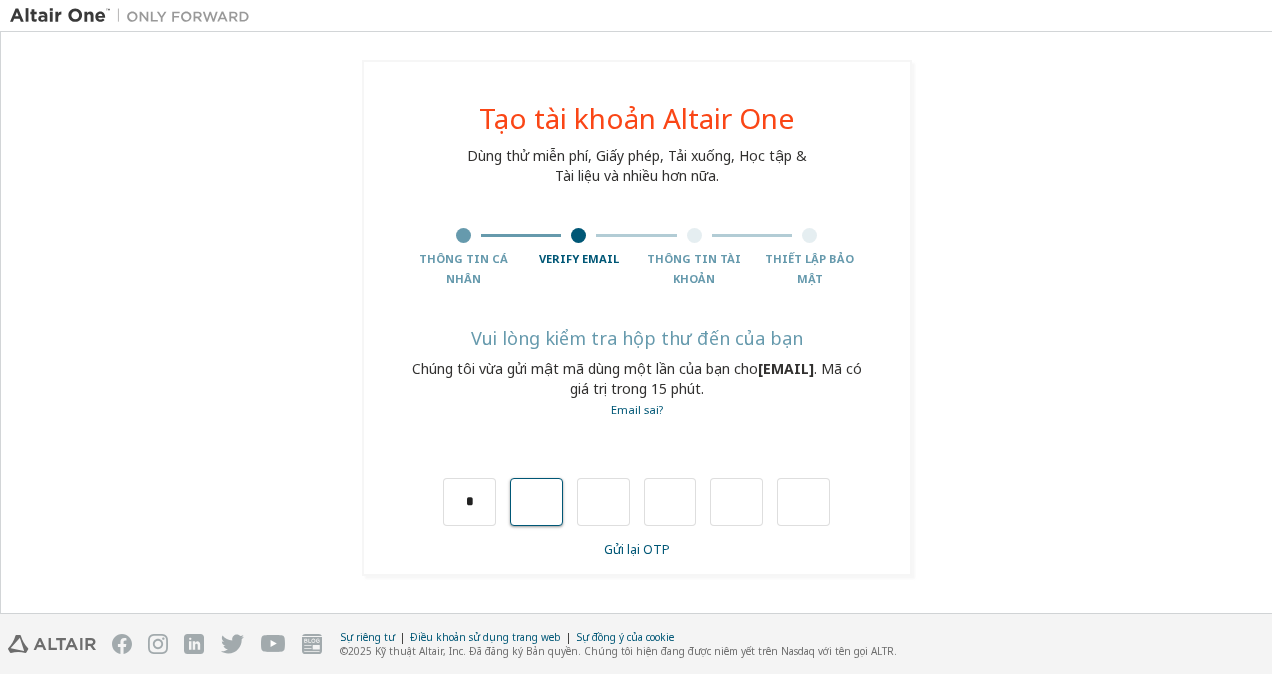 click at bounding box center (536, 502) 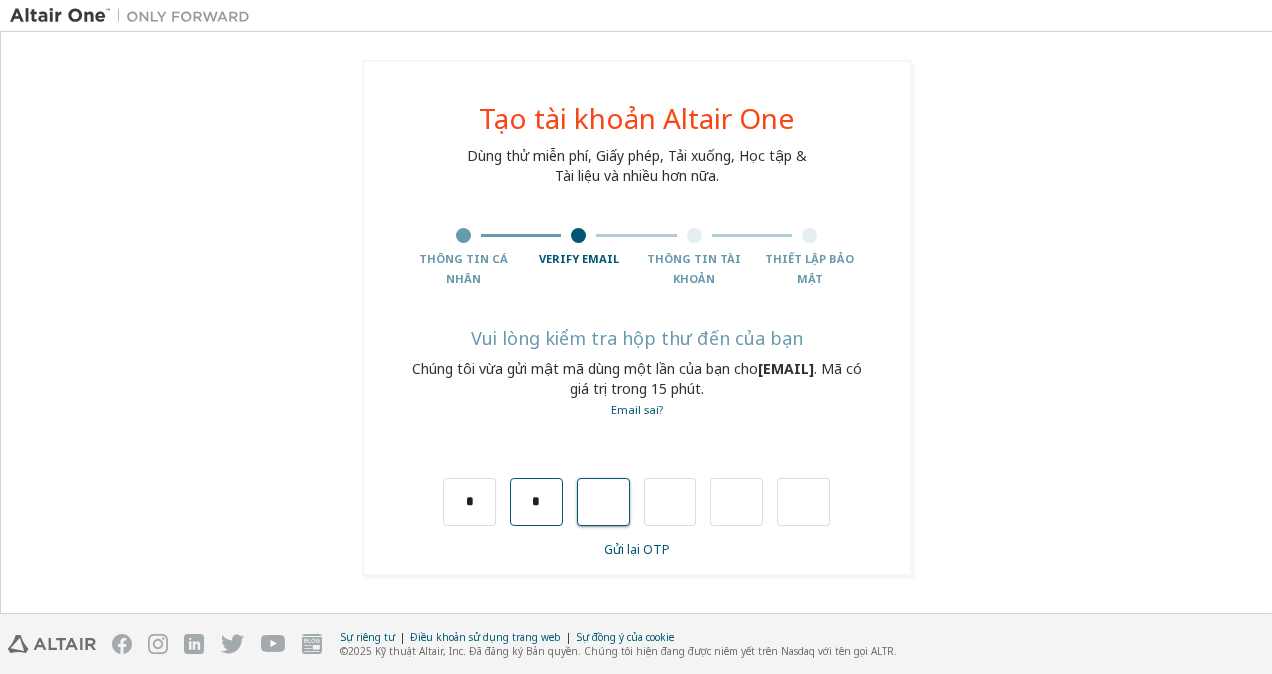 type on "*" 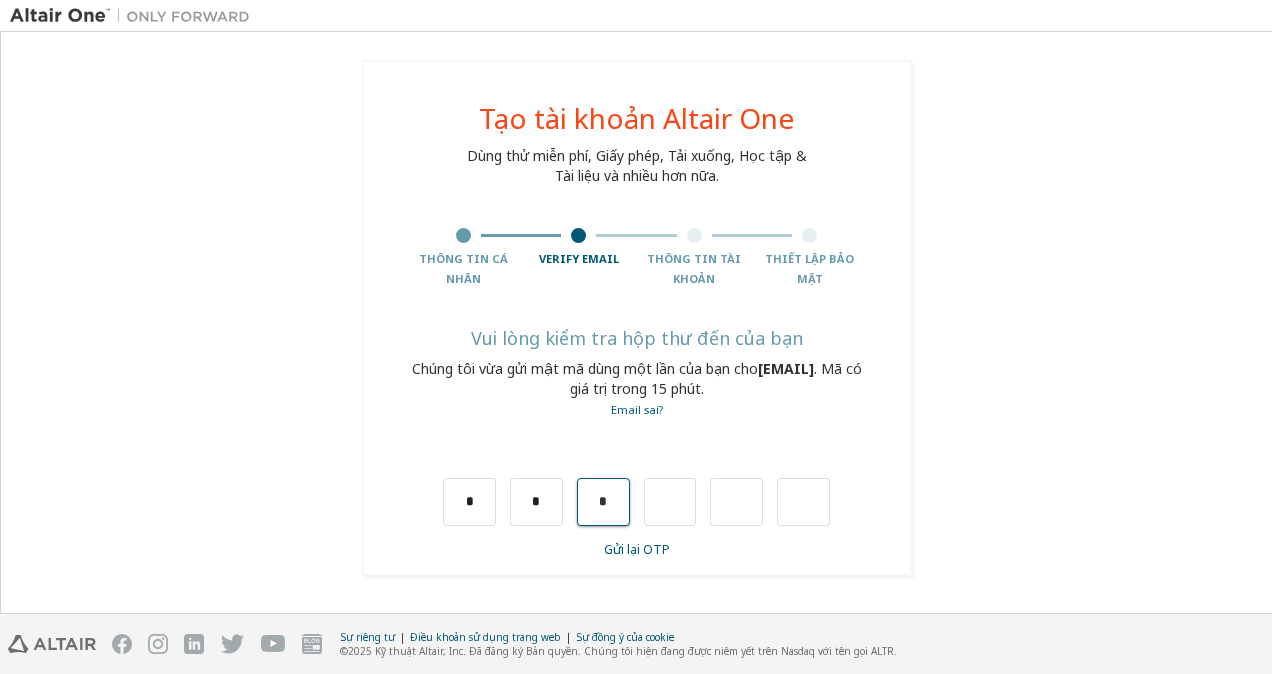 click on "*" at bounding box center [603, 502] 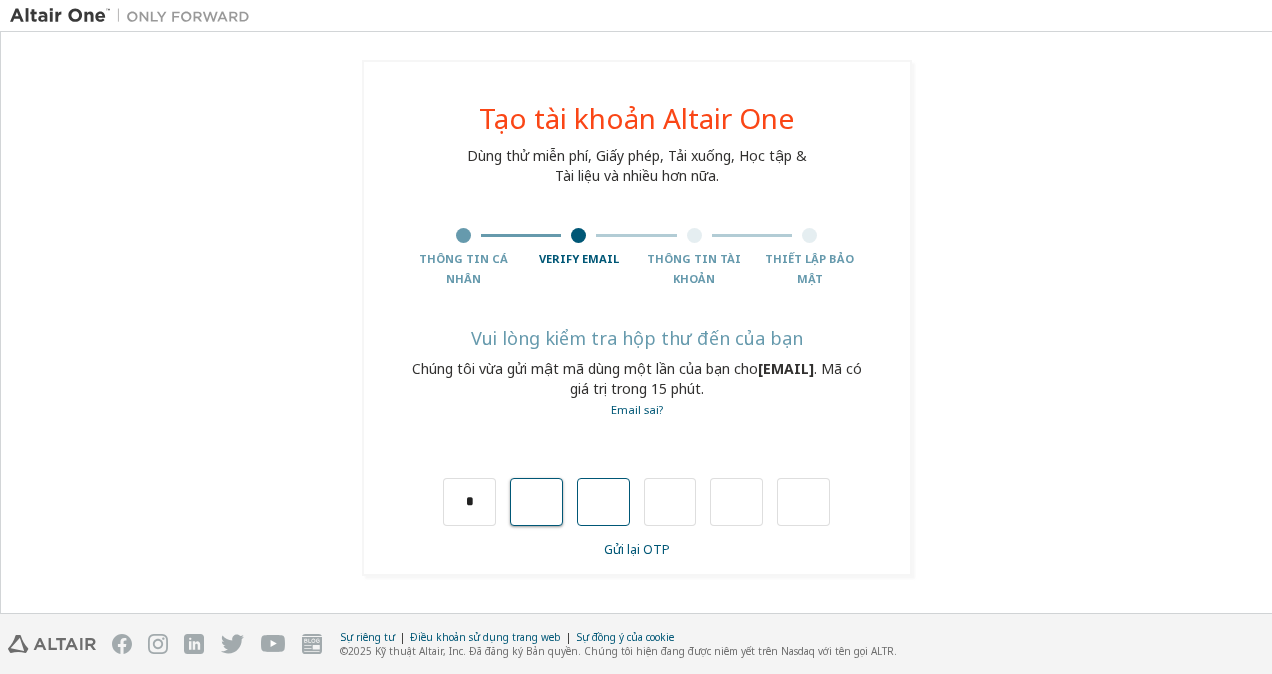 type on "*" 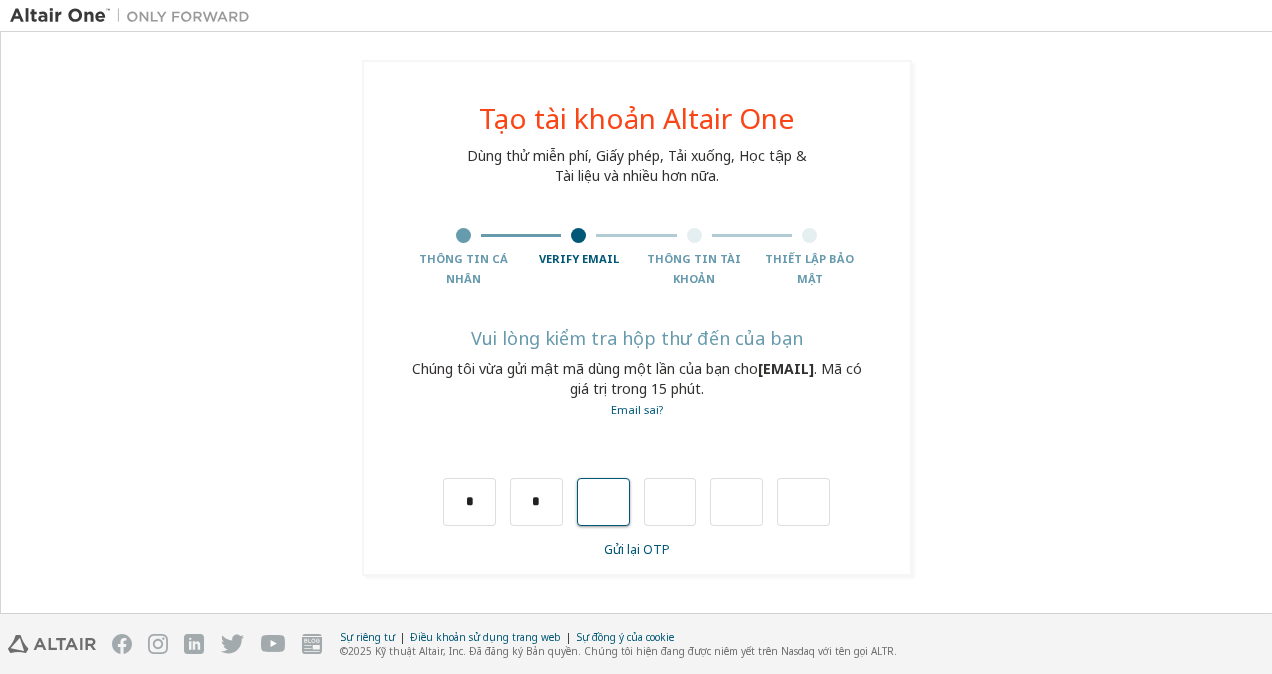 type on "*" 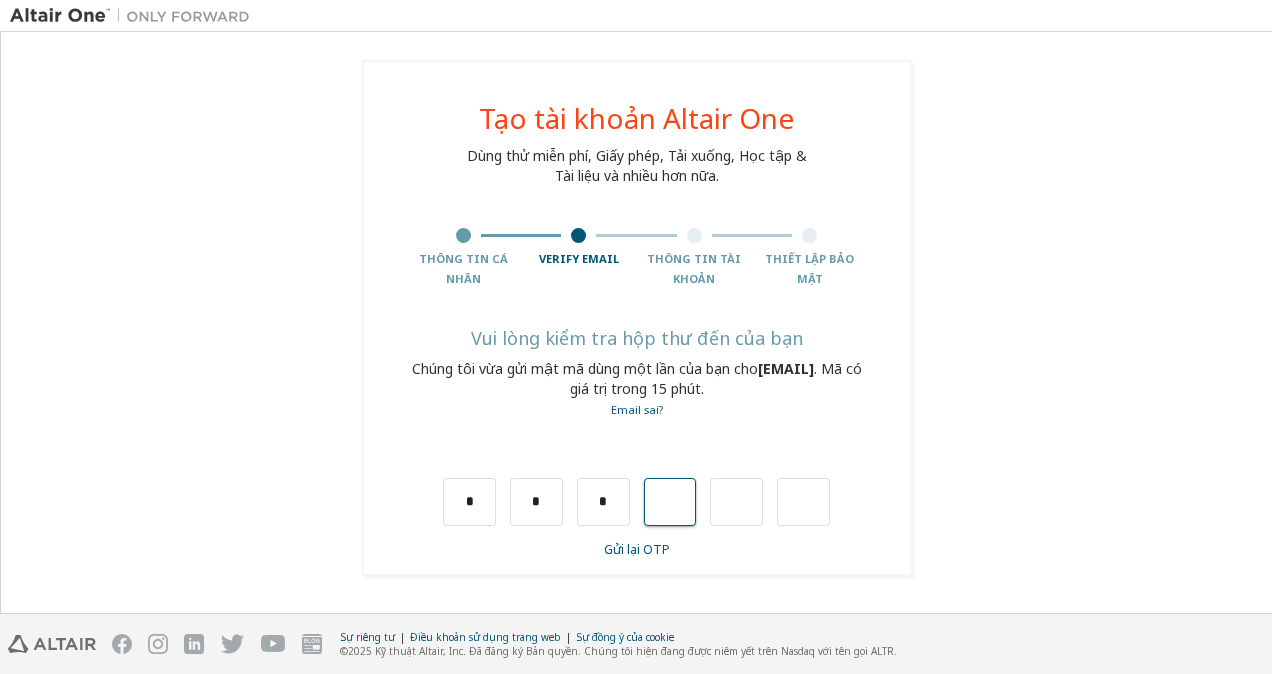type on "*" 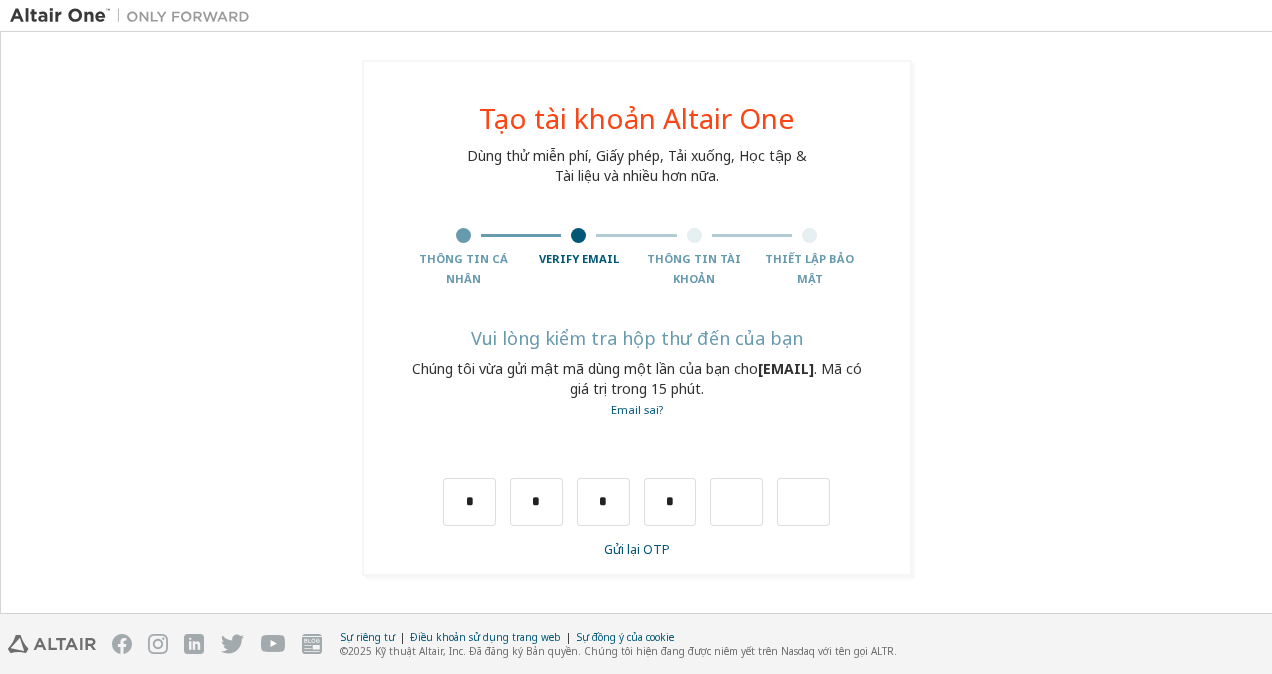 click on "* * * *" at bounding box center (636, 502) 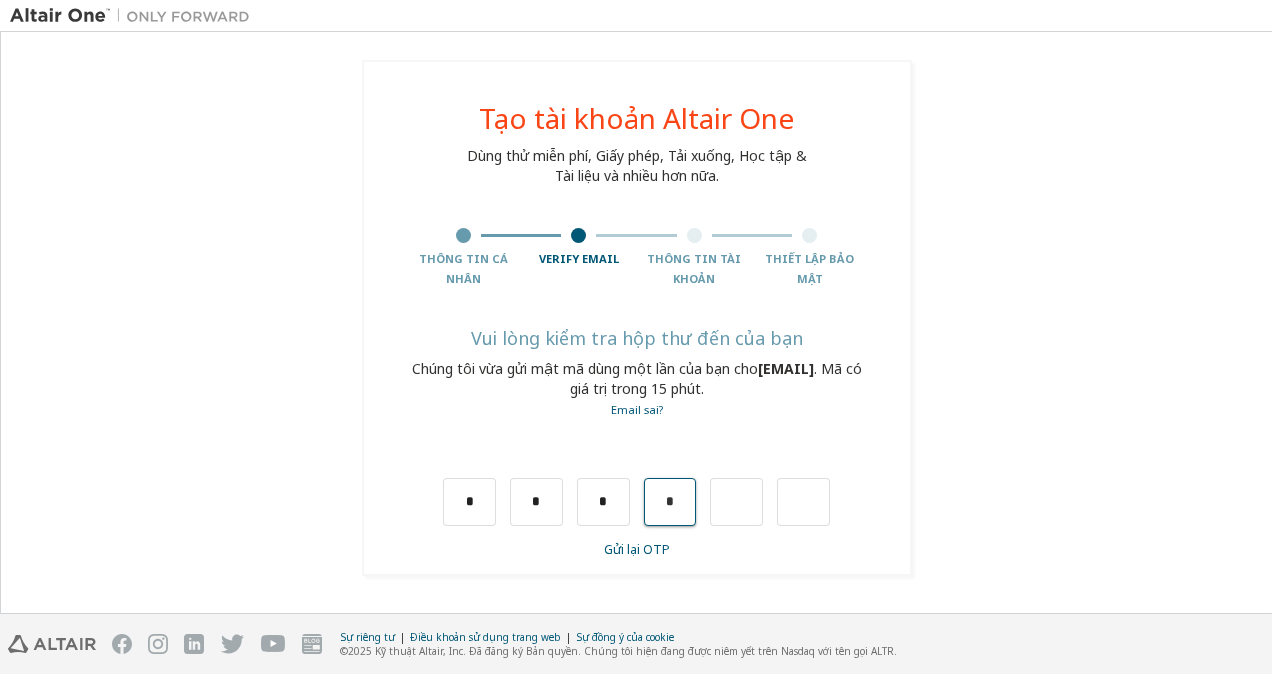 click on "*" at bounding box center [670, 502] 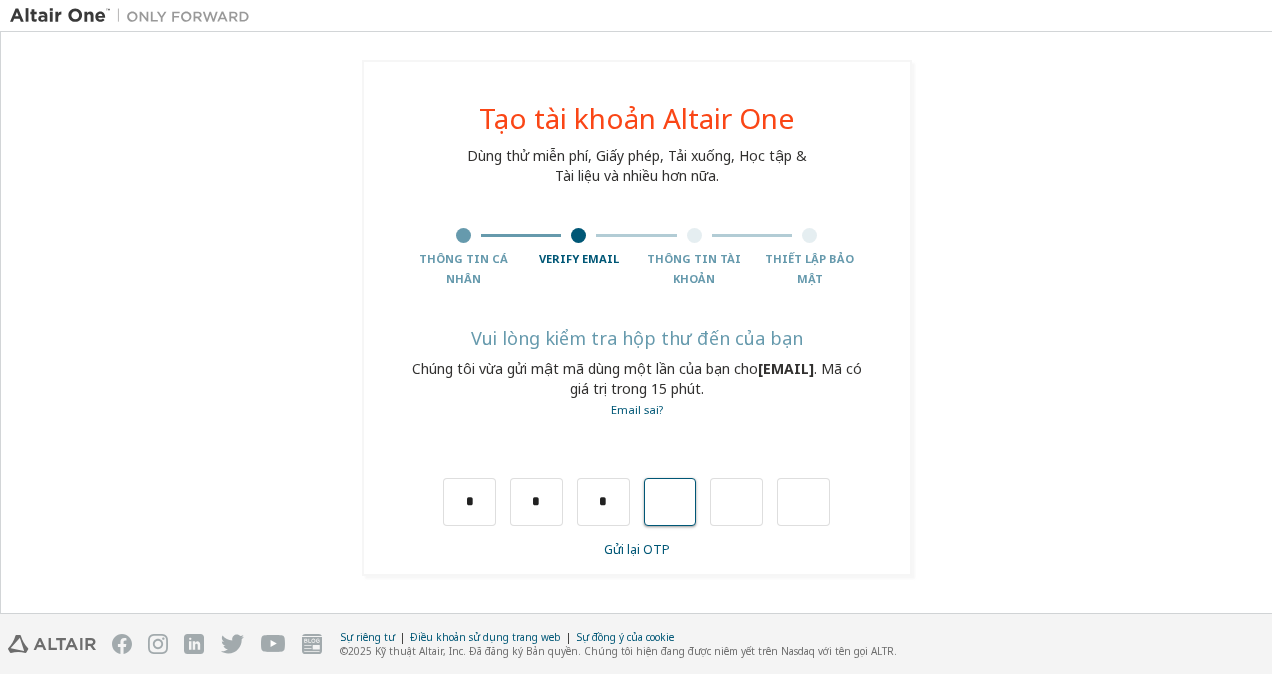 click at bounding box center [670, 502] 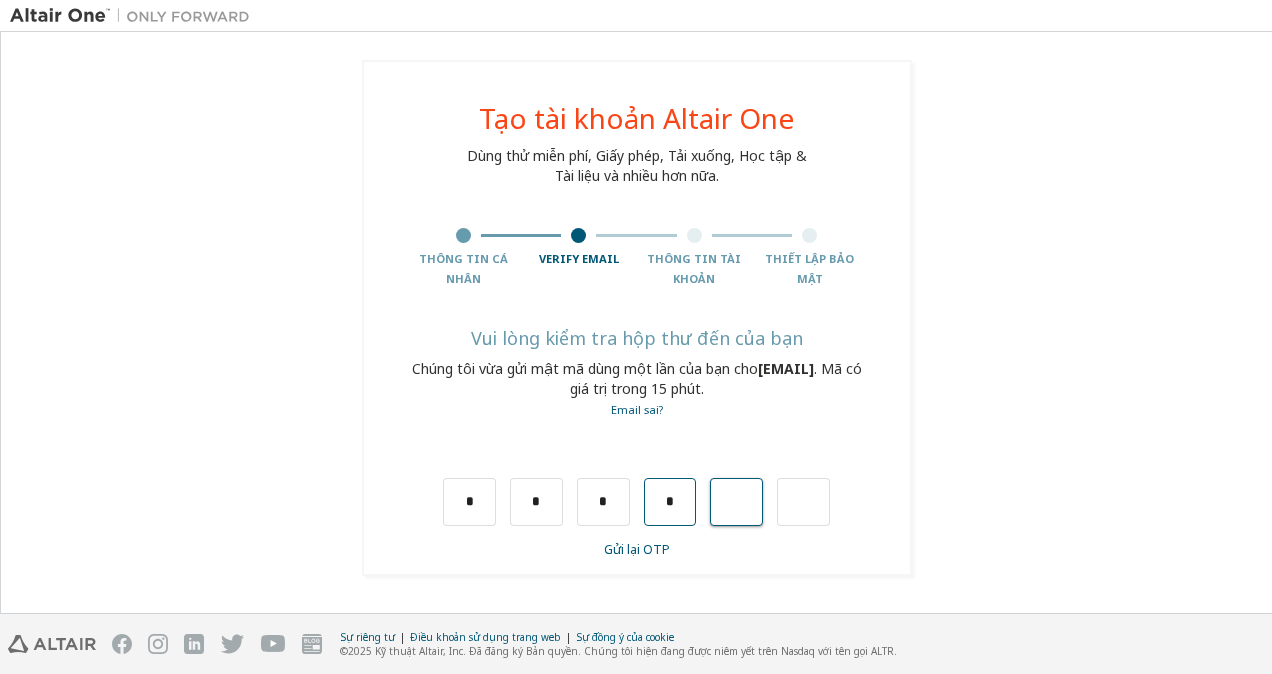 type on "*" 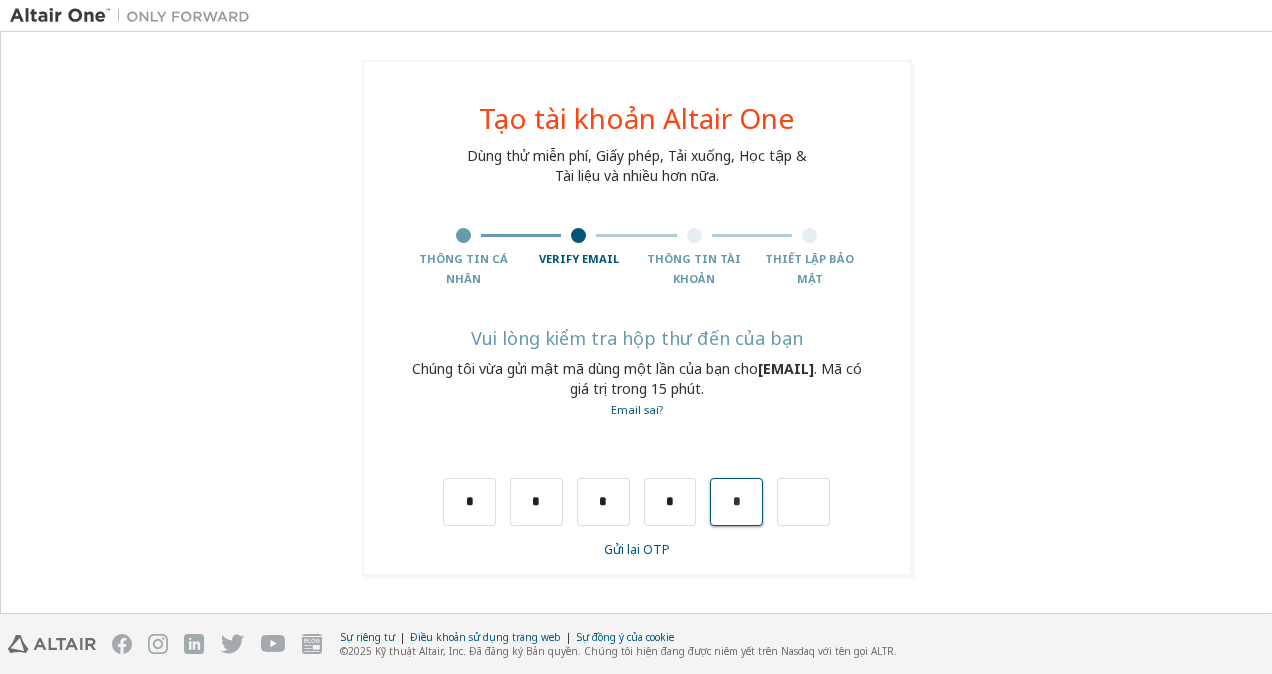 click on "*" at bounding box center (736, 502) 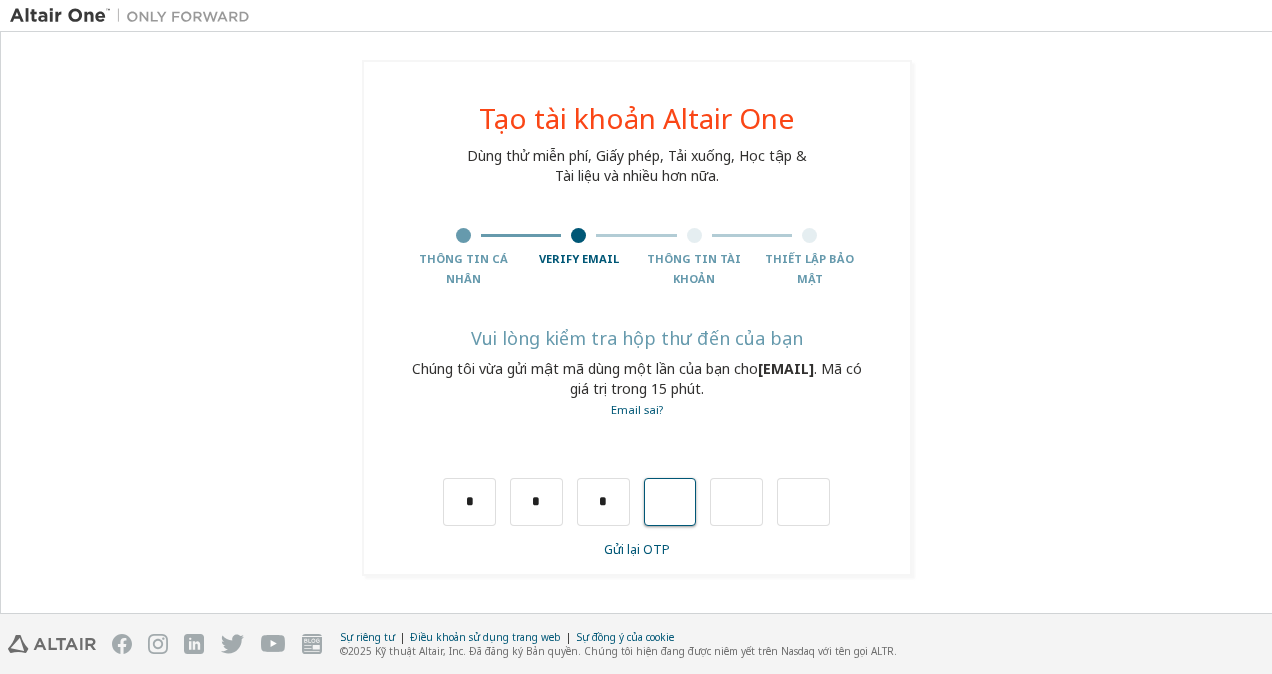type on "*" 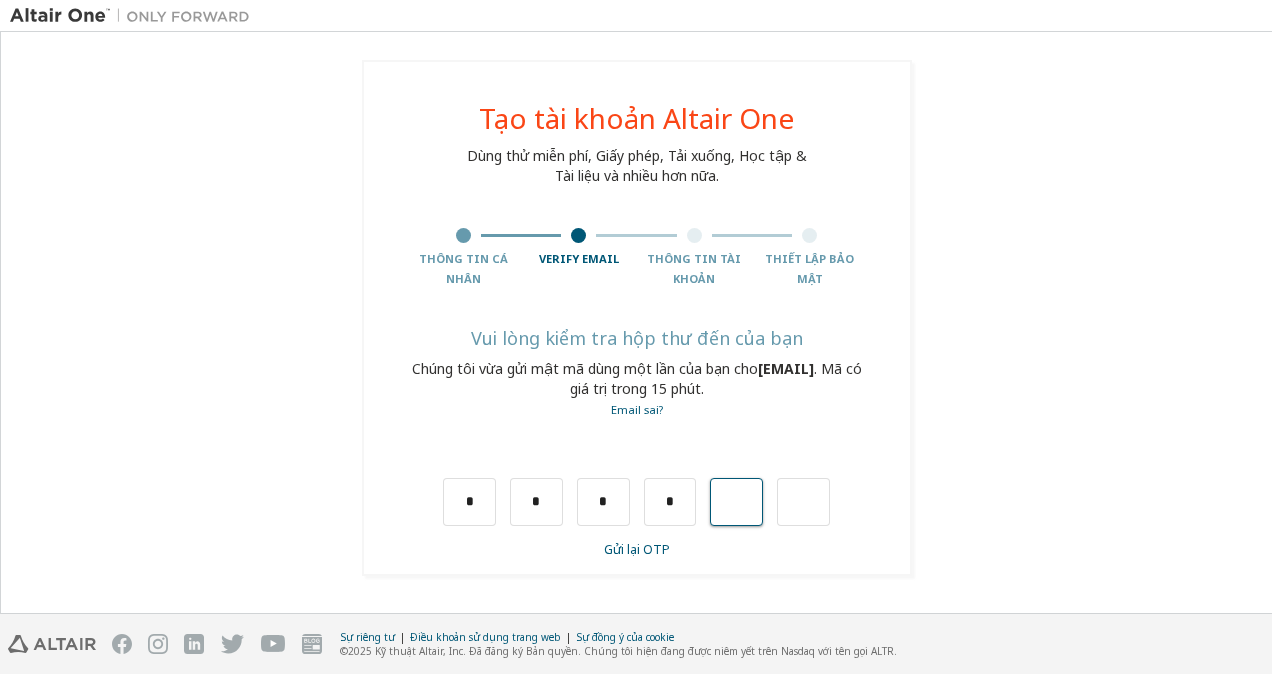 type on "*" 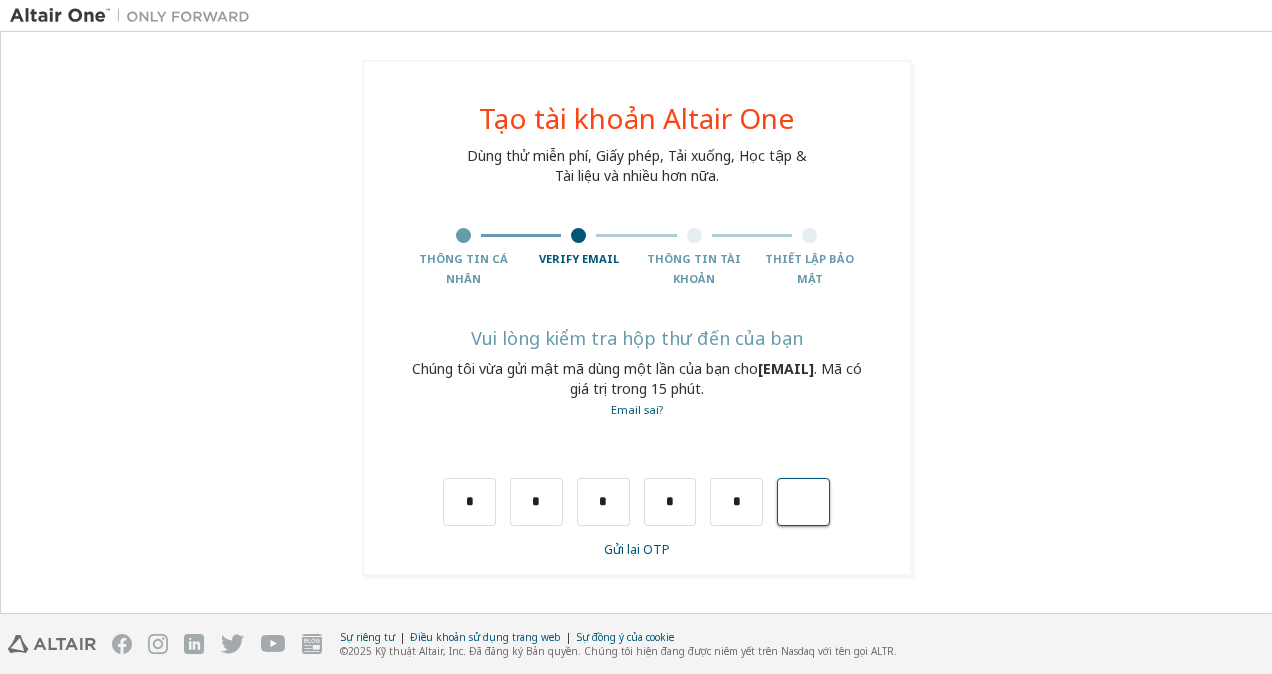 type on "*" 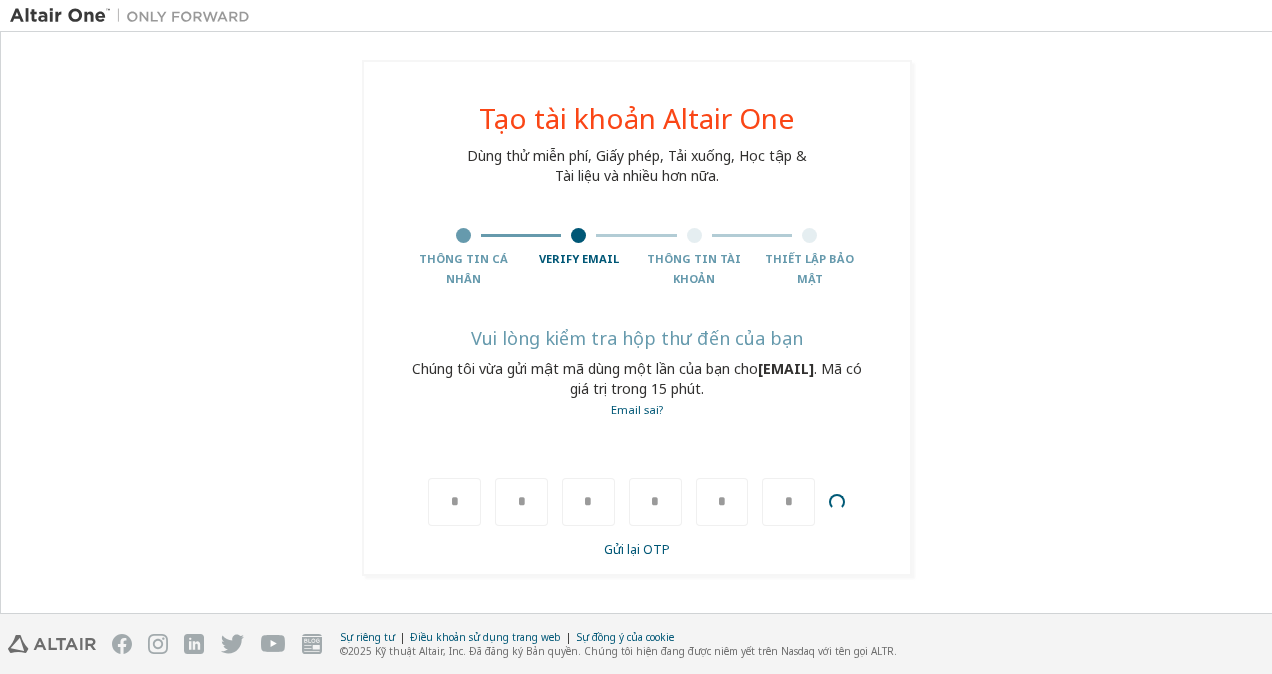 click on "*" at bounding box center (788, 502) 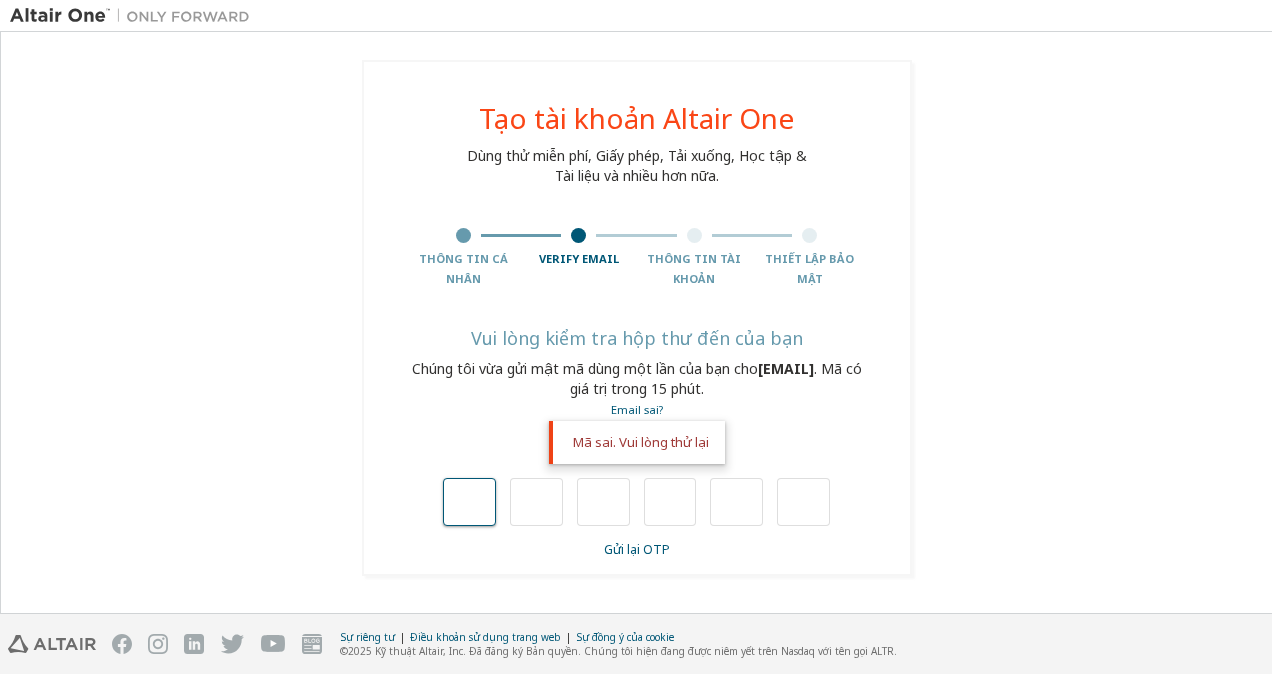 click at bounding box center (469, 502) 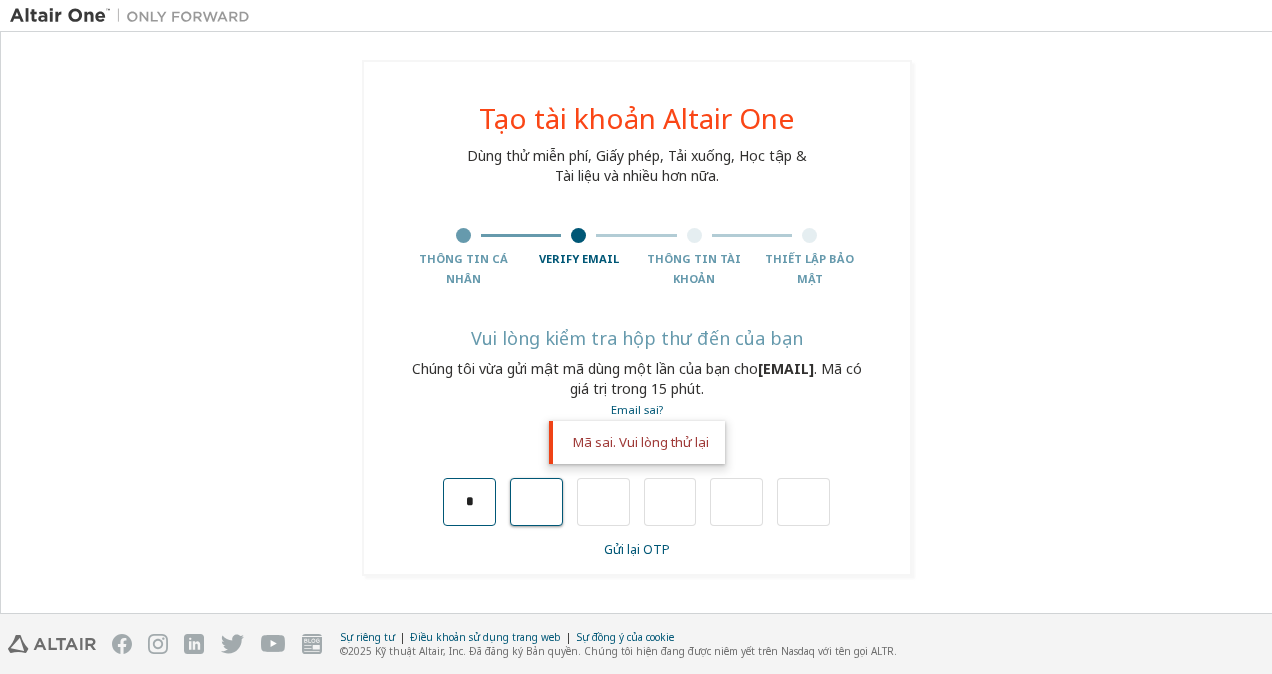 type on "*" 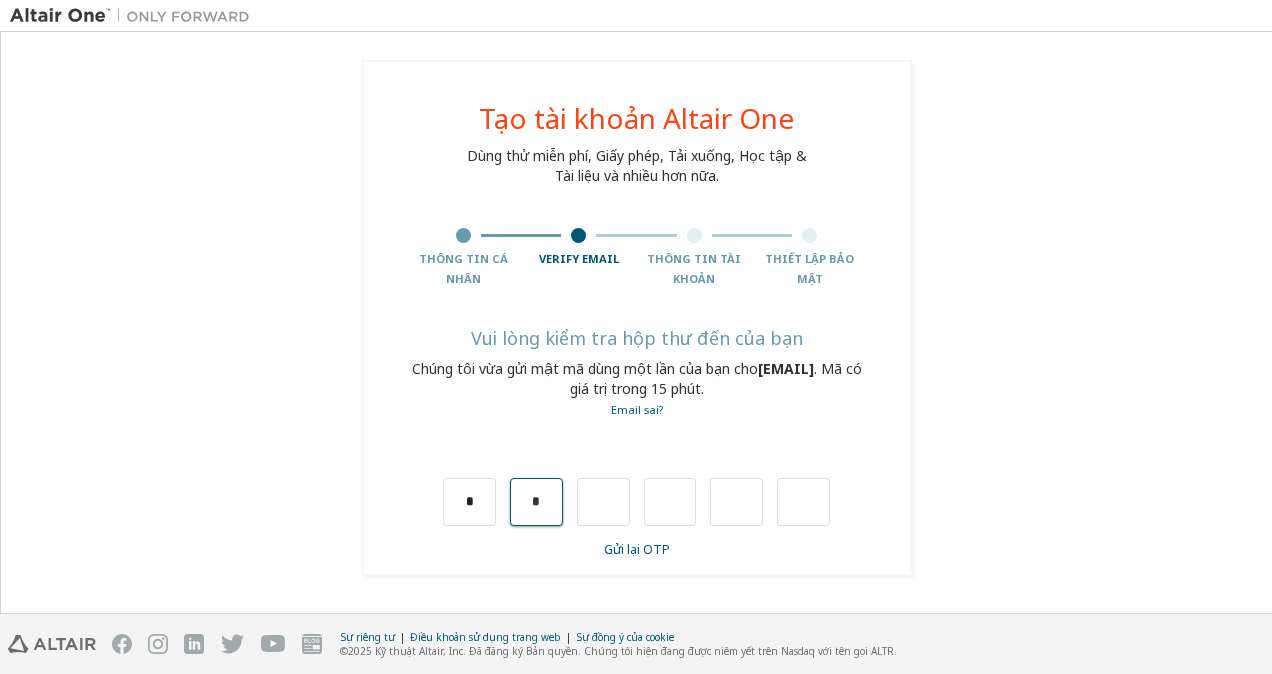 click on "*" at bounding box center (536, 502) 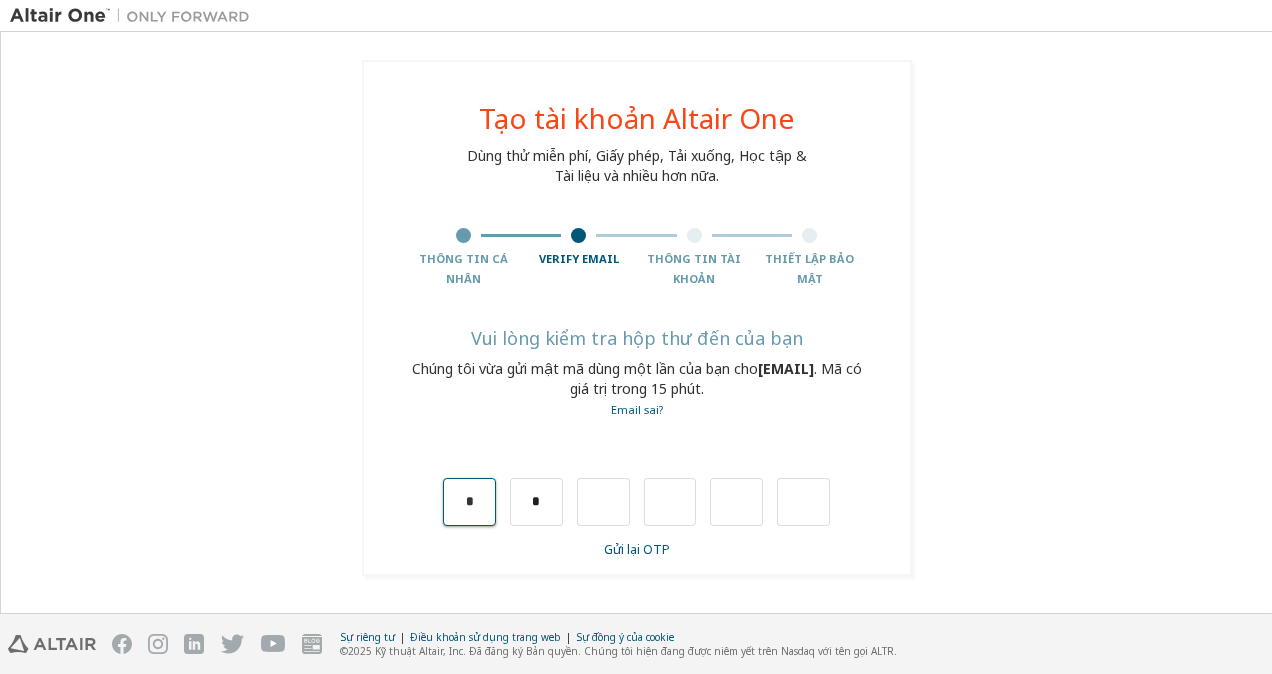 click on "*" at bounding box center [469, 502] 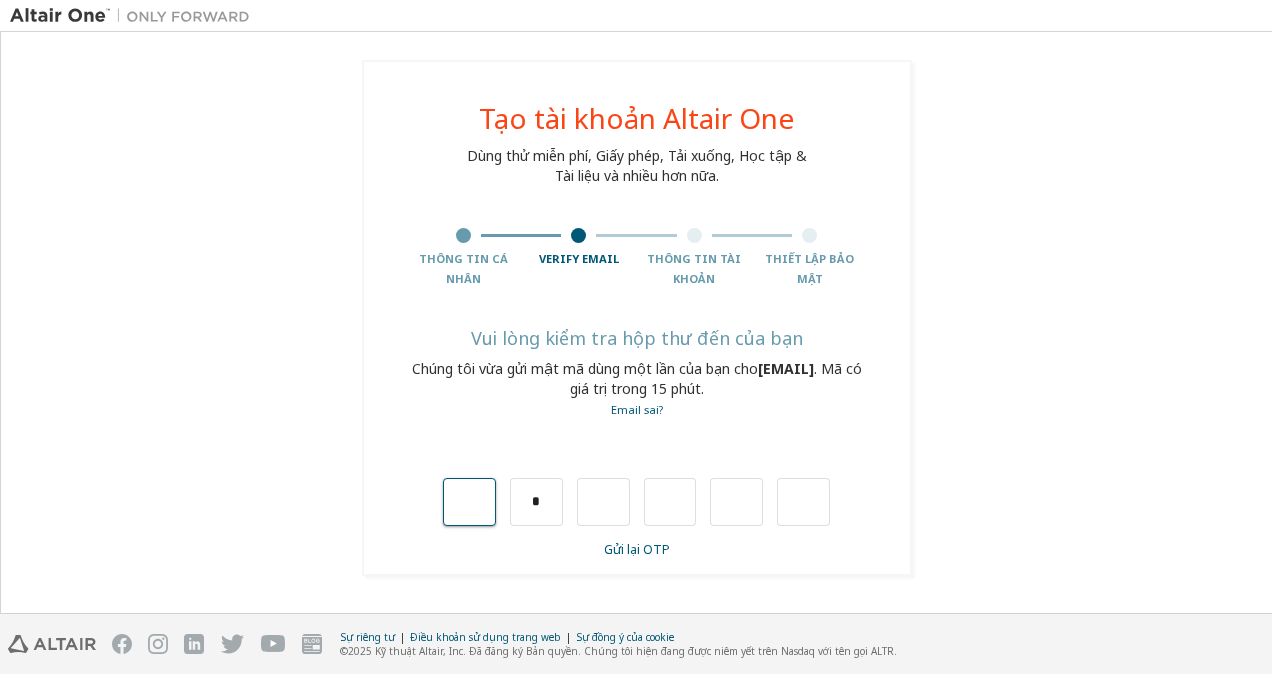 type on "*" 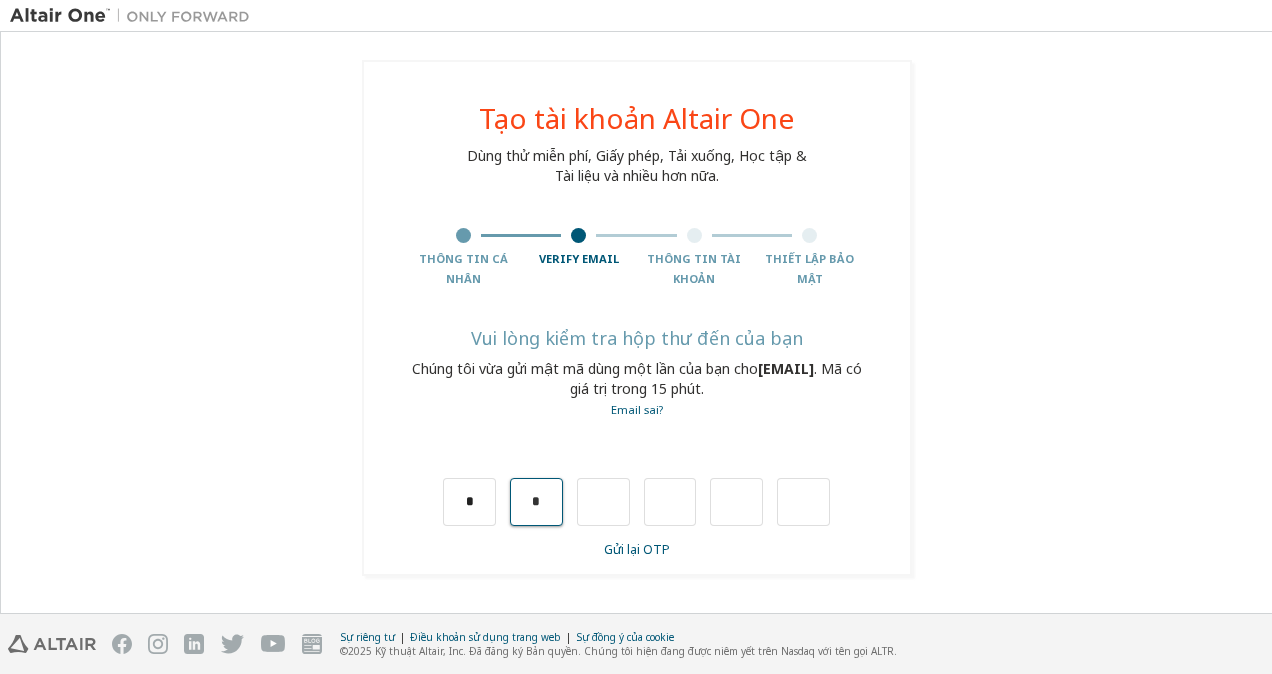 click on "*" at bounding box center (536, 502) 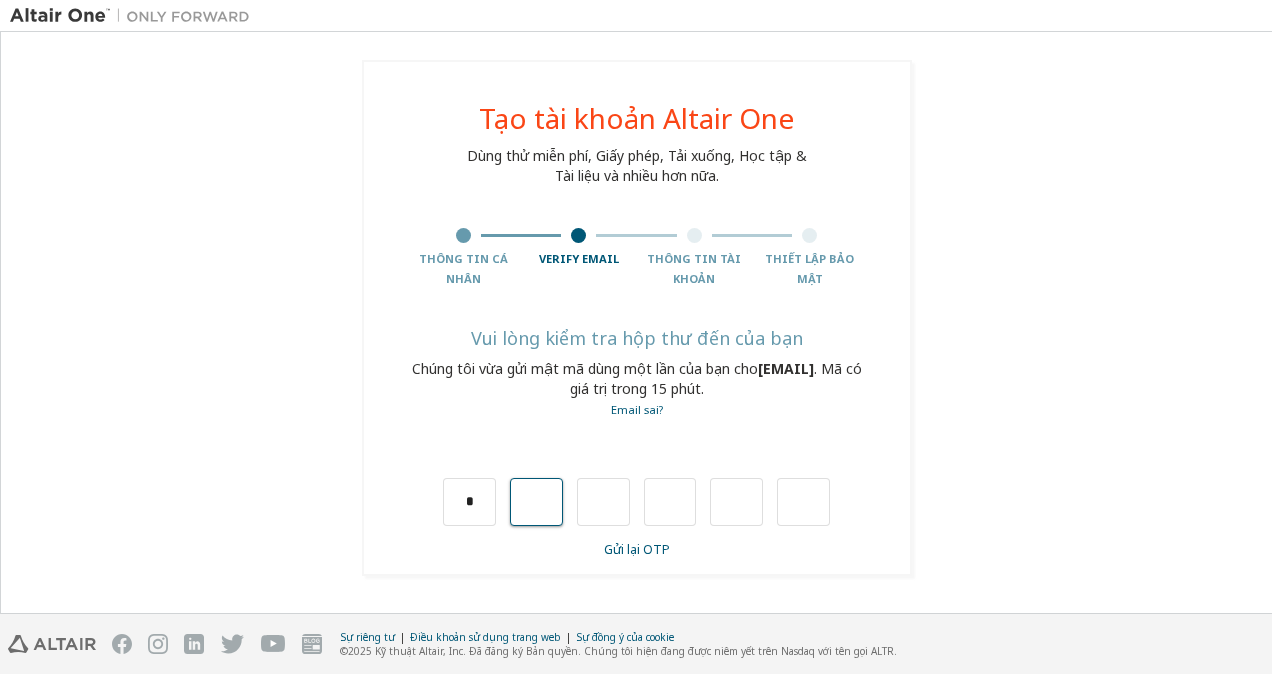 click at bounding box center [536, 502] 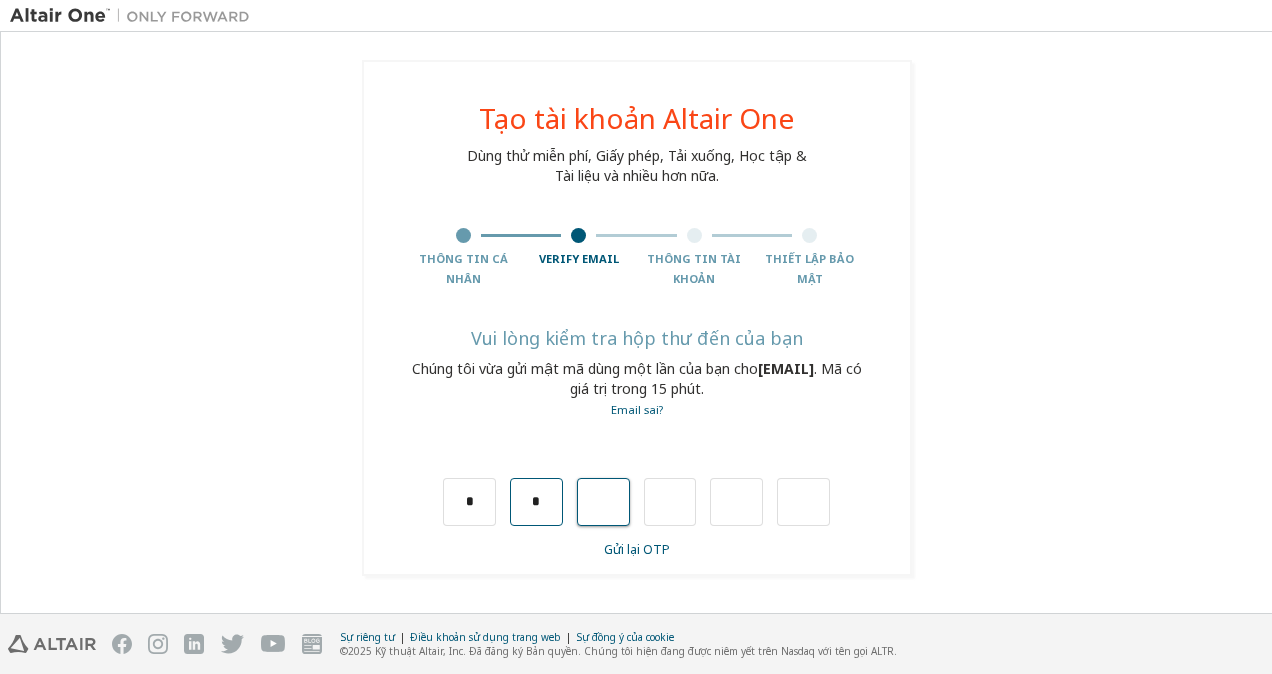 type on "*" 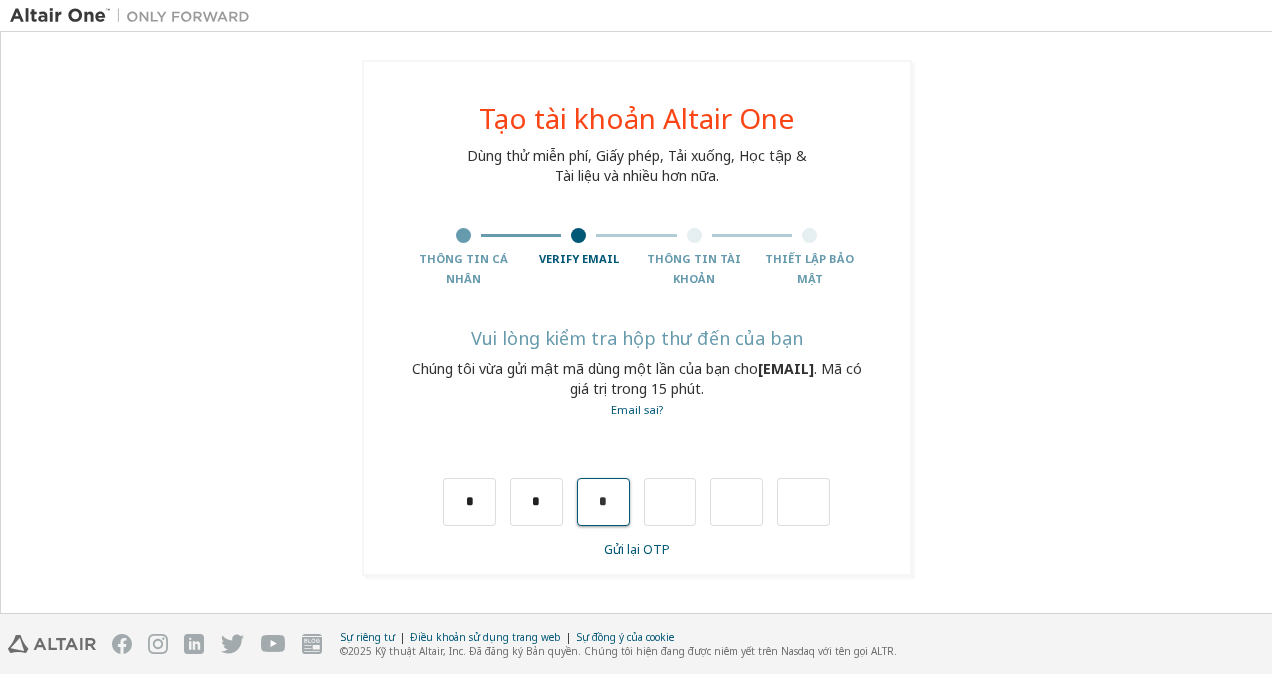 click on "*" at bounding box center (603, 502) 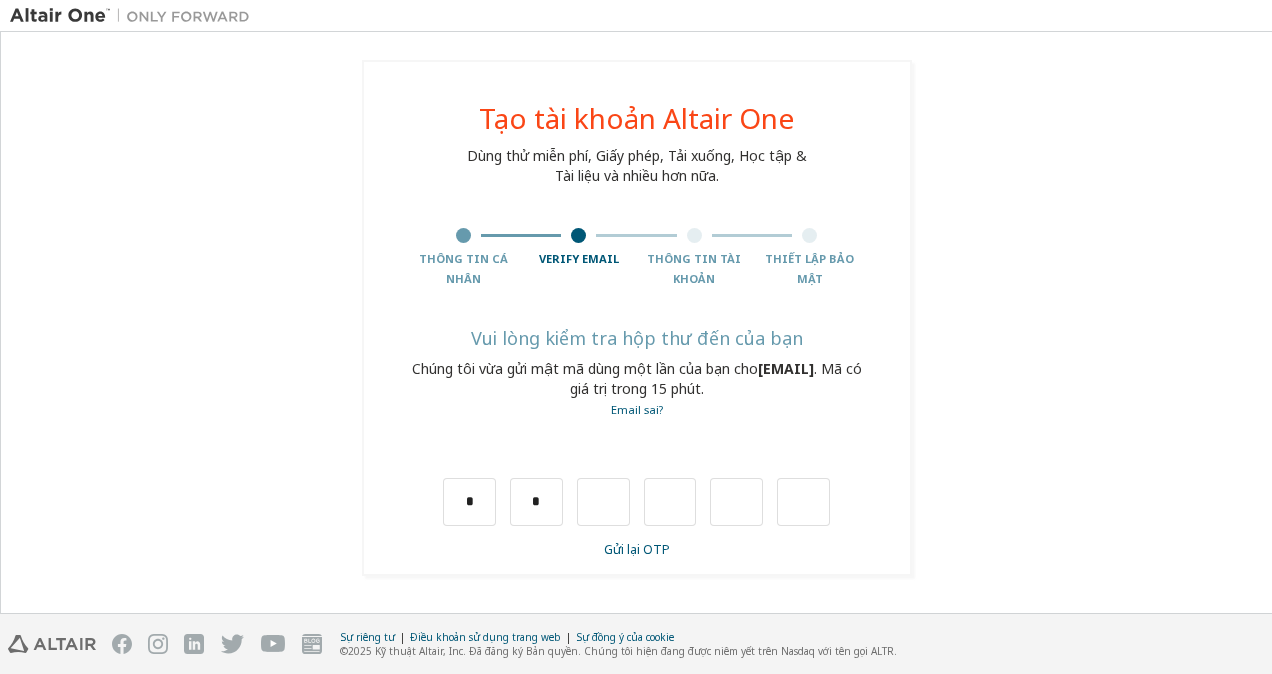 click on "* *" at bounding box center [636, 502] 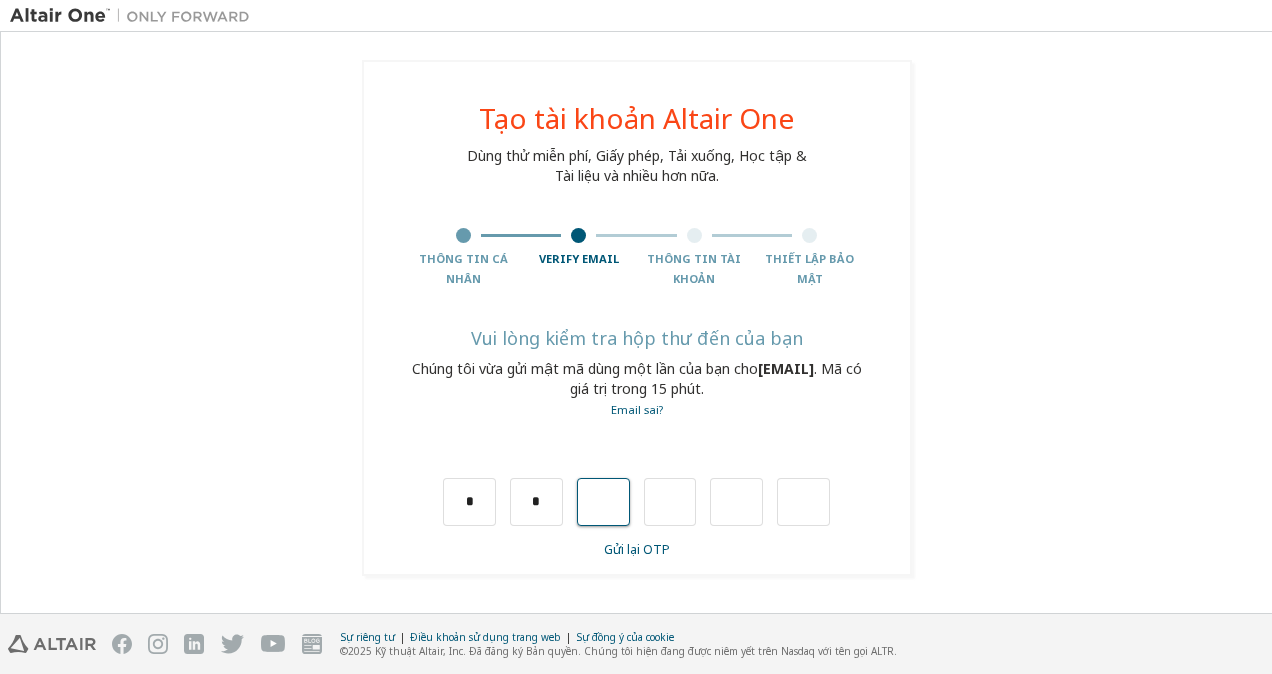 click at bounding box center [603, 502] 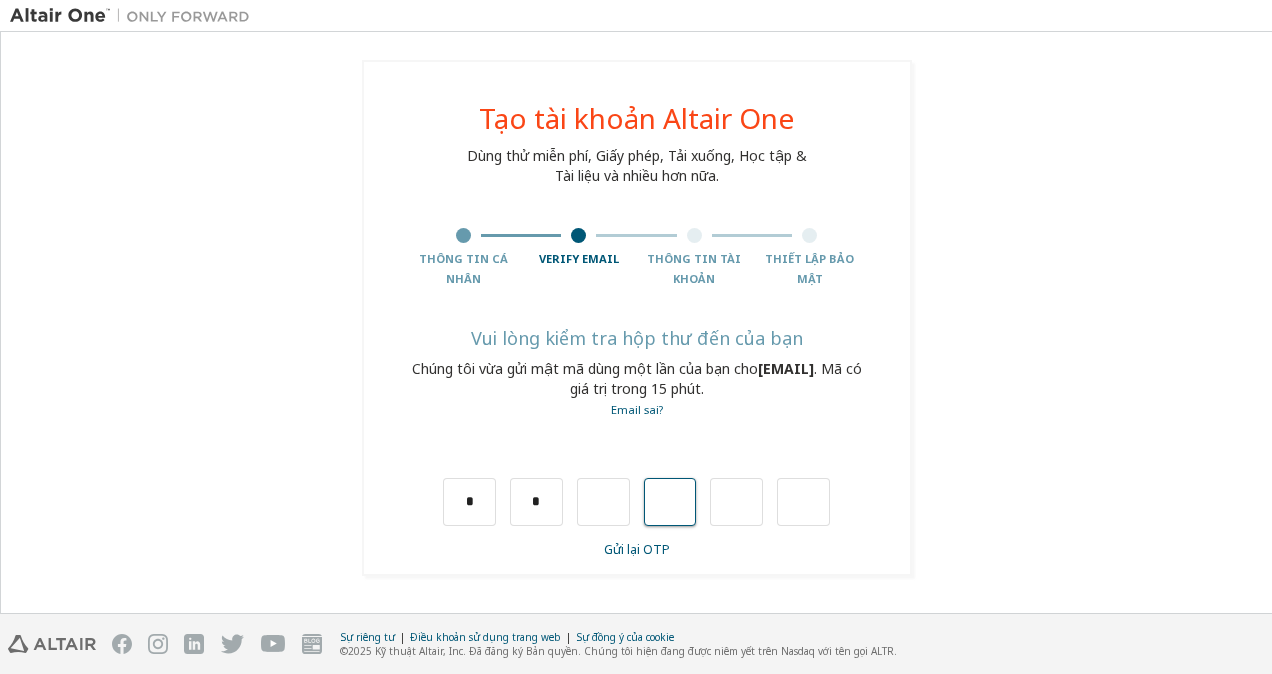 click at bounding box center [670, 502] 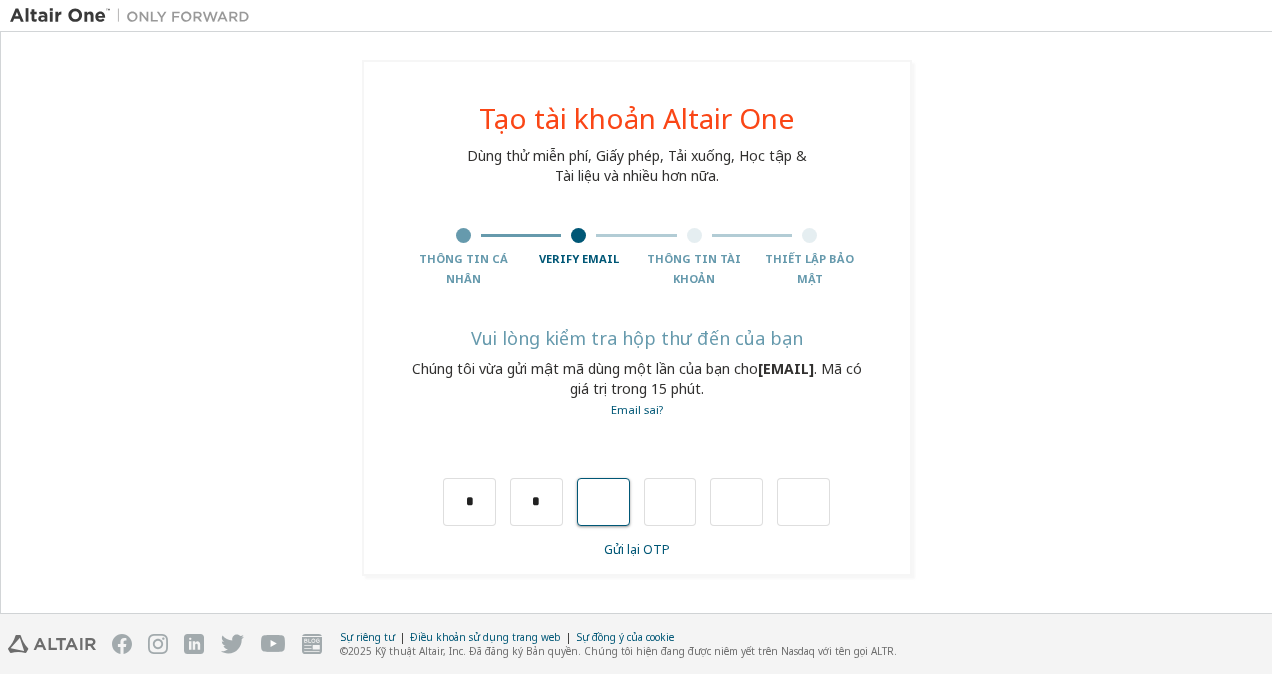 click at bounding box center (603, 502) 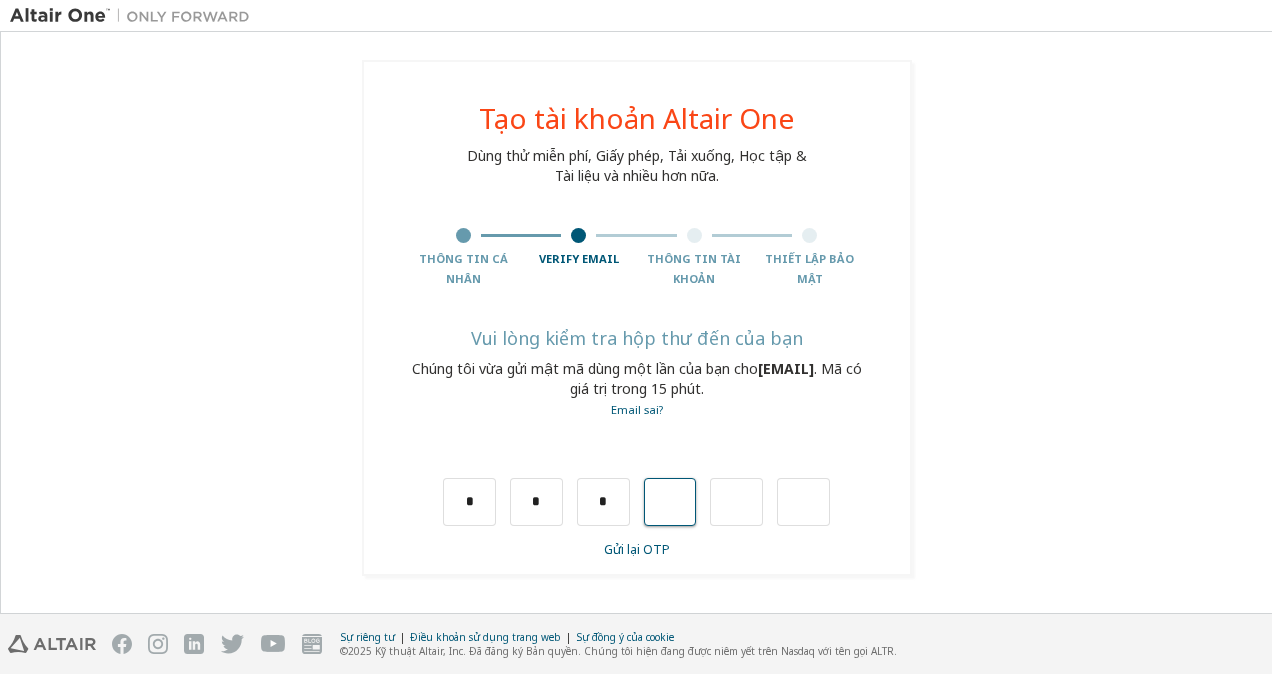 type on "*" 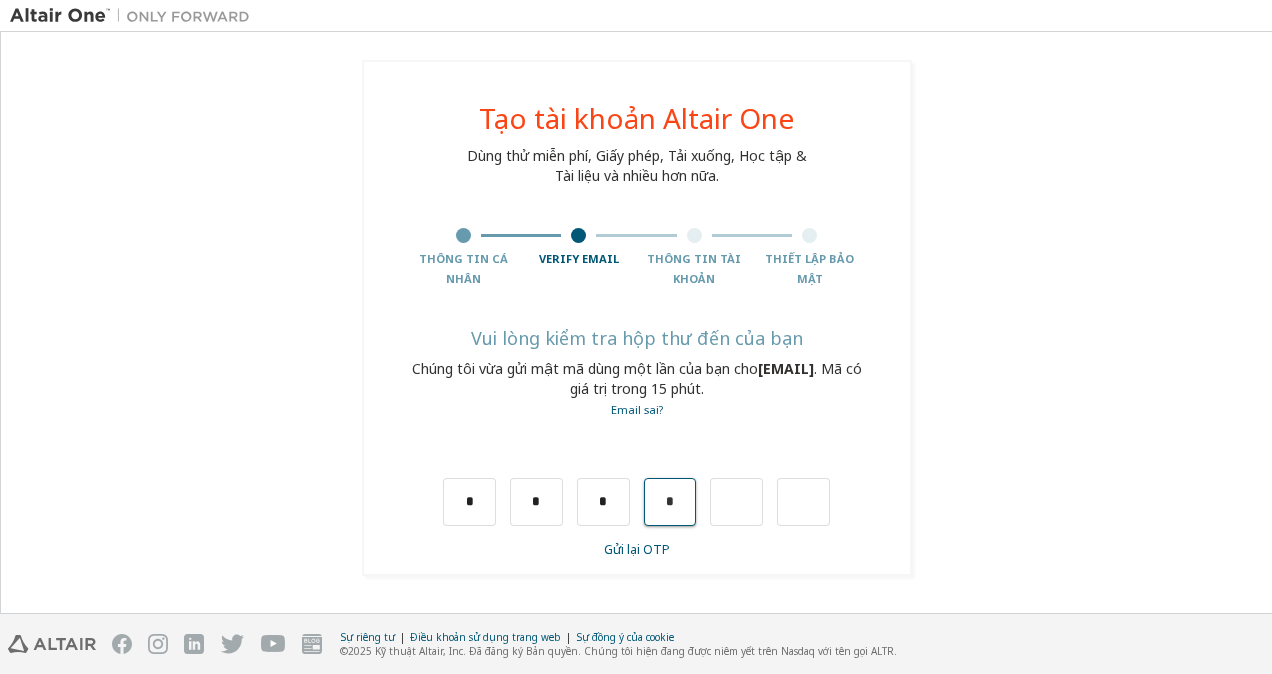 click on "*" at bounding box center (670, 502) 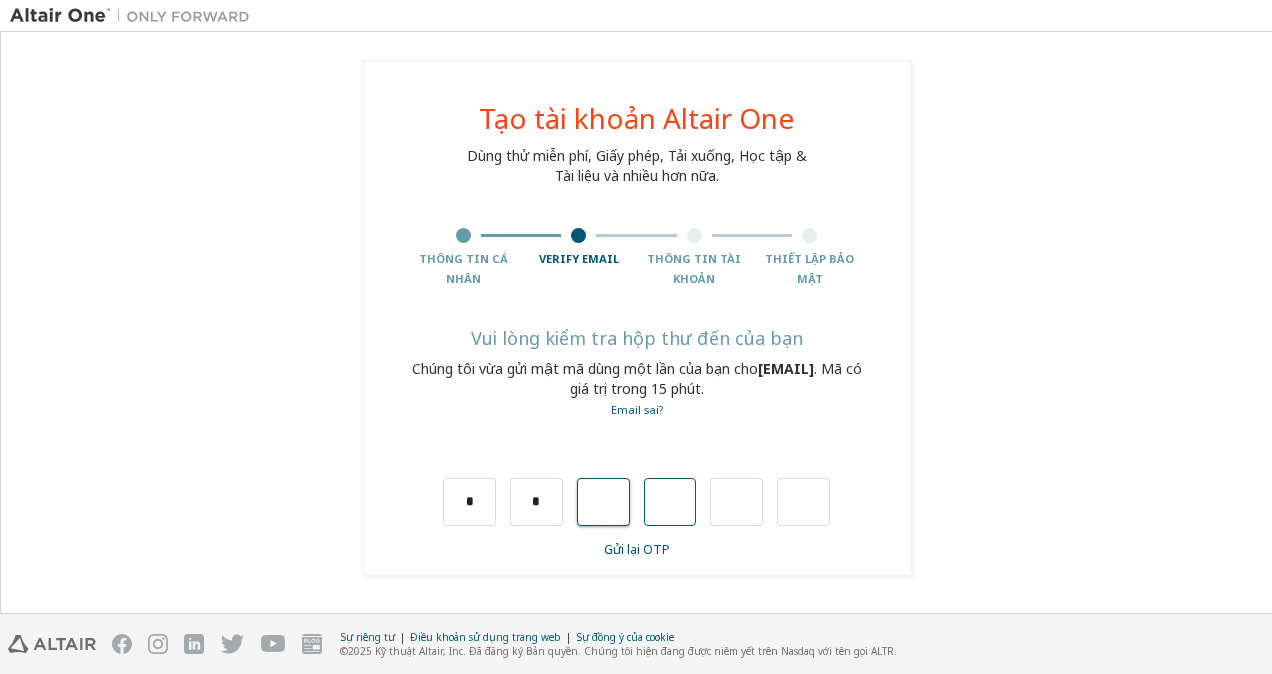 type on "*" 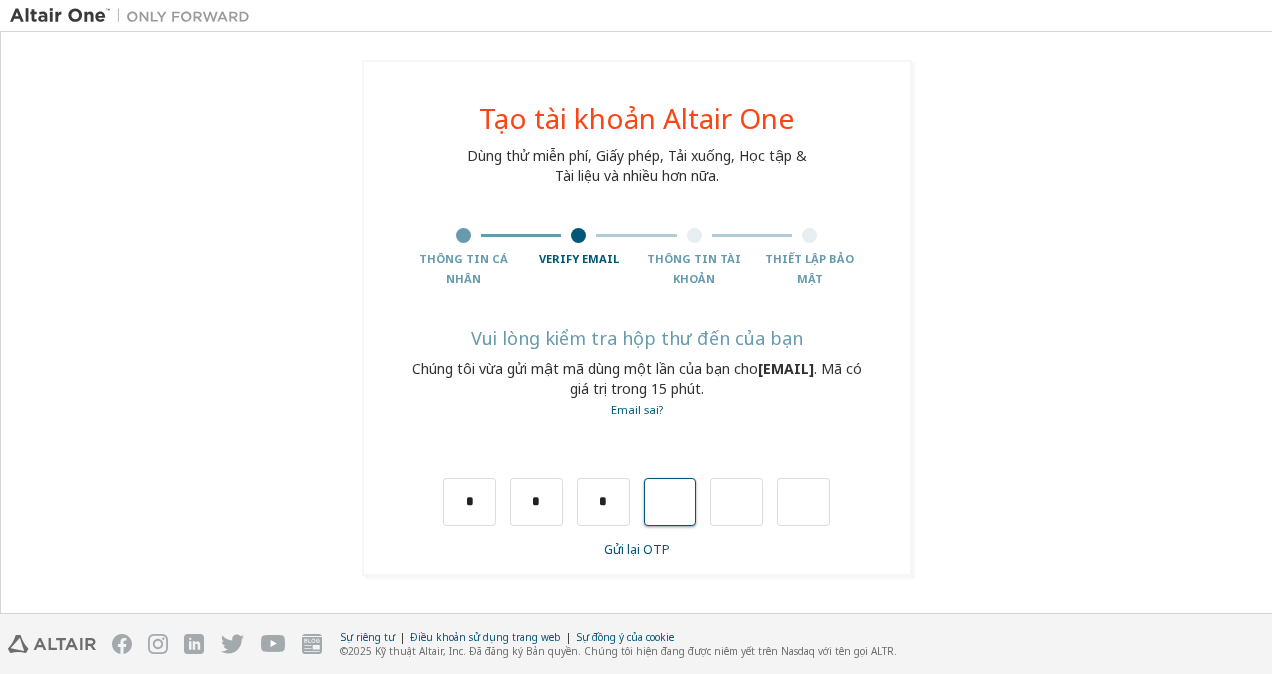 type on "*" 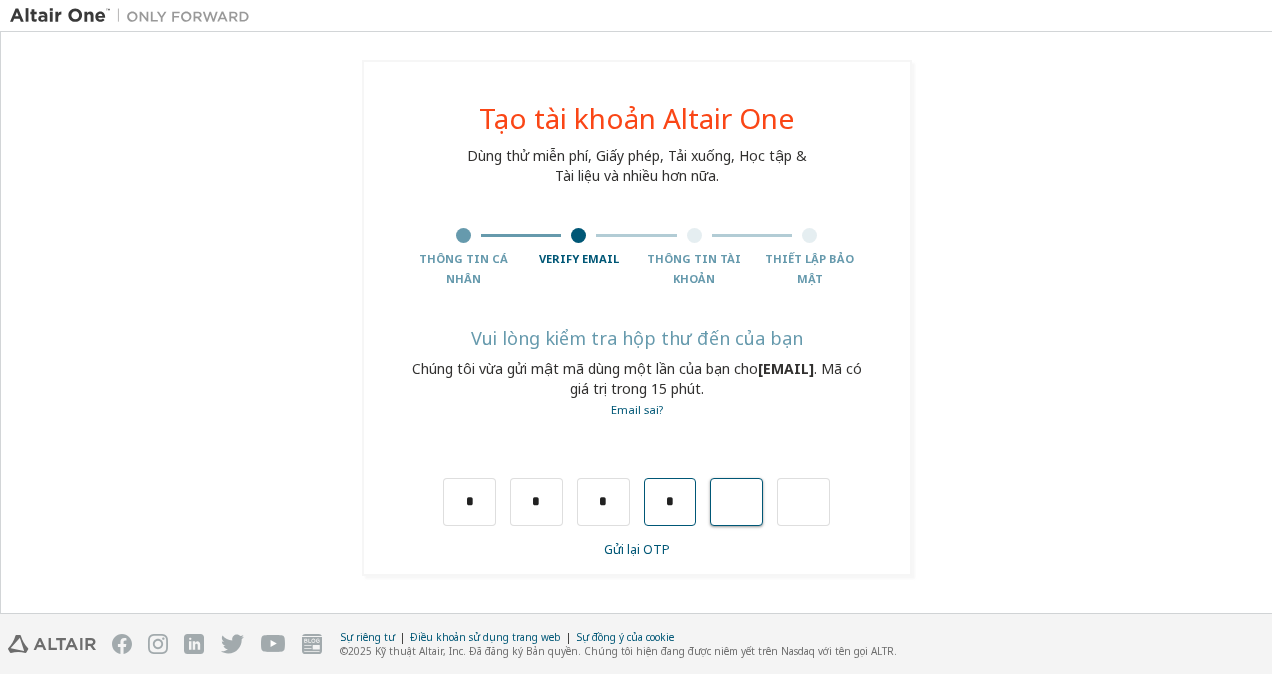 type on "*" 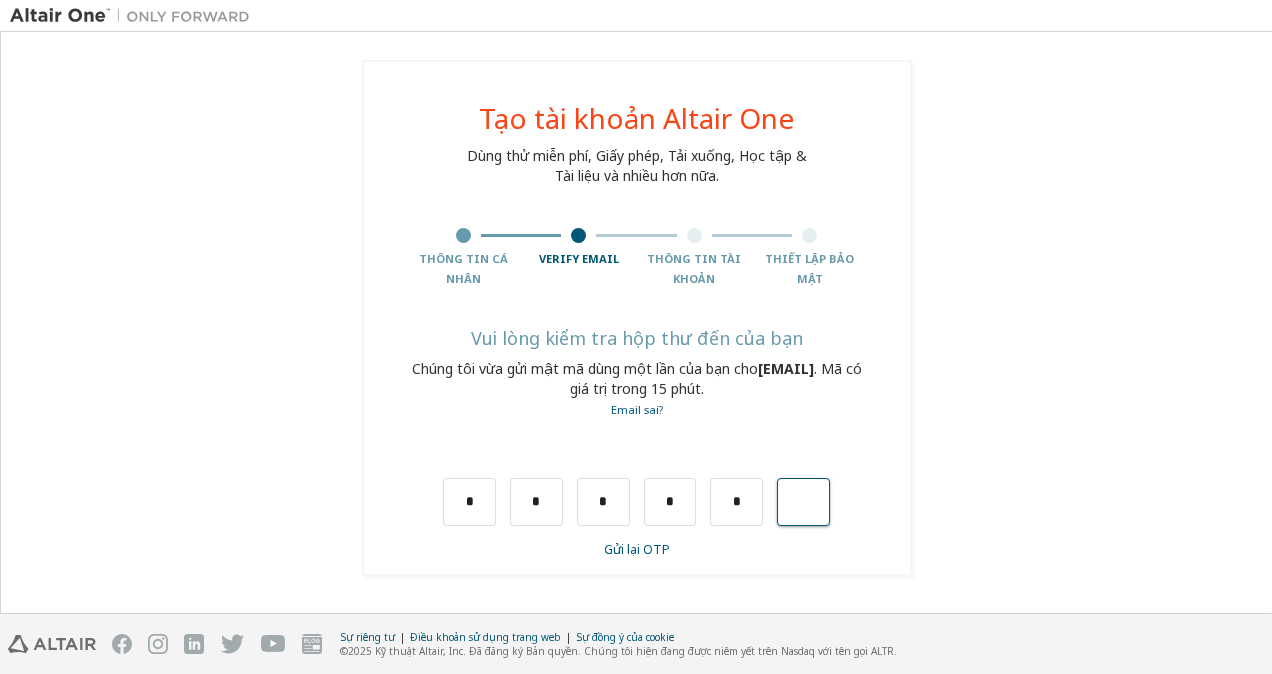 click at bounding box center (803, 502) 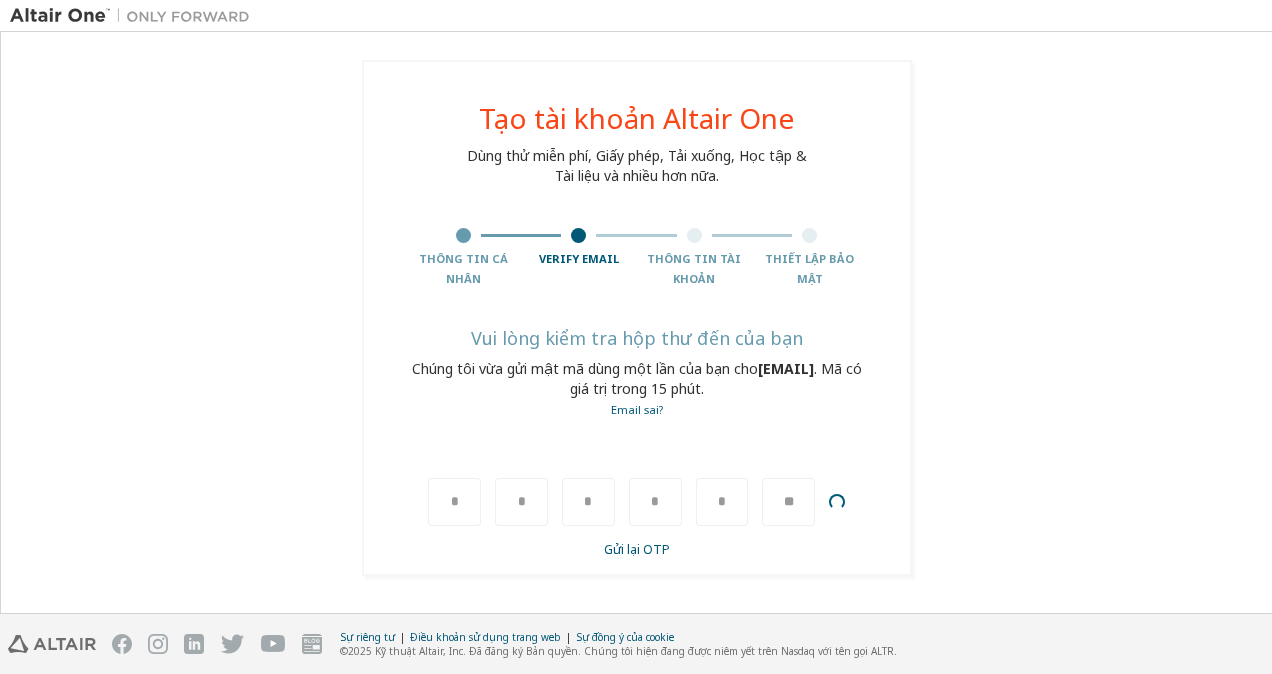 click on "*" at bounding box center [722, 502] 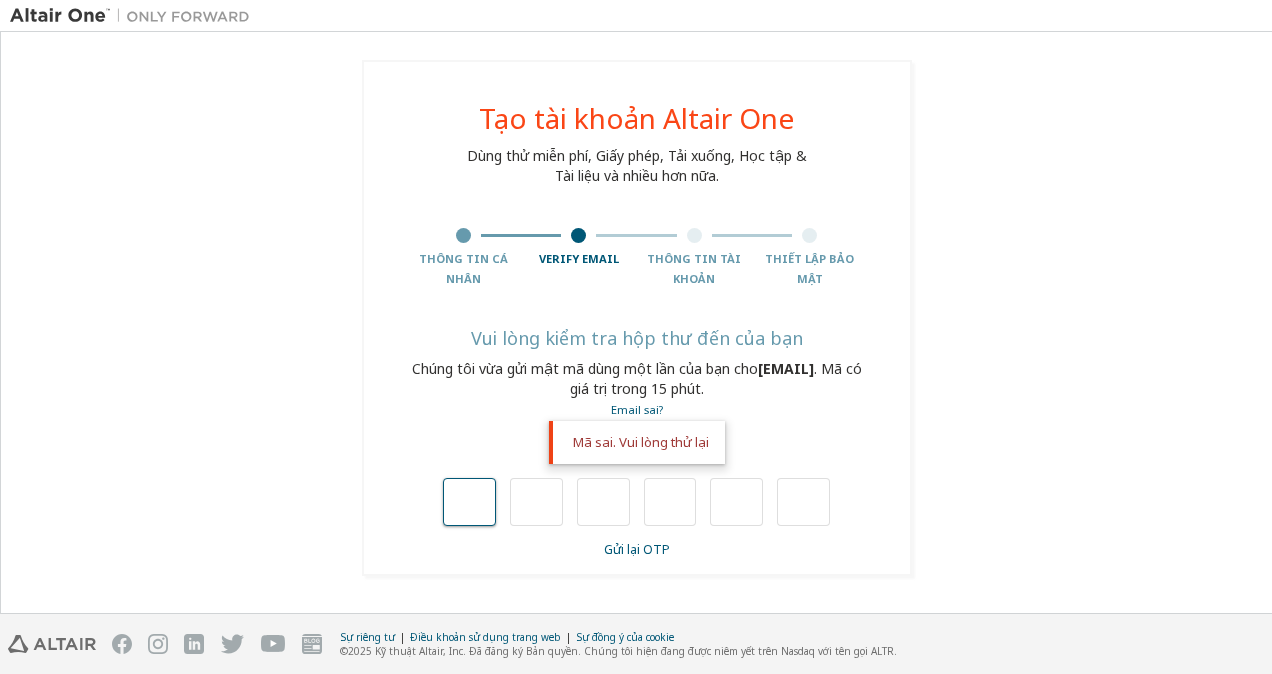 click at bounding box center [469, 502] 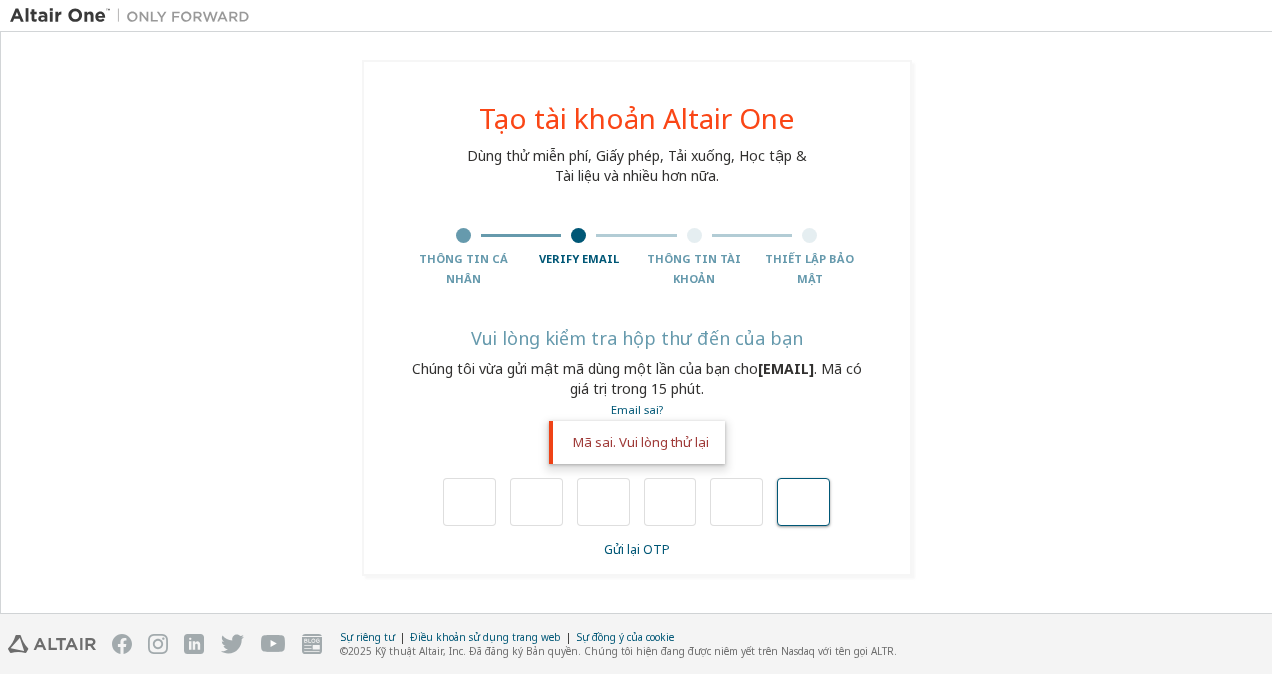 click at bounding box center [803, 502] 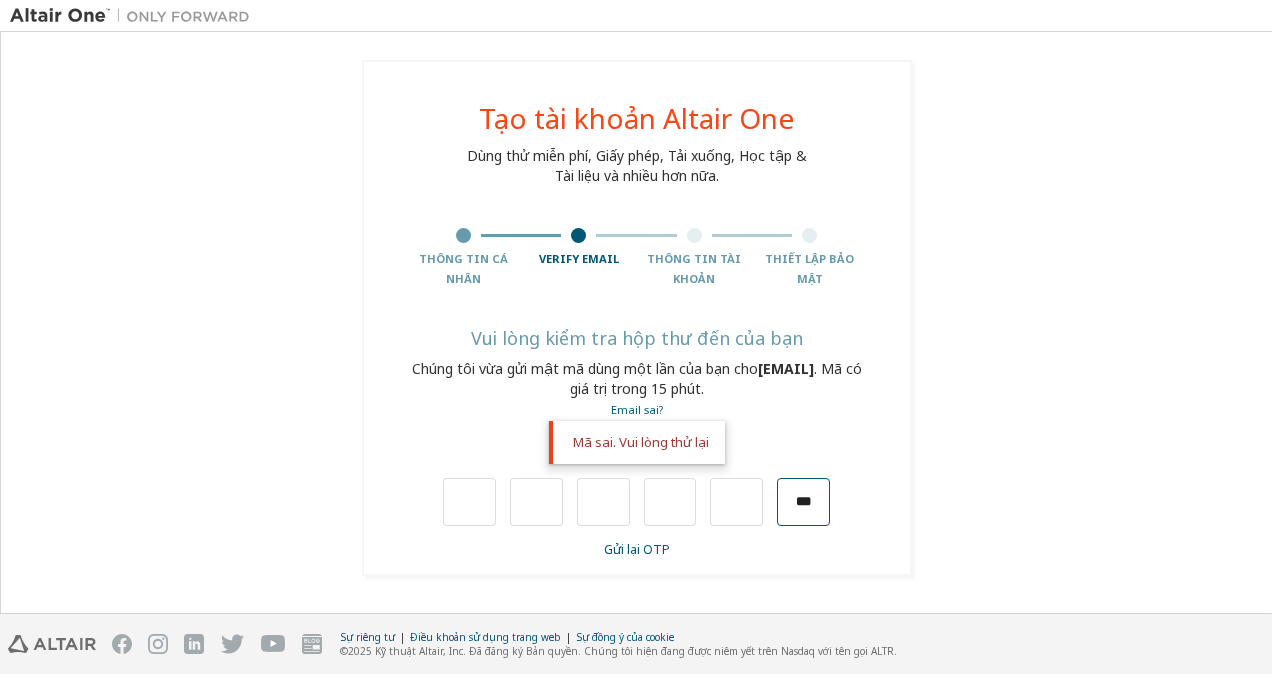 scroll, scrollTop: 0, scrollLeft: 1, axis: horizontal 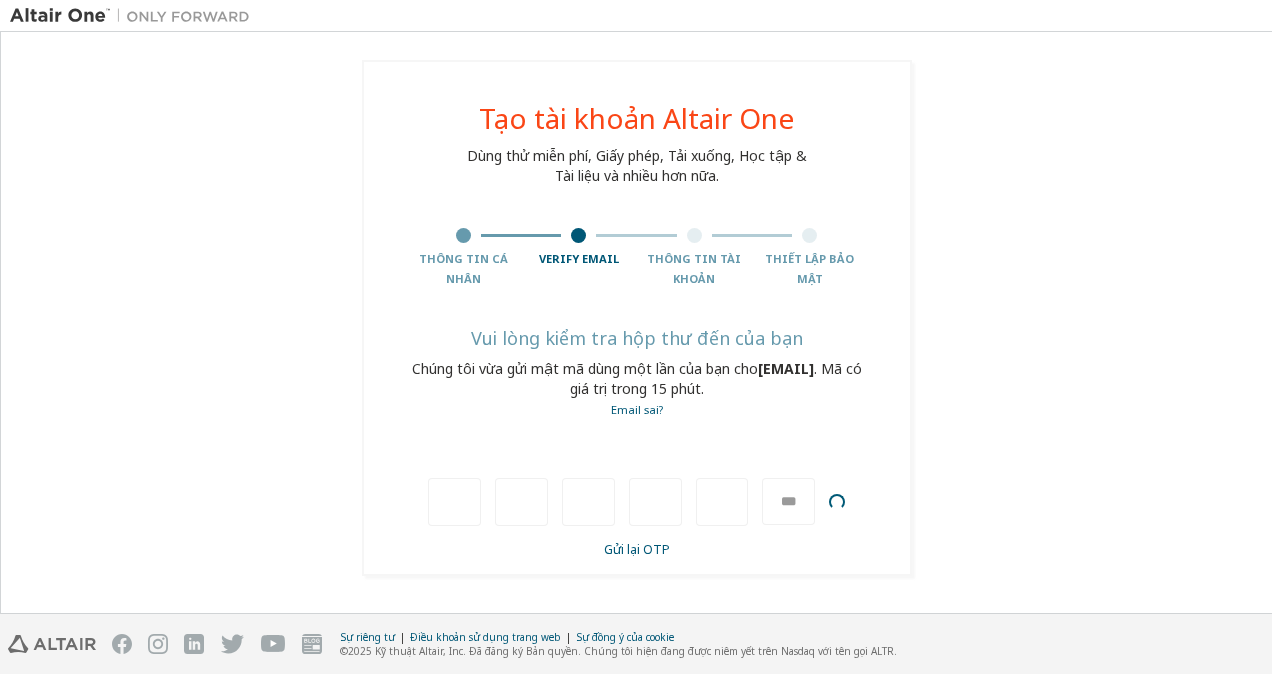 click on "***" at bounding box center [788, 502] 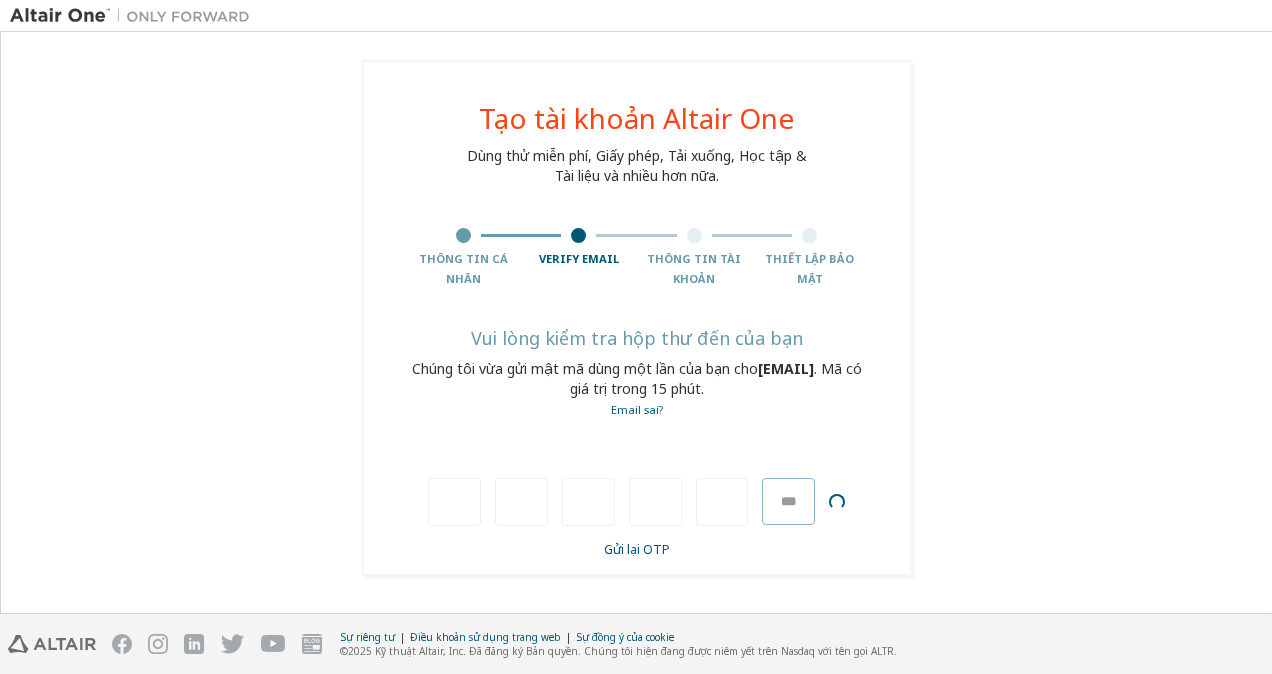 type 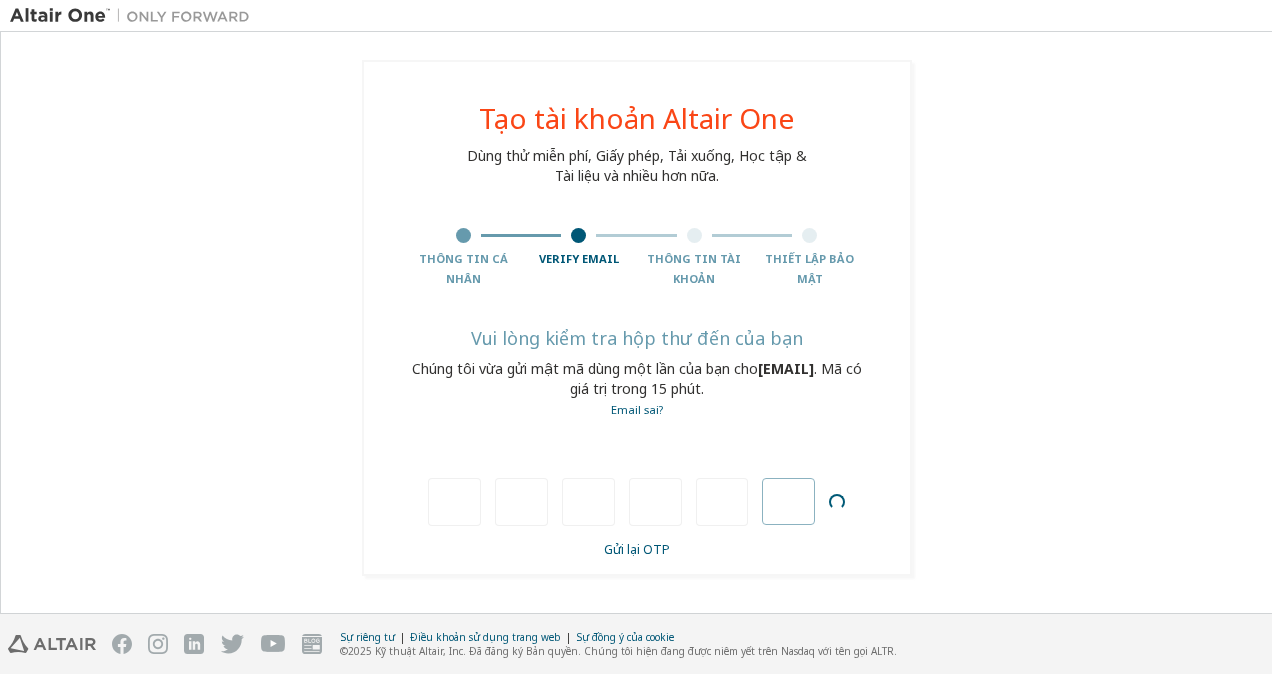 click at bounding box center (788, 502) 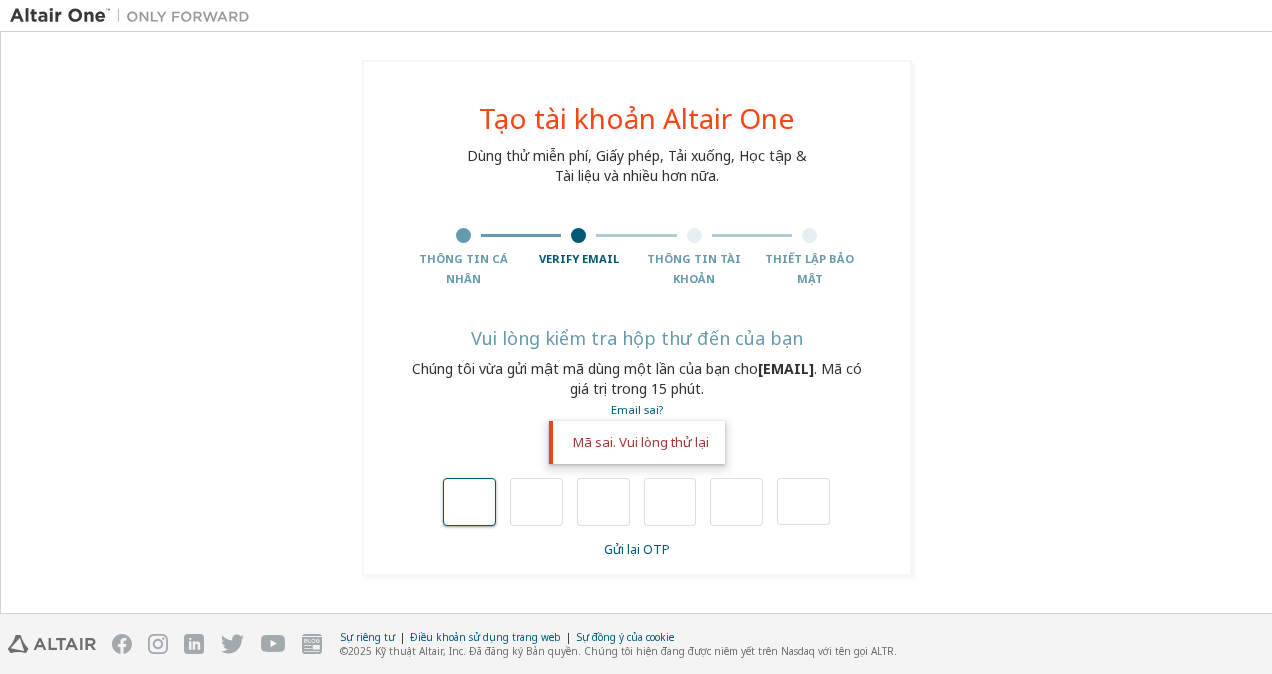 click at bounding box center (469, 502) 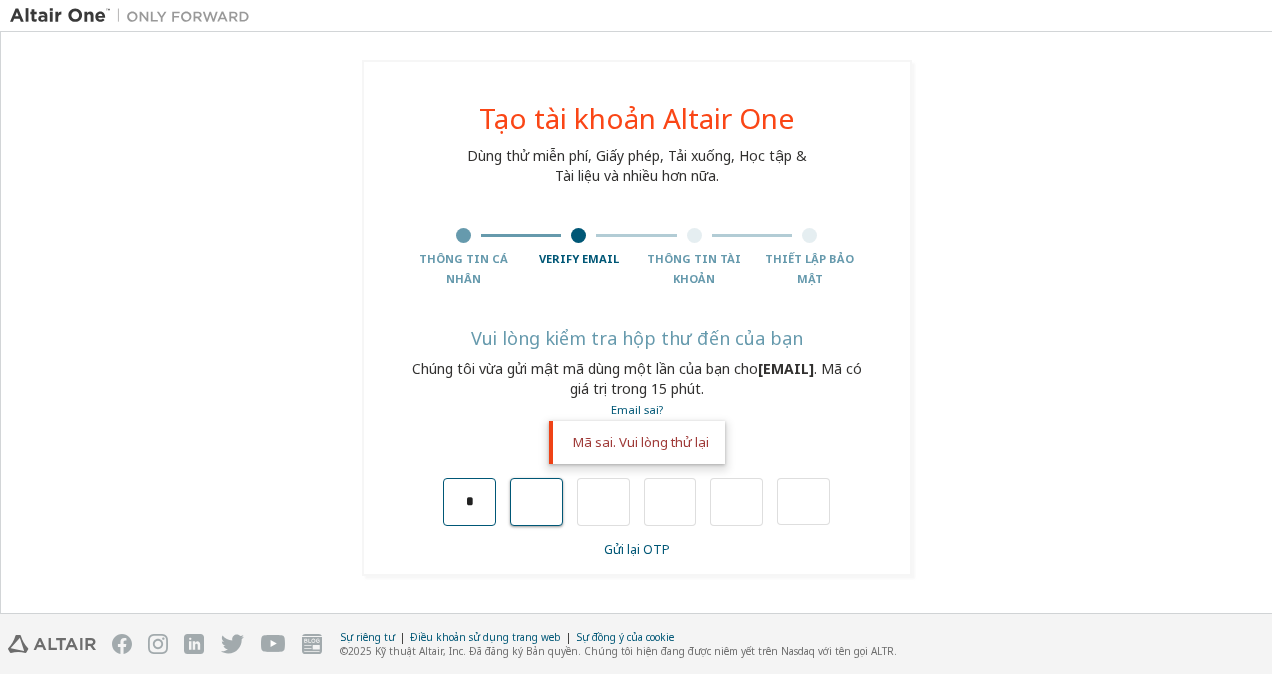type on "*" 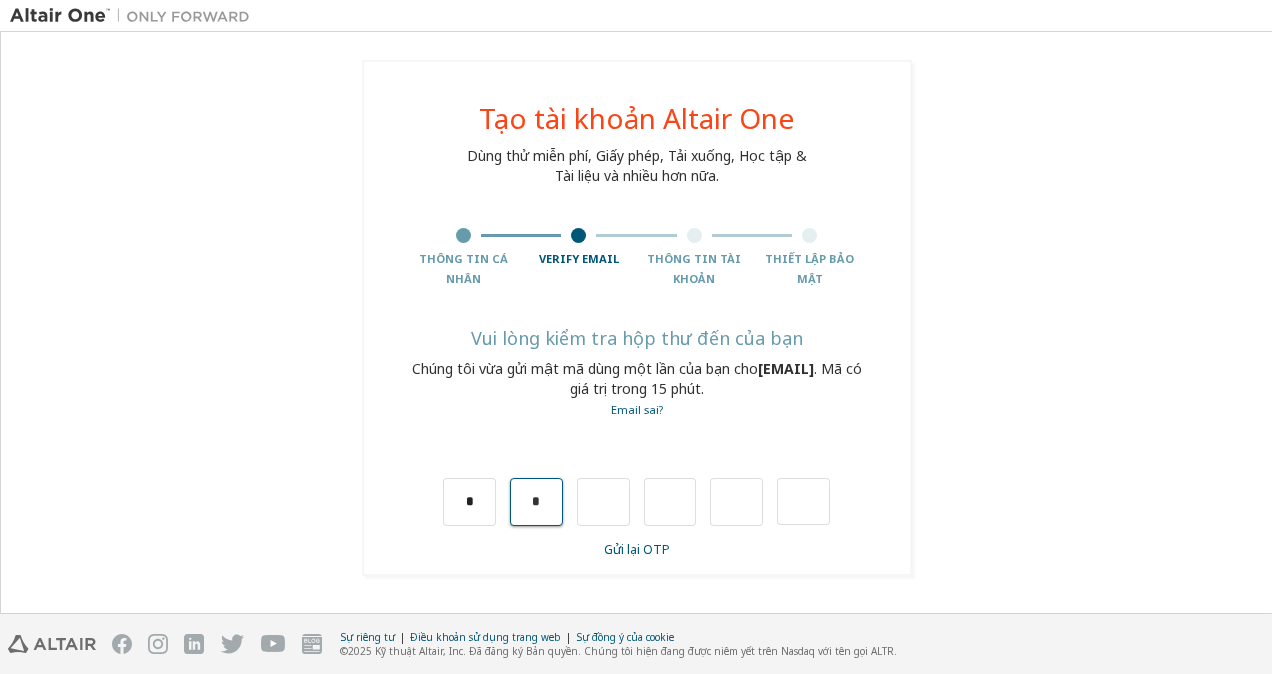 drag, startPoint x: 522, startPoint y: 495, endPoint x: 714, endPoint y: 462, distance: 194.81529 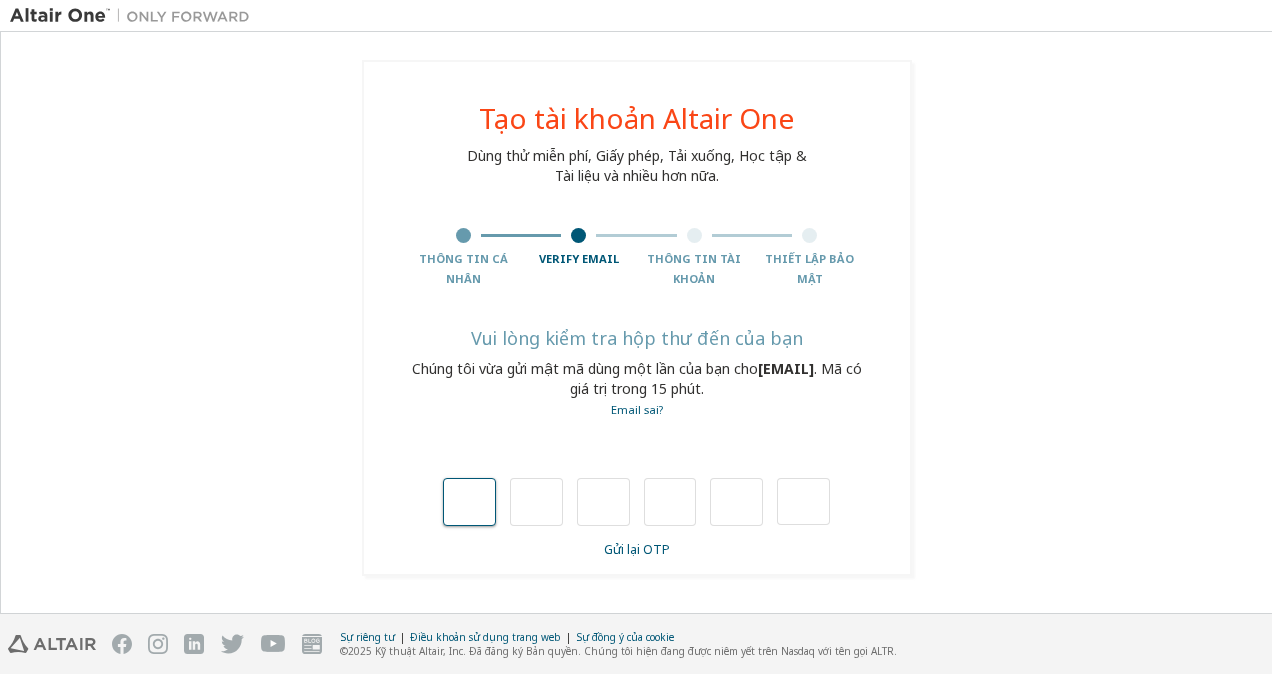type on "*" 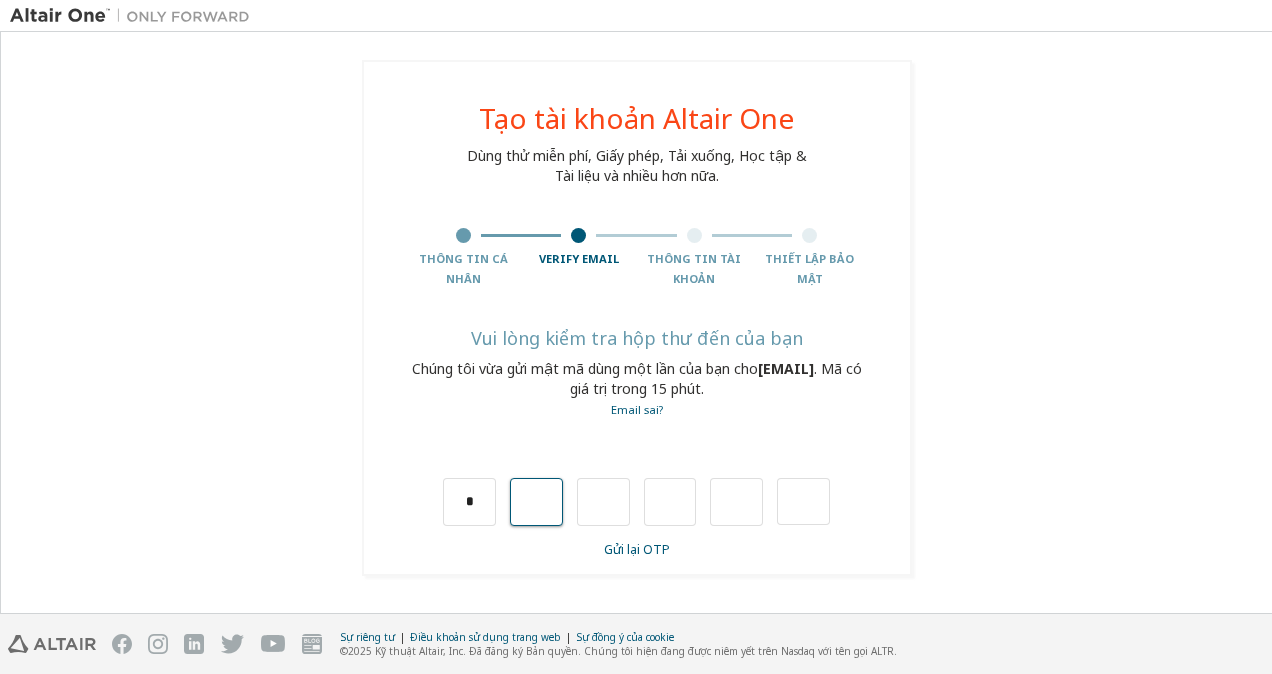 type on "*" 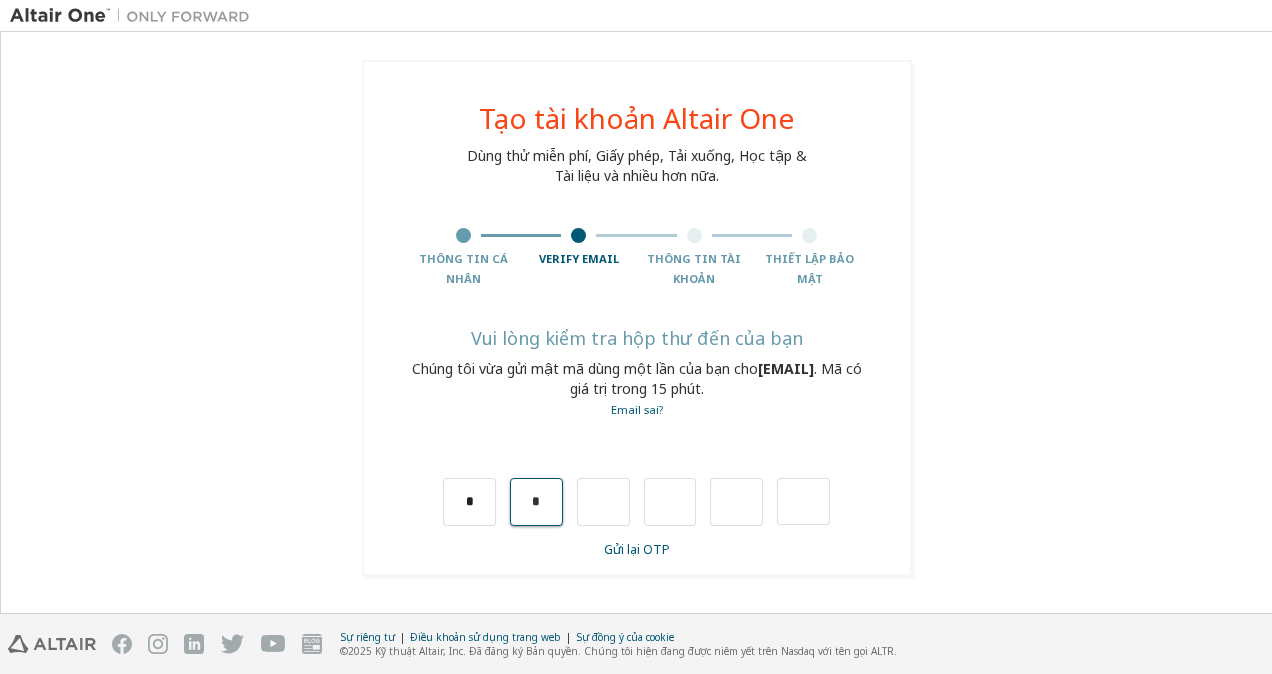 click on "*" at bounding box center [536, 502] 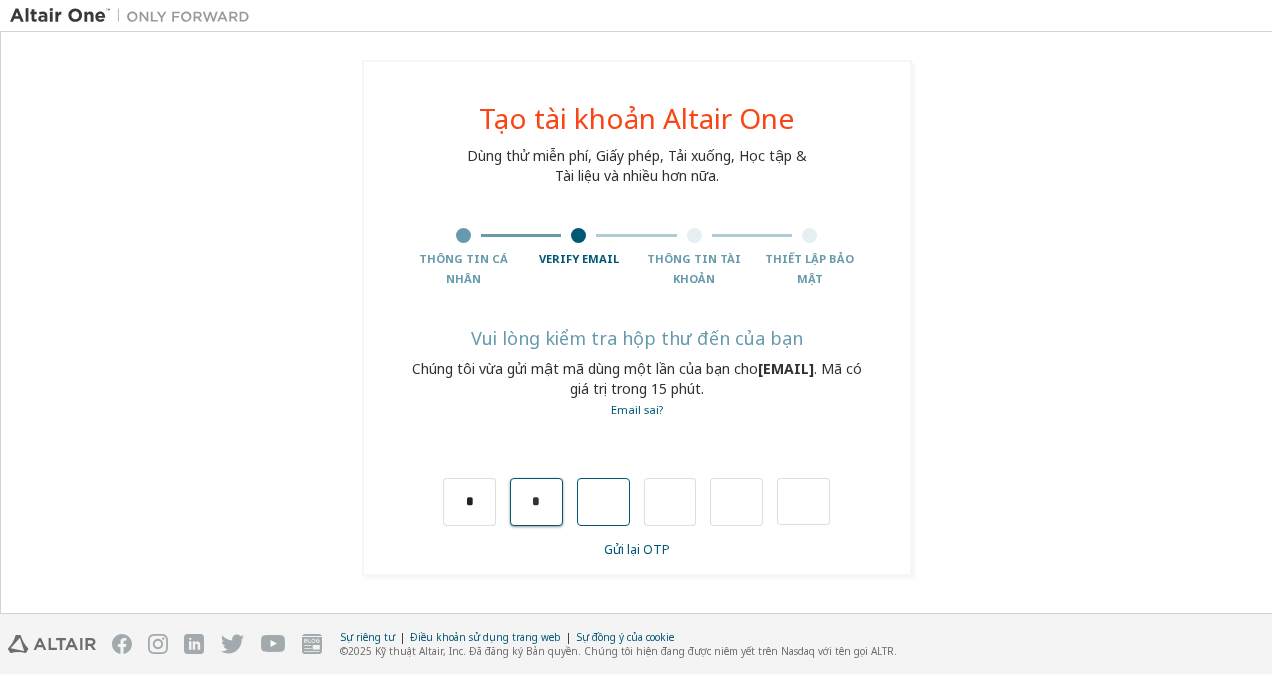 type 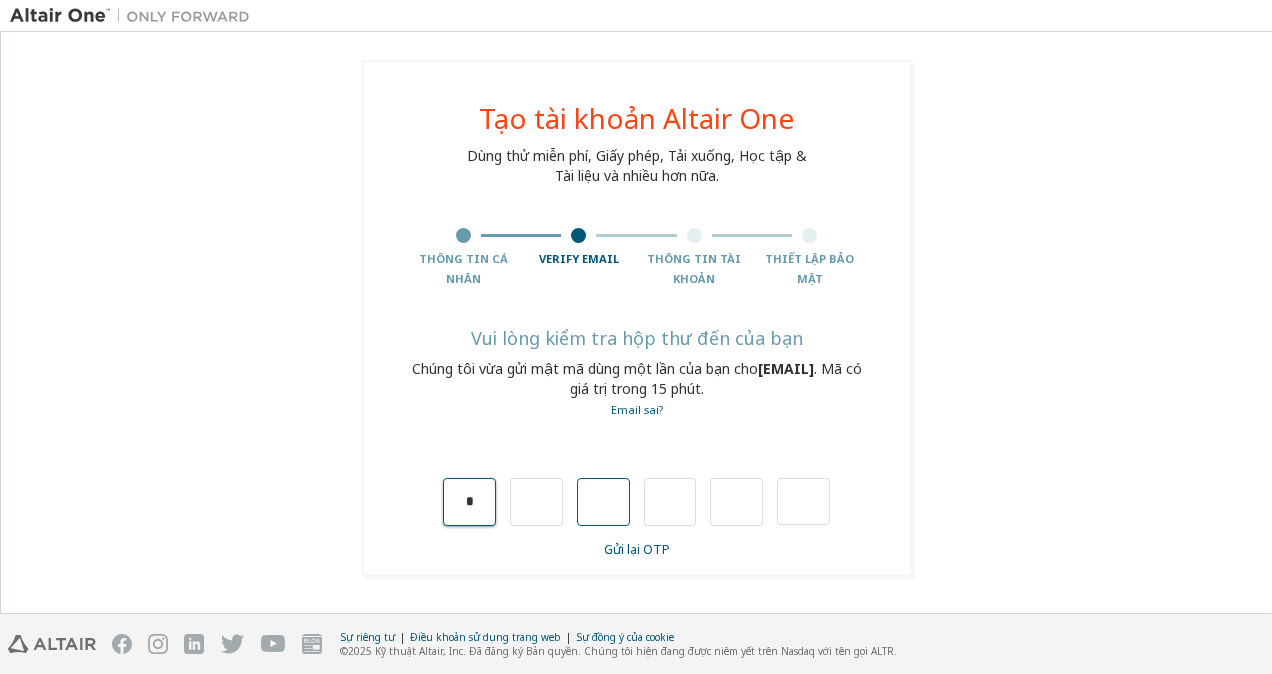 type 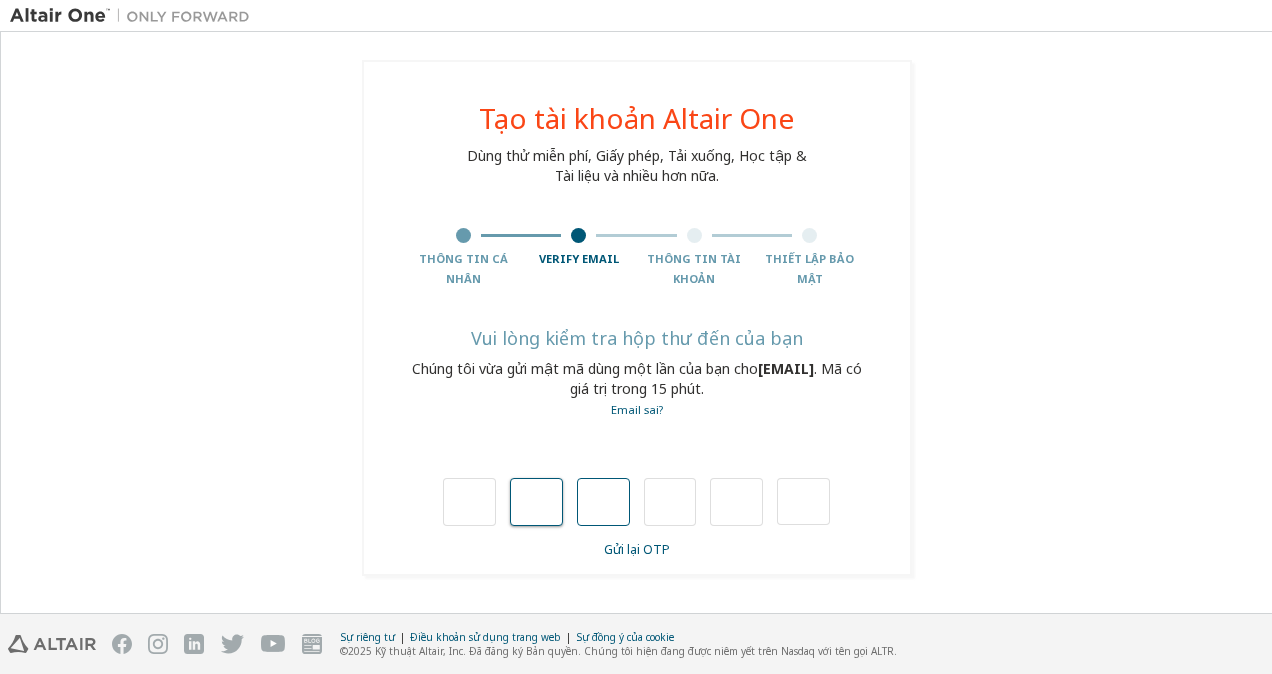 type on "*" 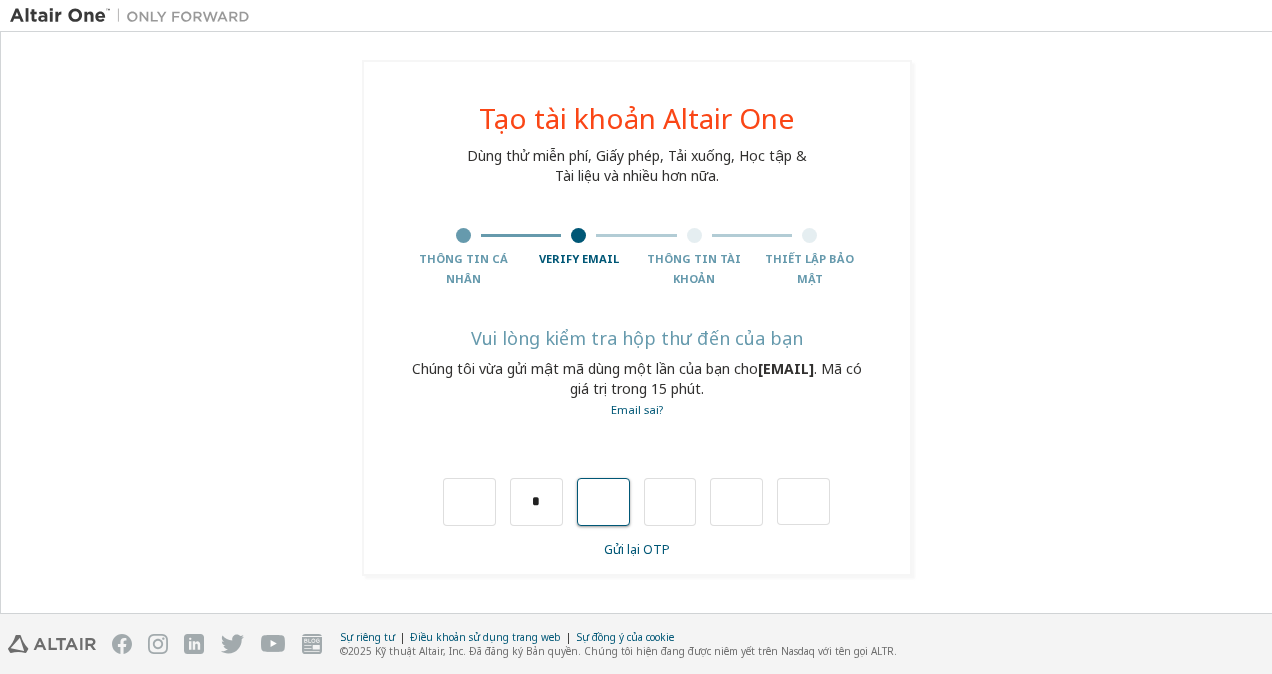 type on "*" 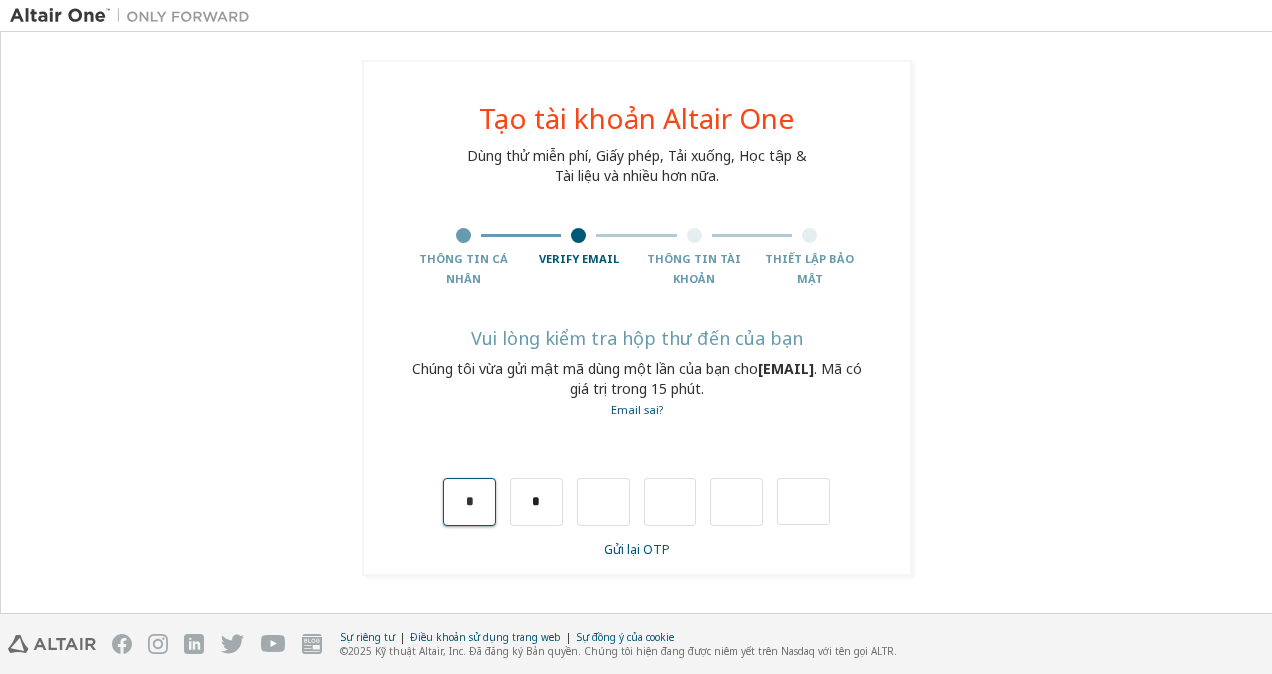 click on "*" at bounding box center [469, 502] 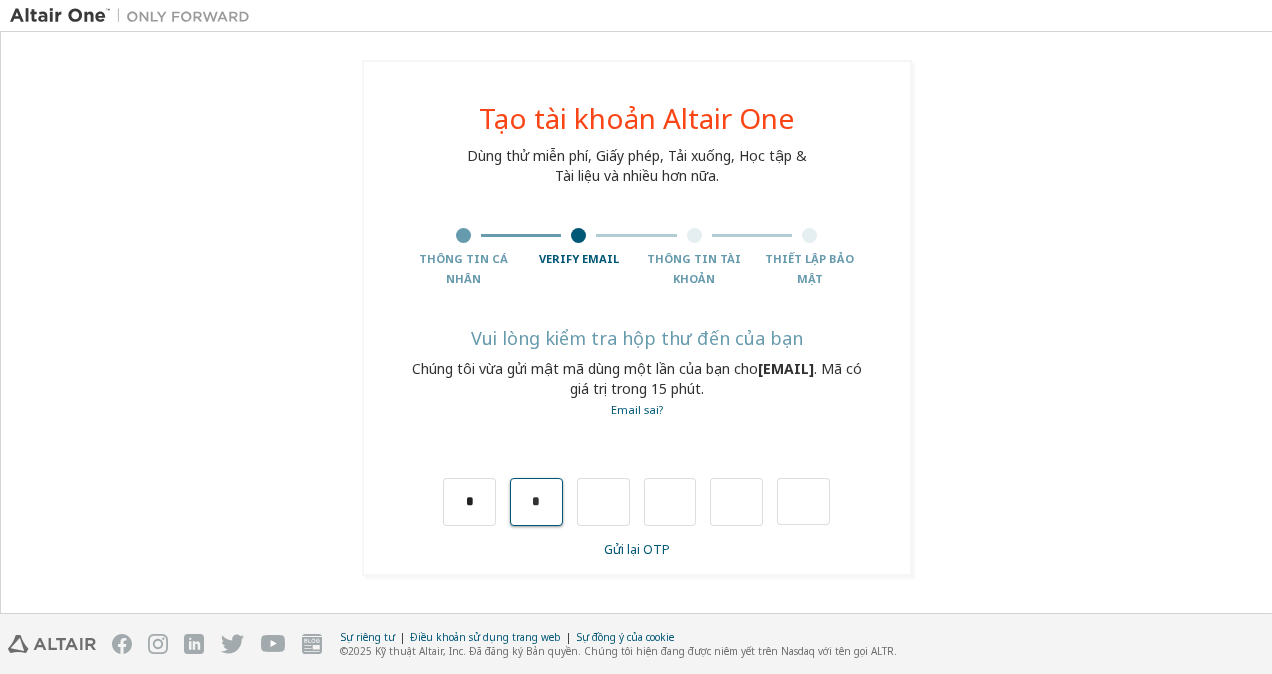 click on "*" at bounding box center [536, 502] 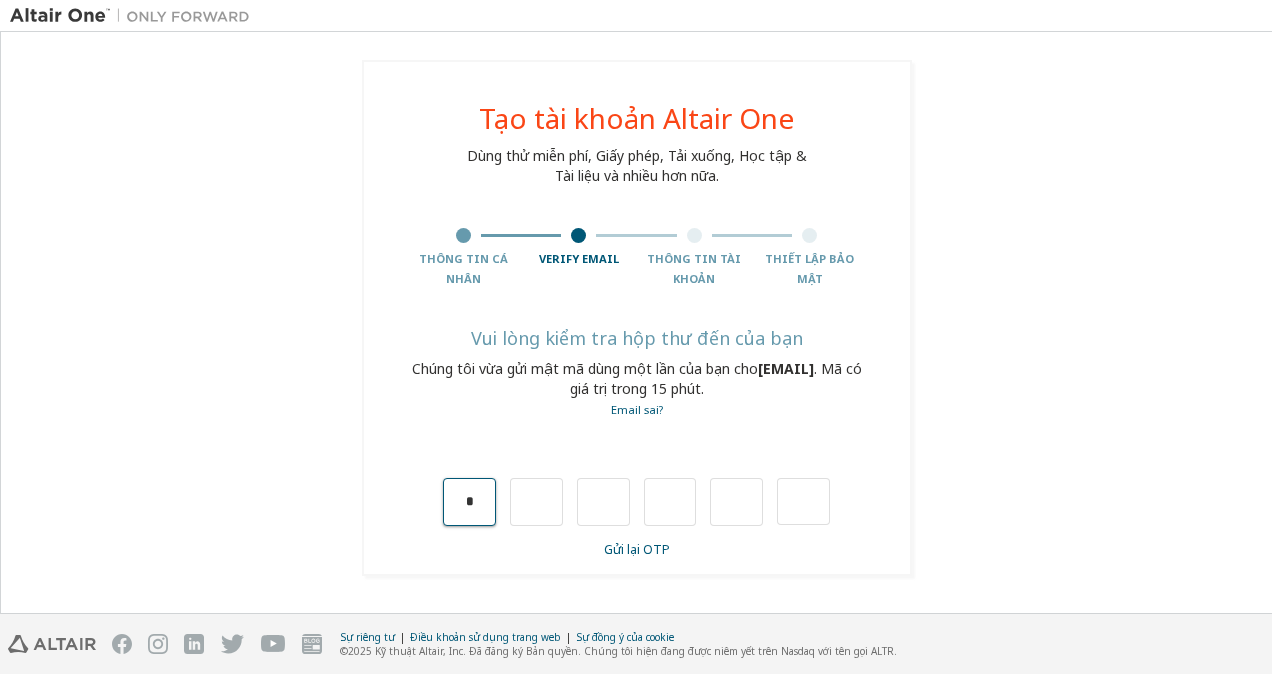 click on "*" at bounding box center [469, 502] 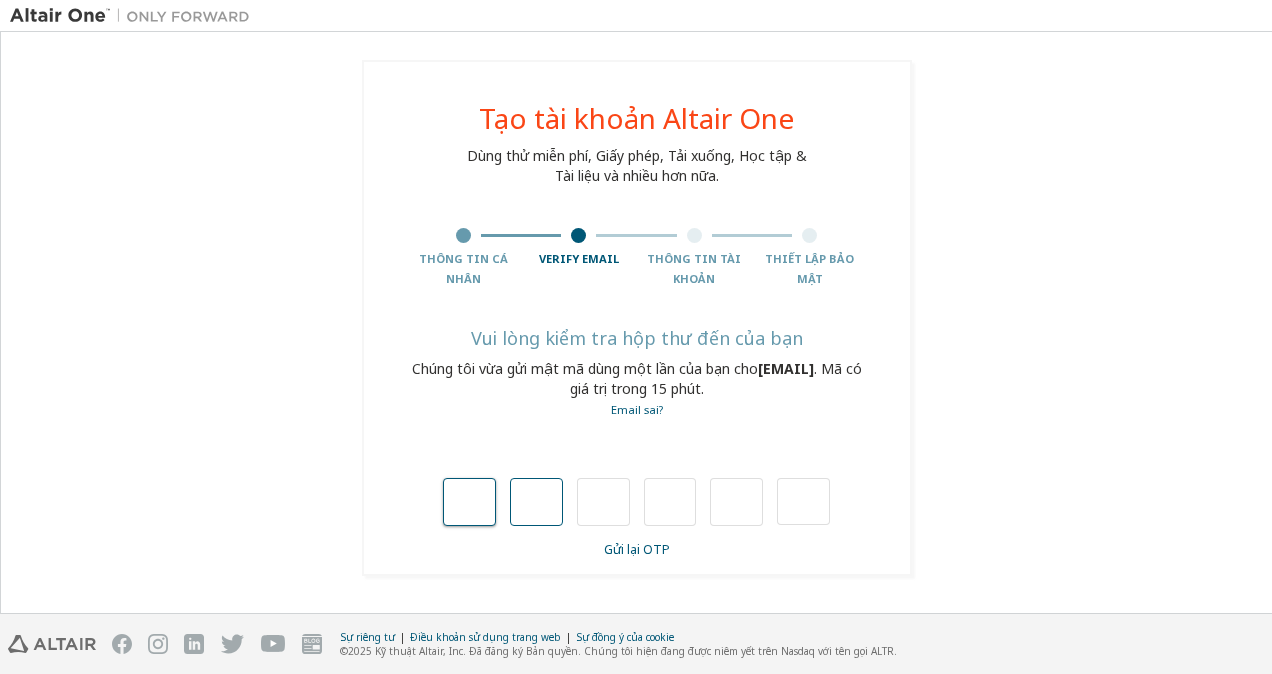 type 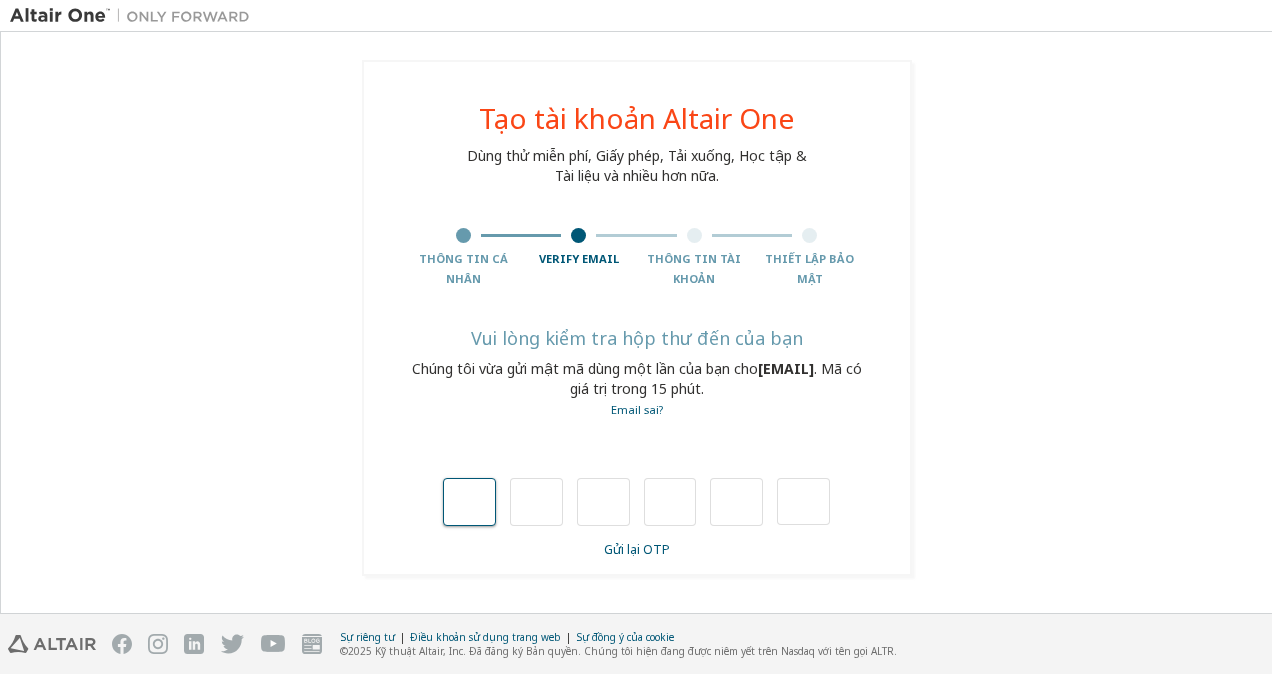 drag, startPoint x: 521, startPoint y: 506, endPoint x: 482, endPoint y: 501, distance: 39.319206 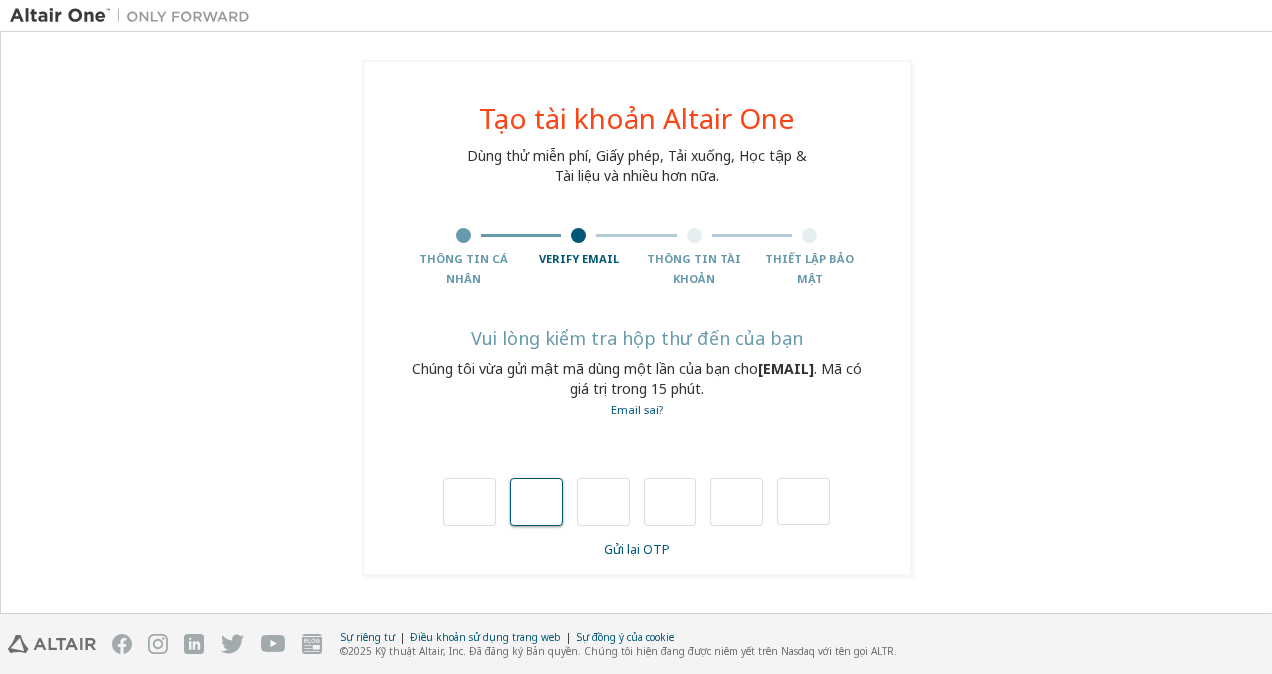 click at bounding box center (536, 502) 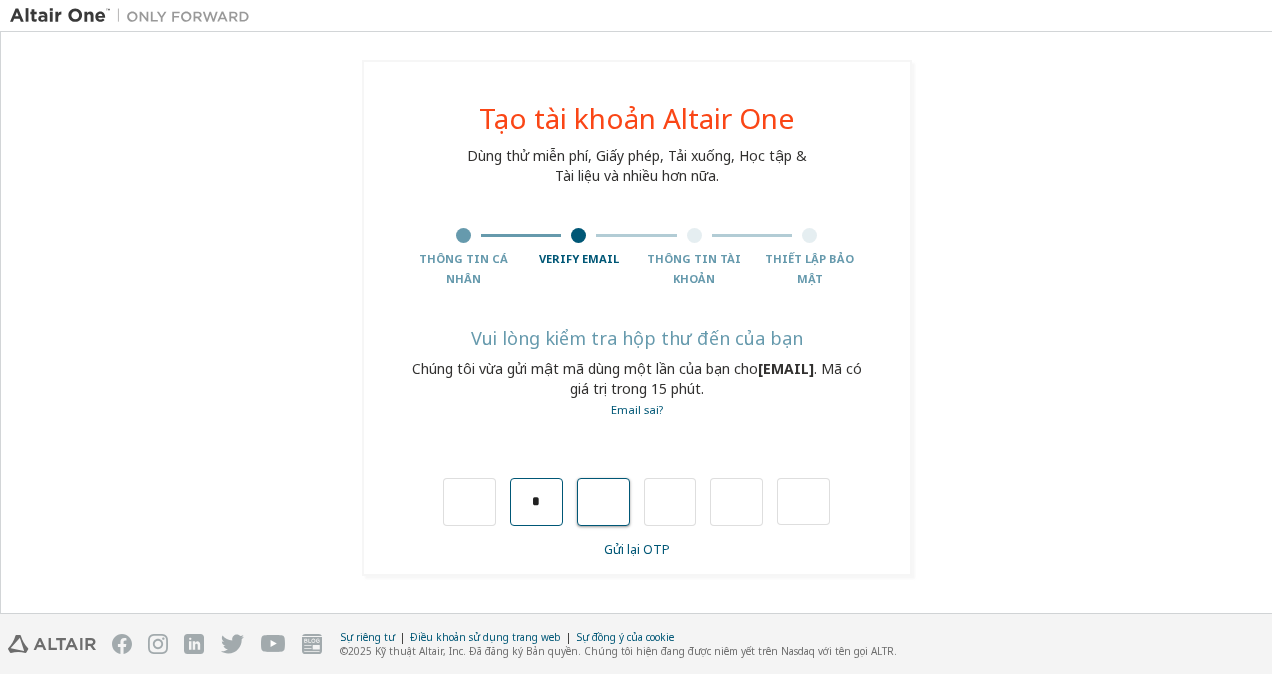 type on "*" 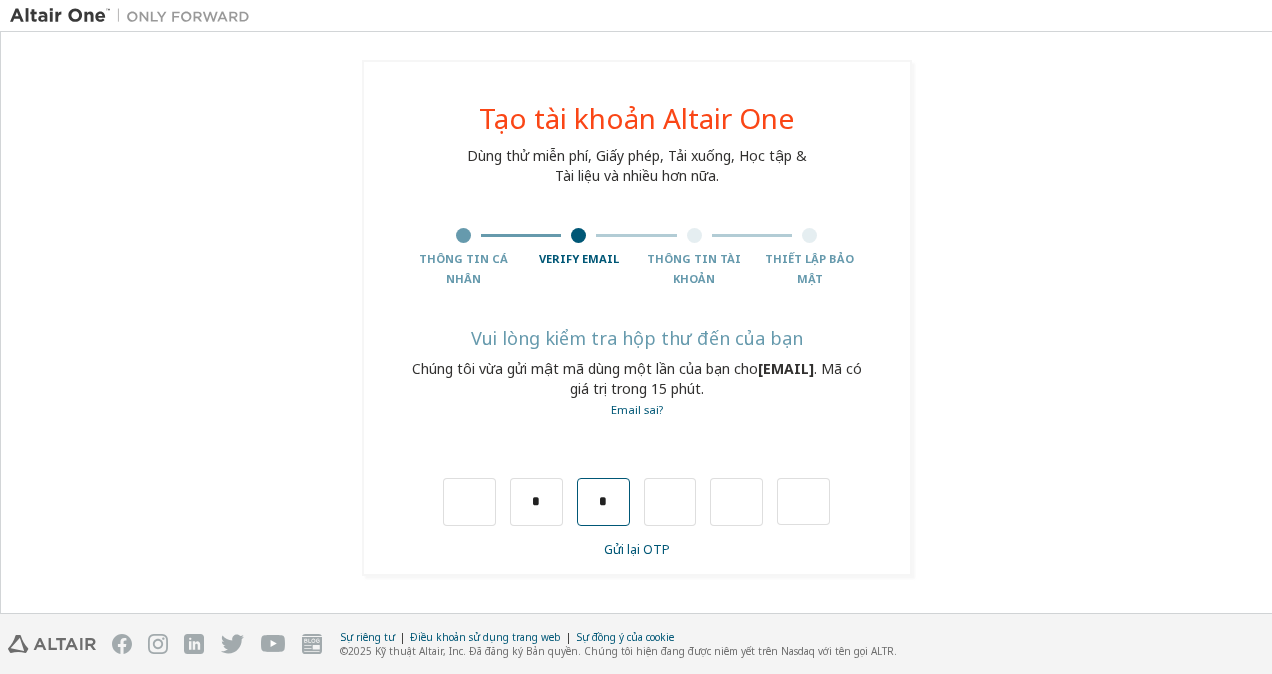 click on "* *" at bounding box center (636, 502) 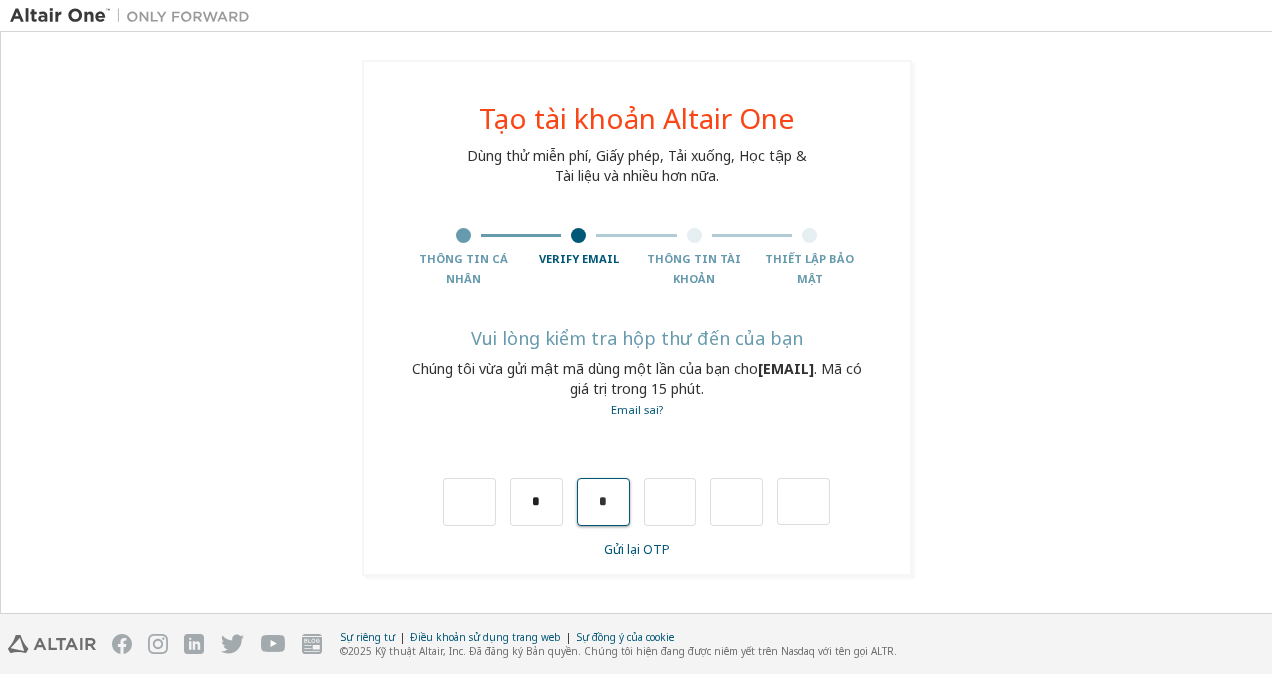 click on "*" at bounding box center [603, 502] 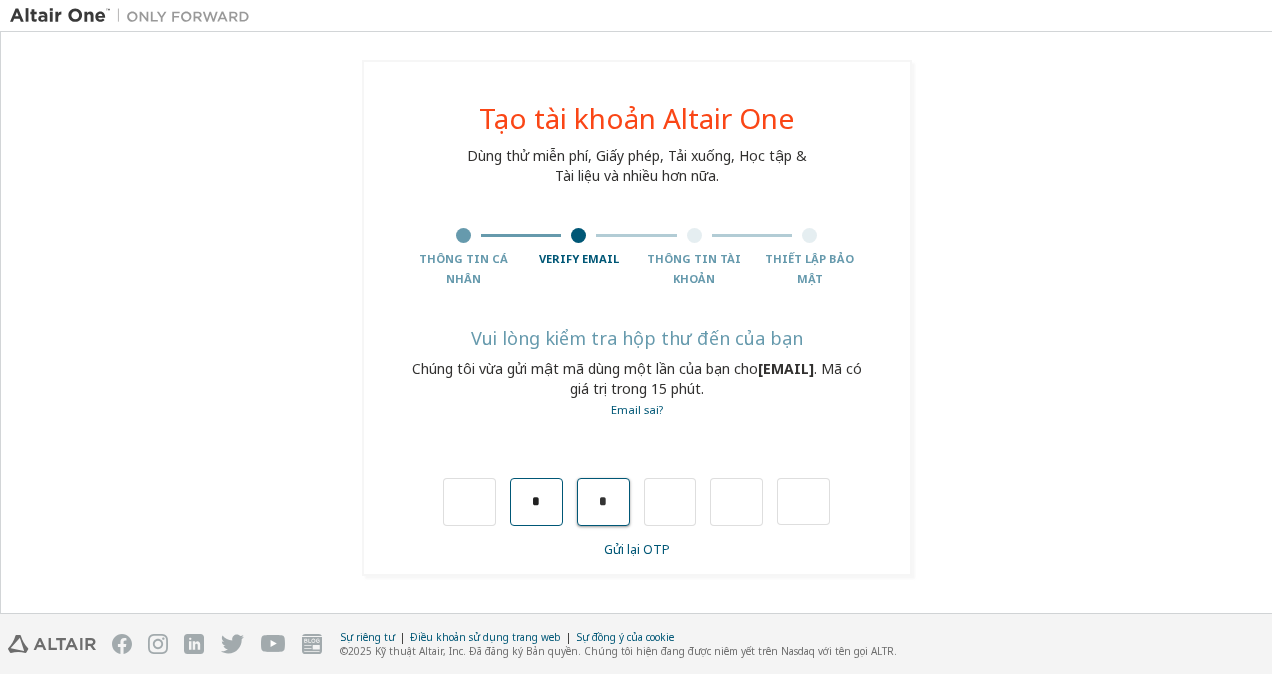 type 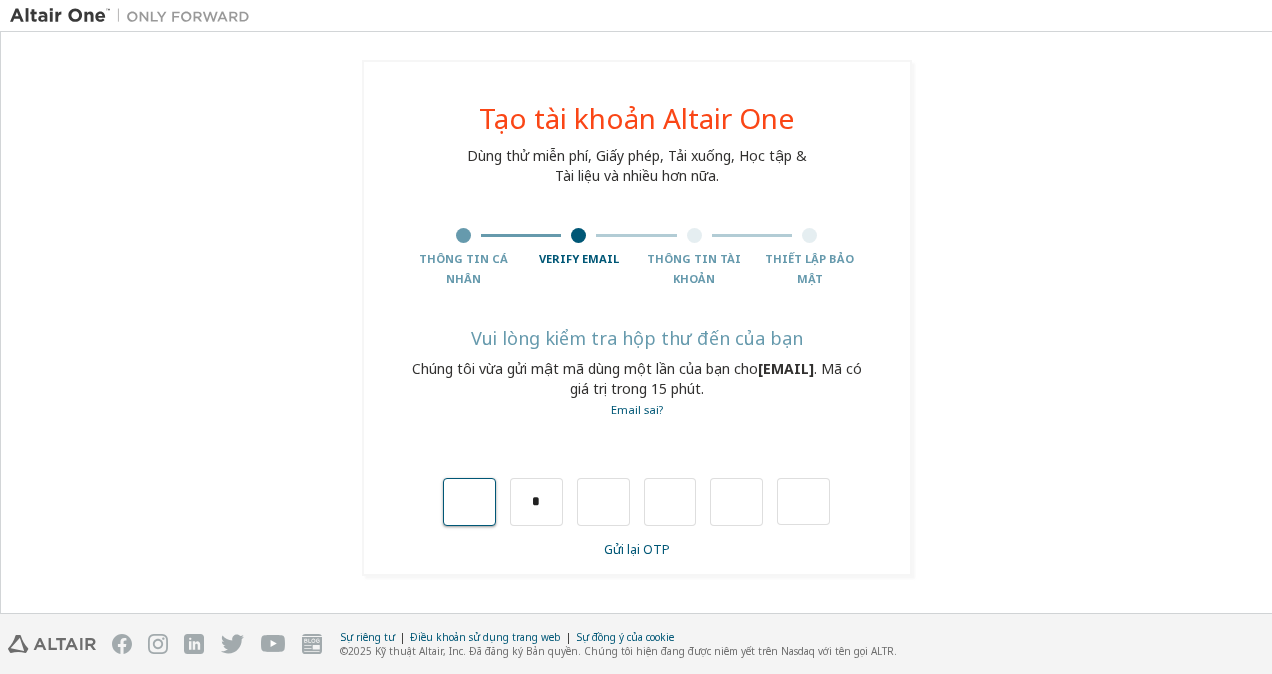 click at bounding box center (469, 502) 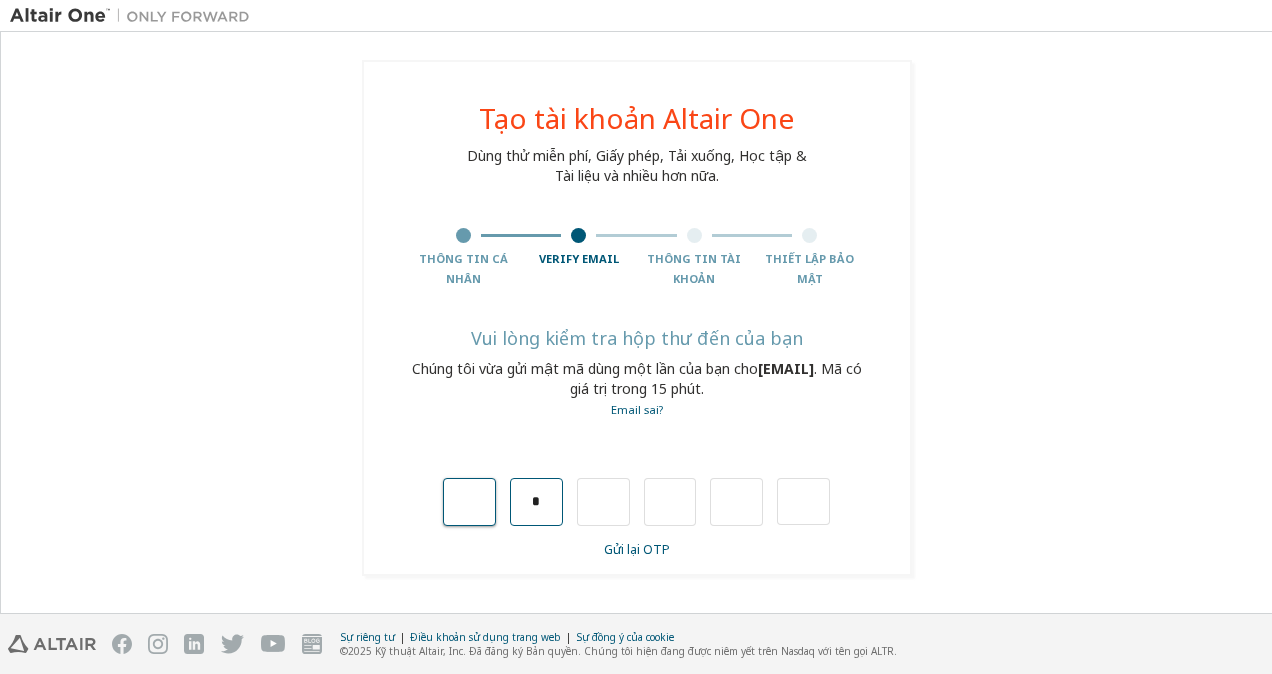 type on "*" 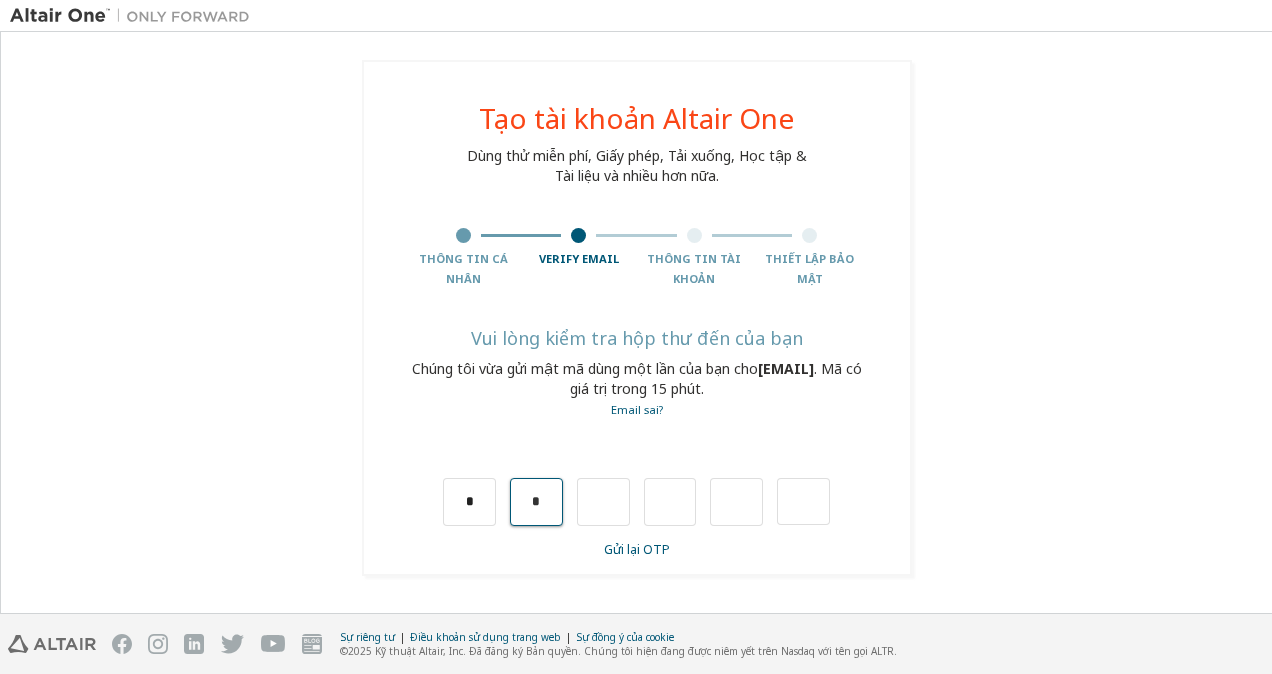 drag, startPoint x: 544, startPoint y: 505, endPoint x: 563, endPoint y: 505, distance: 19 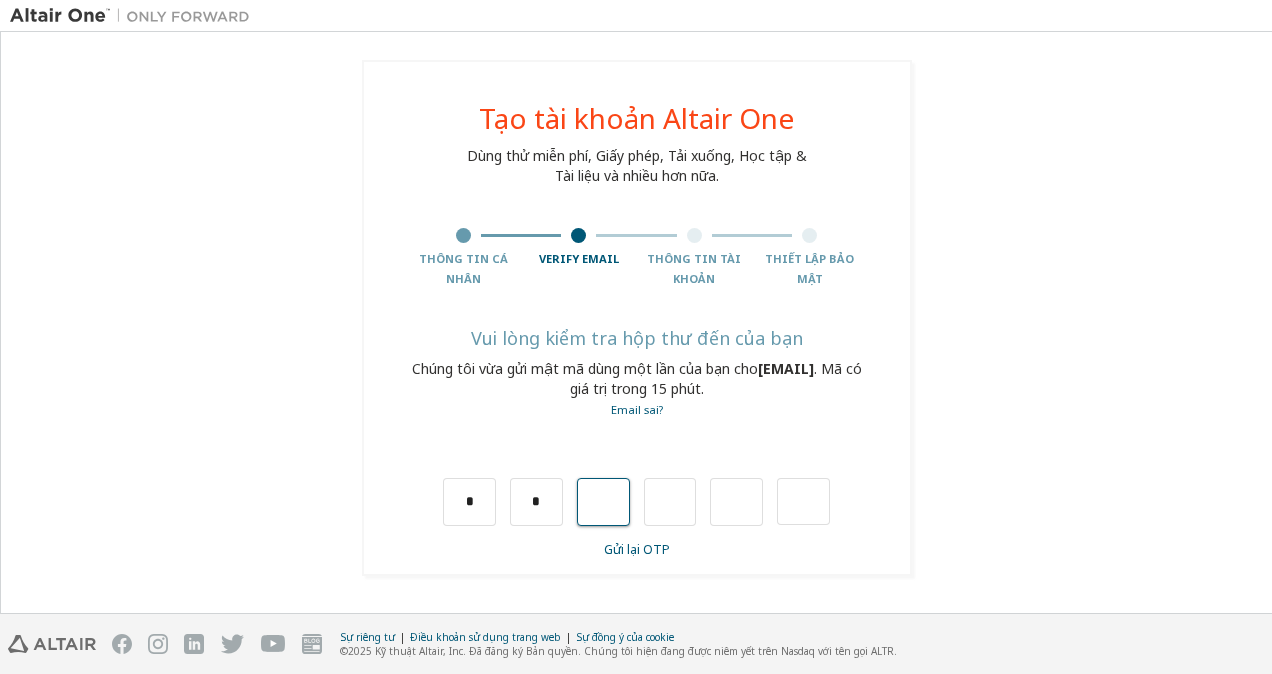 click at bounding box center (603, 502) 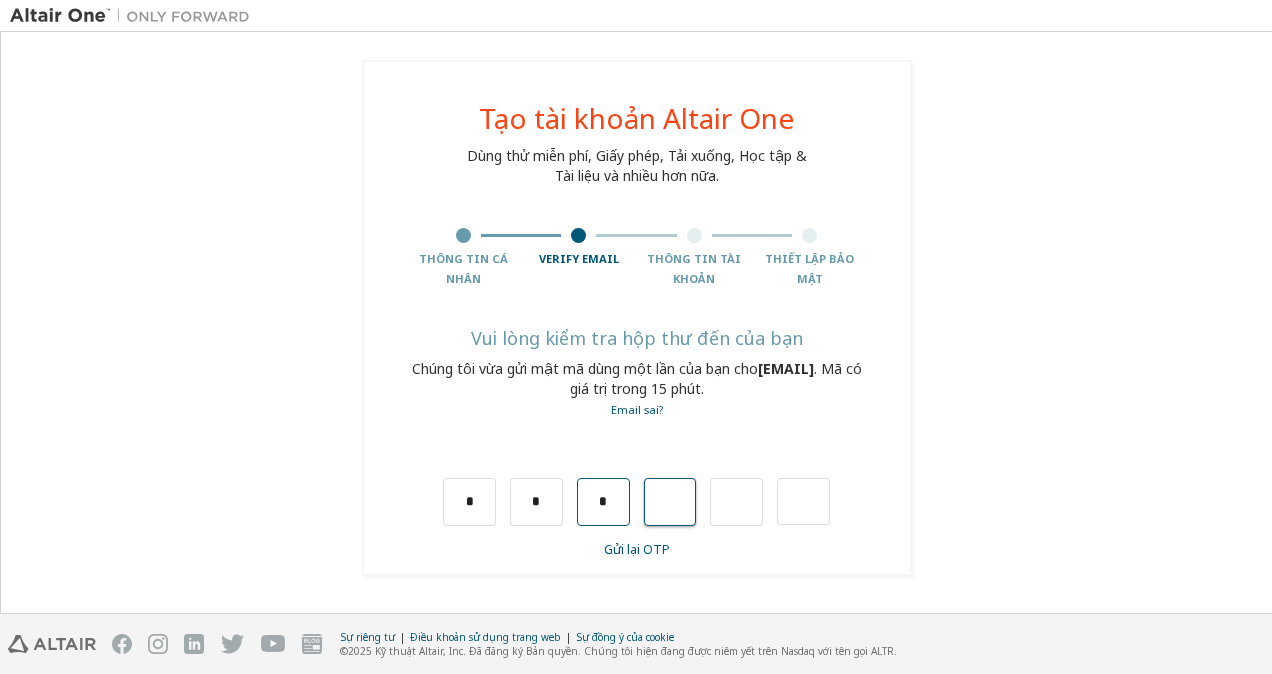 type on "*" 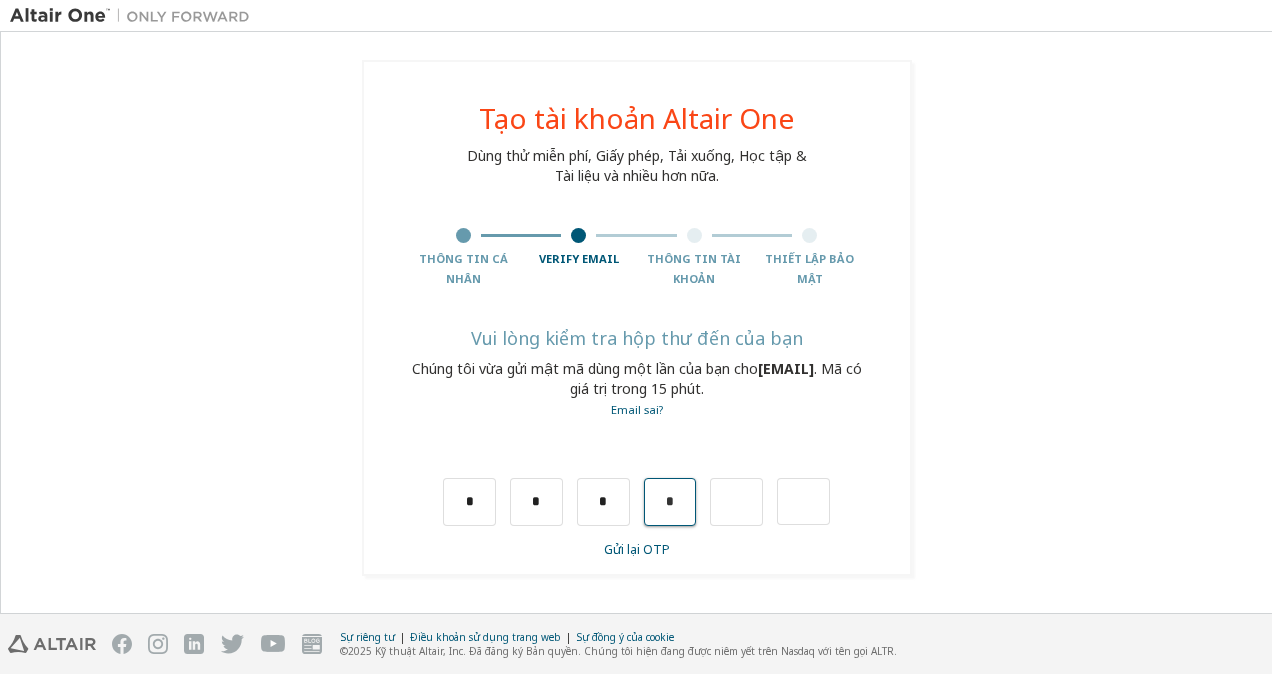 click on "*" at bounding box center [670, 502] 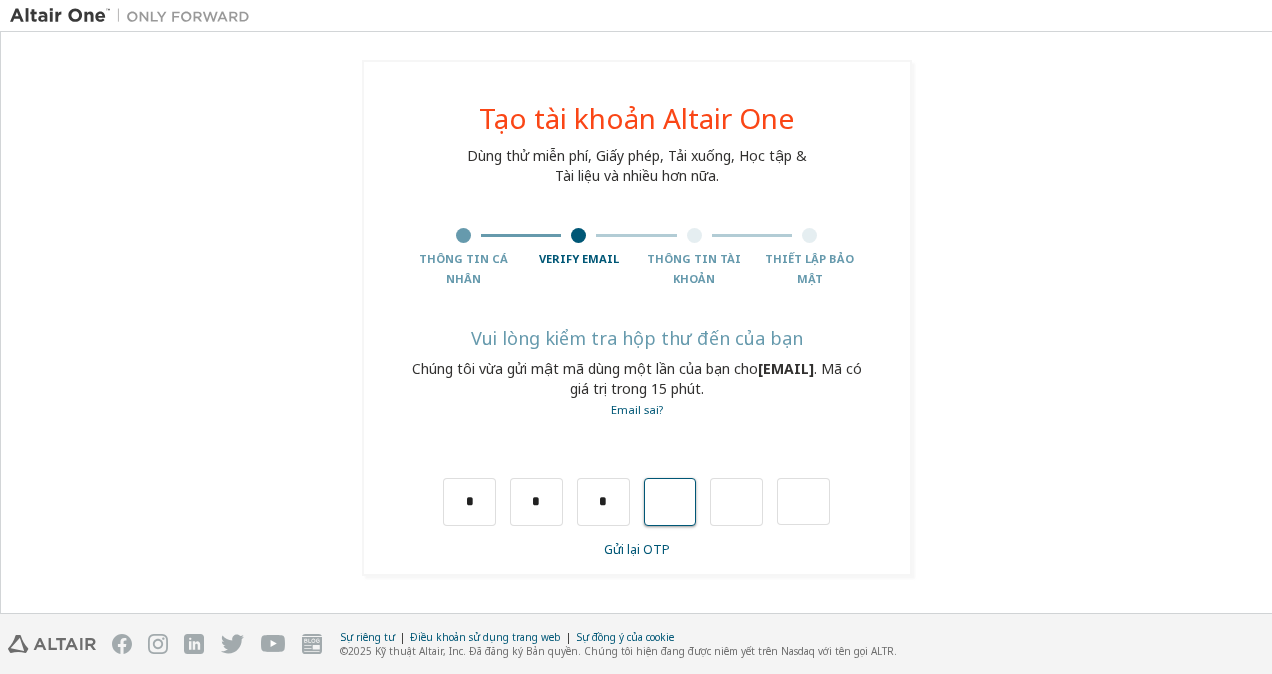 click at bounding box center [670, 502] 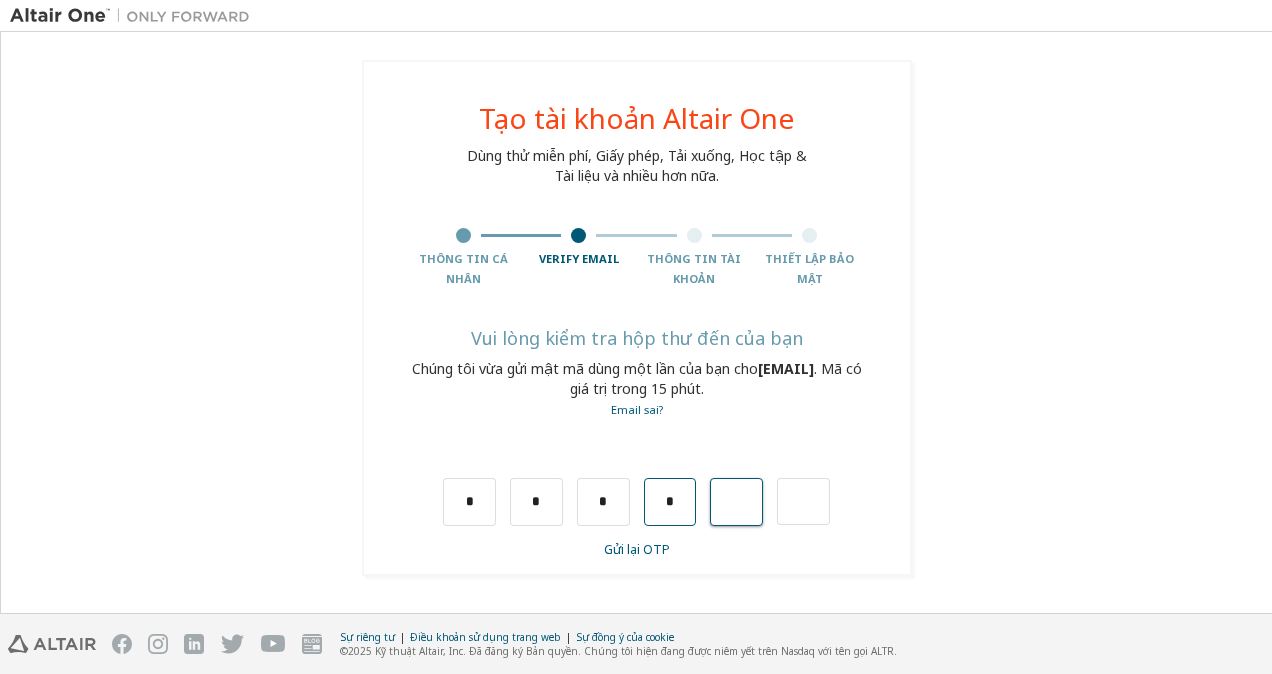 type on "*" 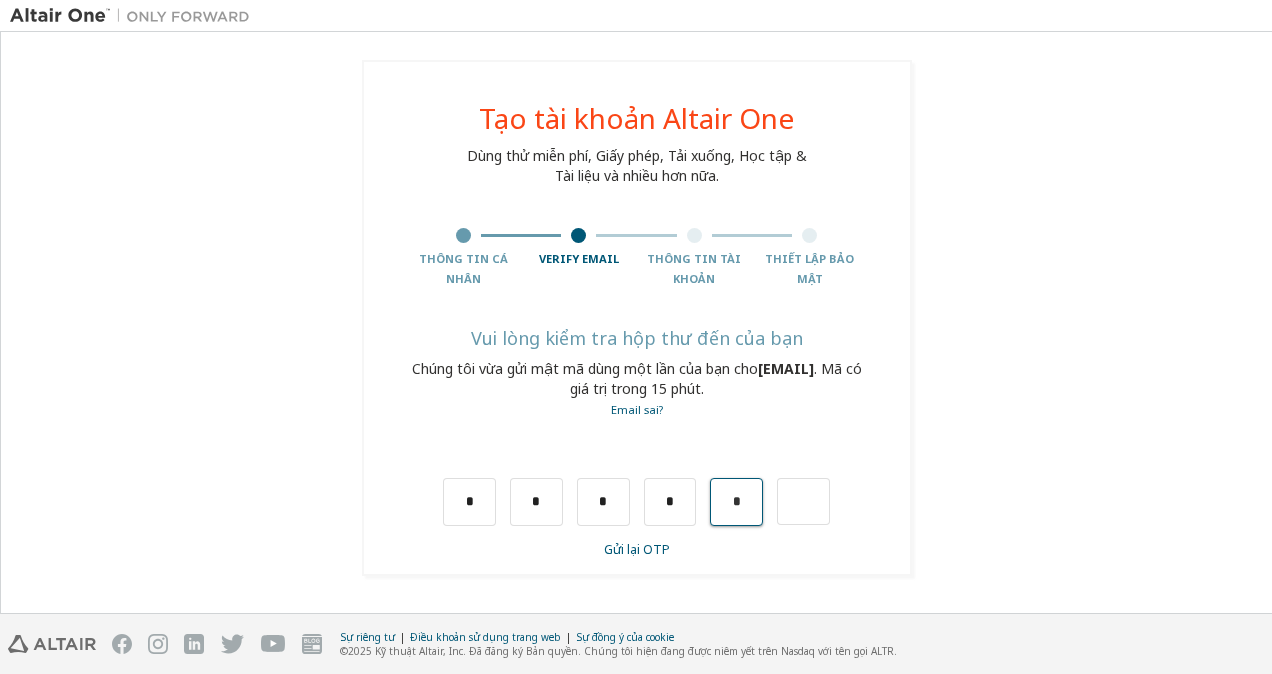 drag, startPoint x: 732, startPoint y: 504, endPoint x: 745, endPoint y: 505, distance: 13.038404 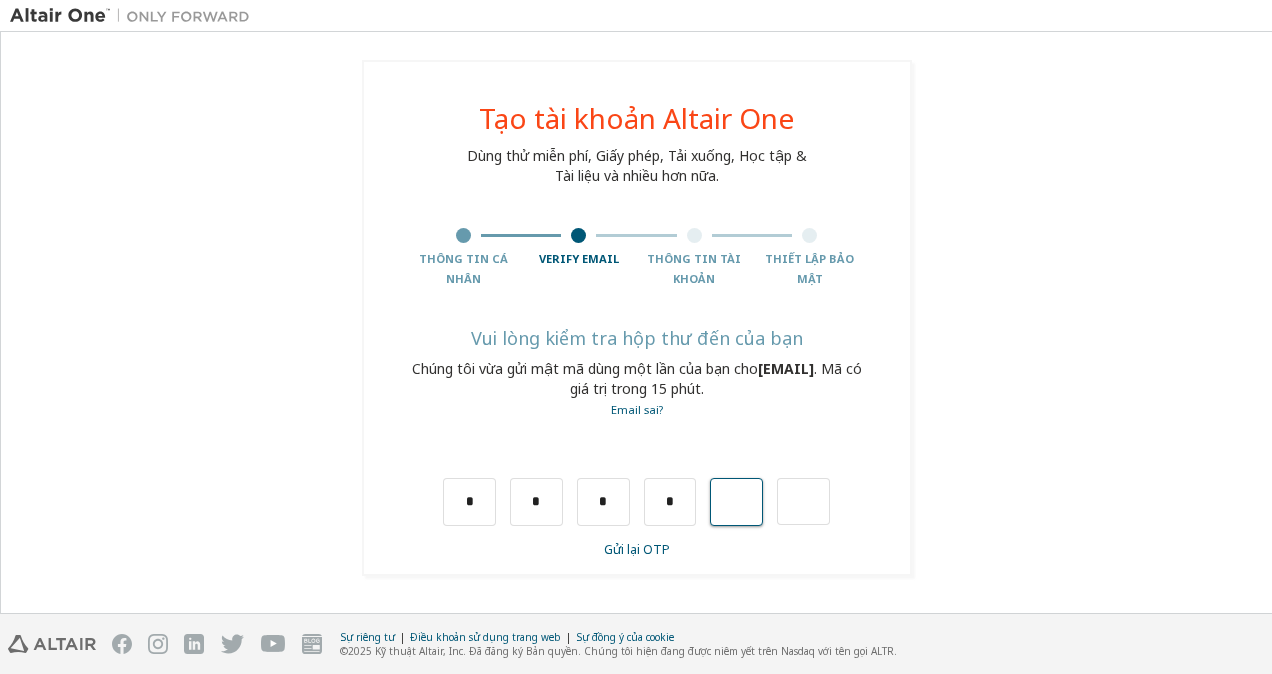click at bounding box center [736, 502] 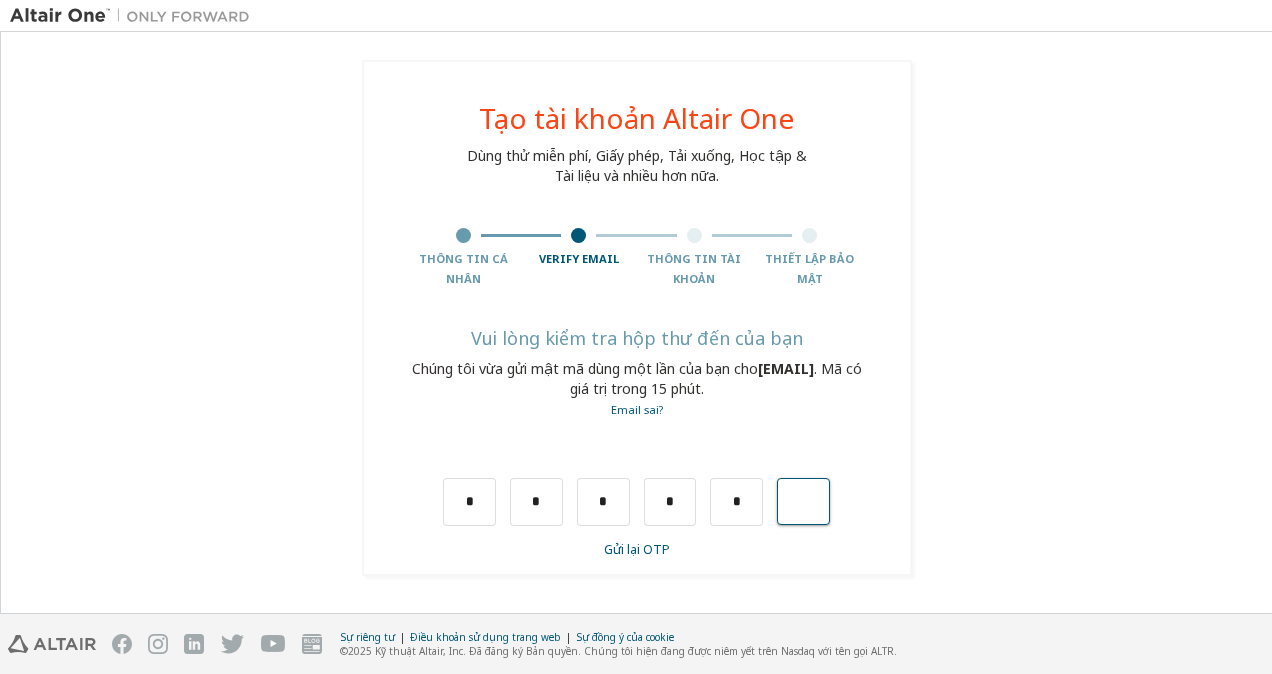 type on "*" 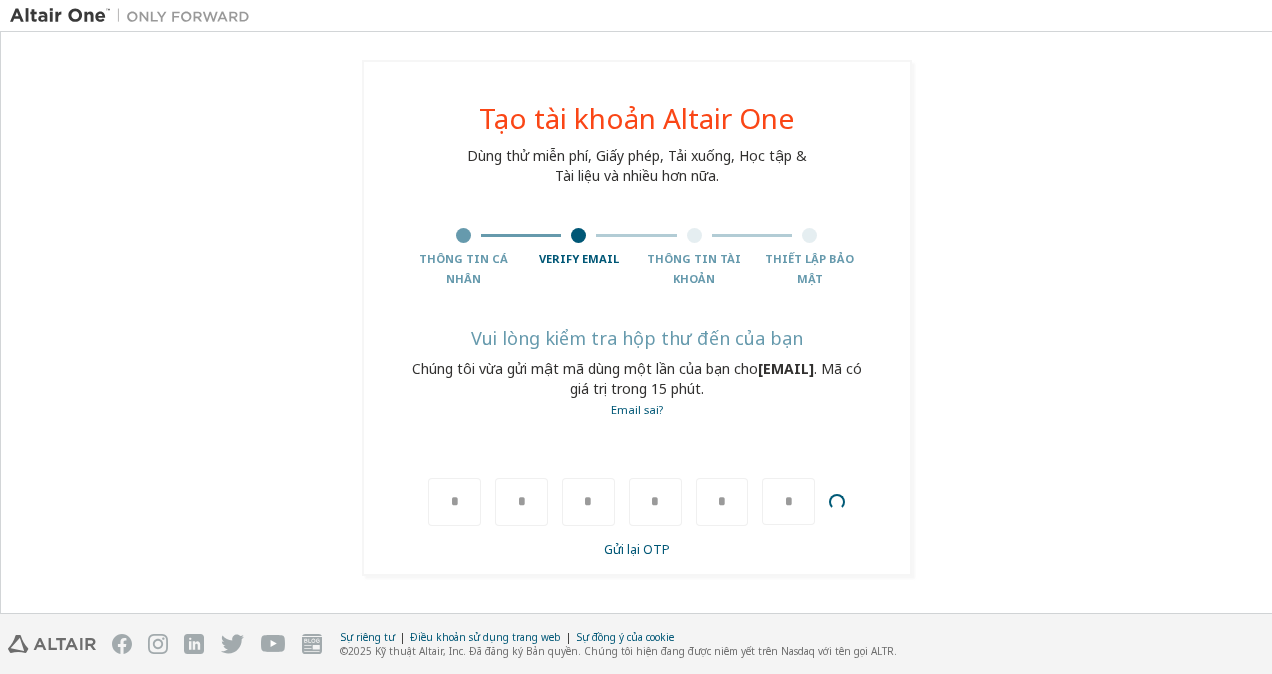 click on "*" at bounding box center [788, 502] 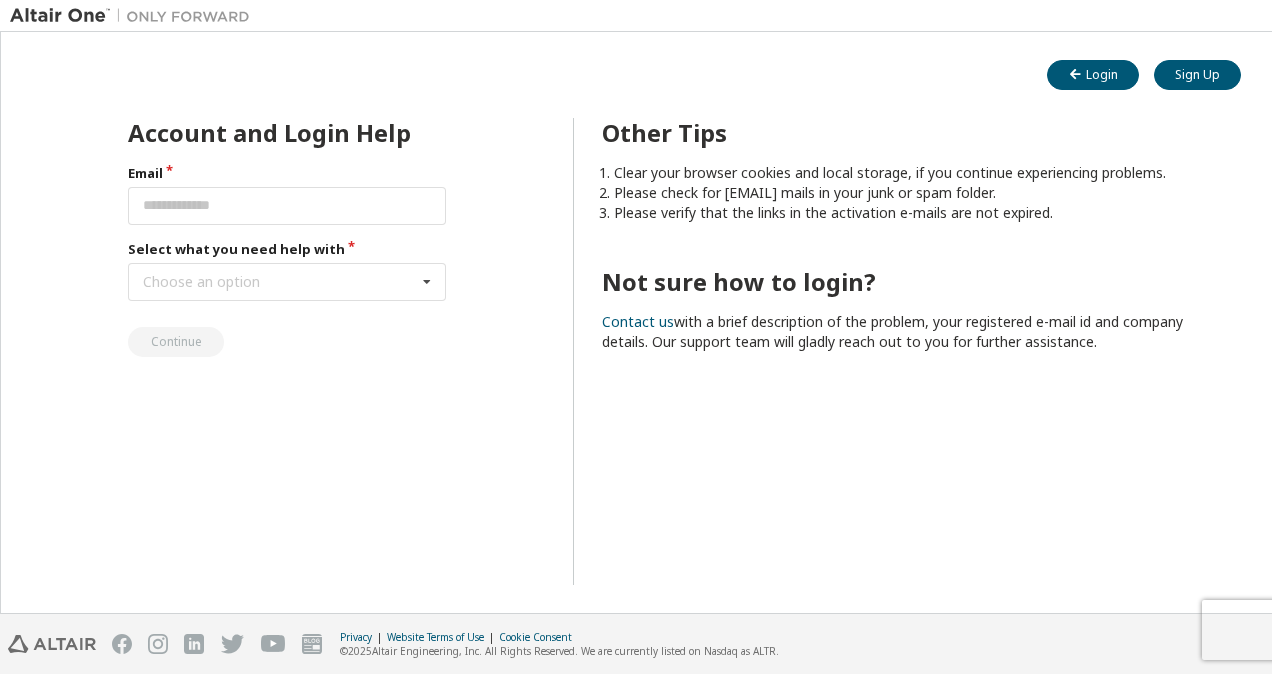 scroll, scrollTop: 0, scrollLeft: 0, axis: both 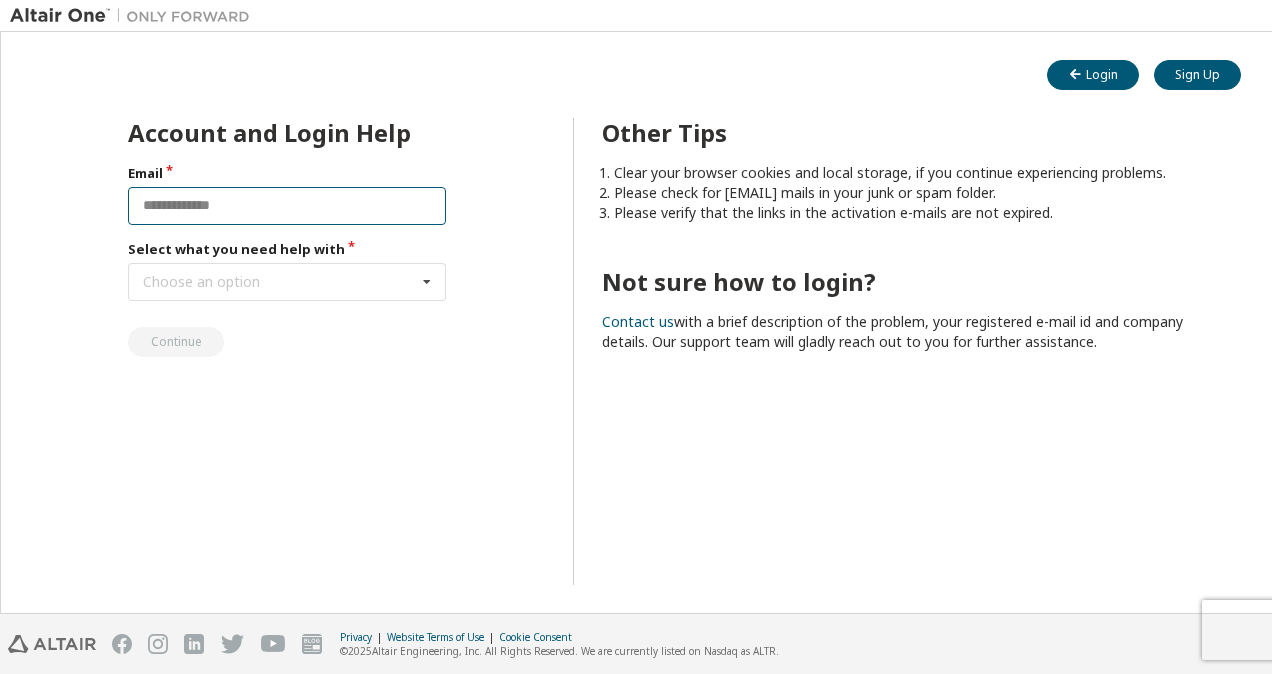 click at bounding box center [287, 206] 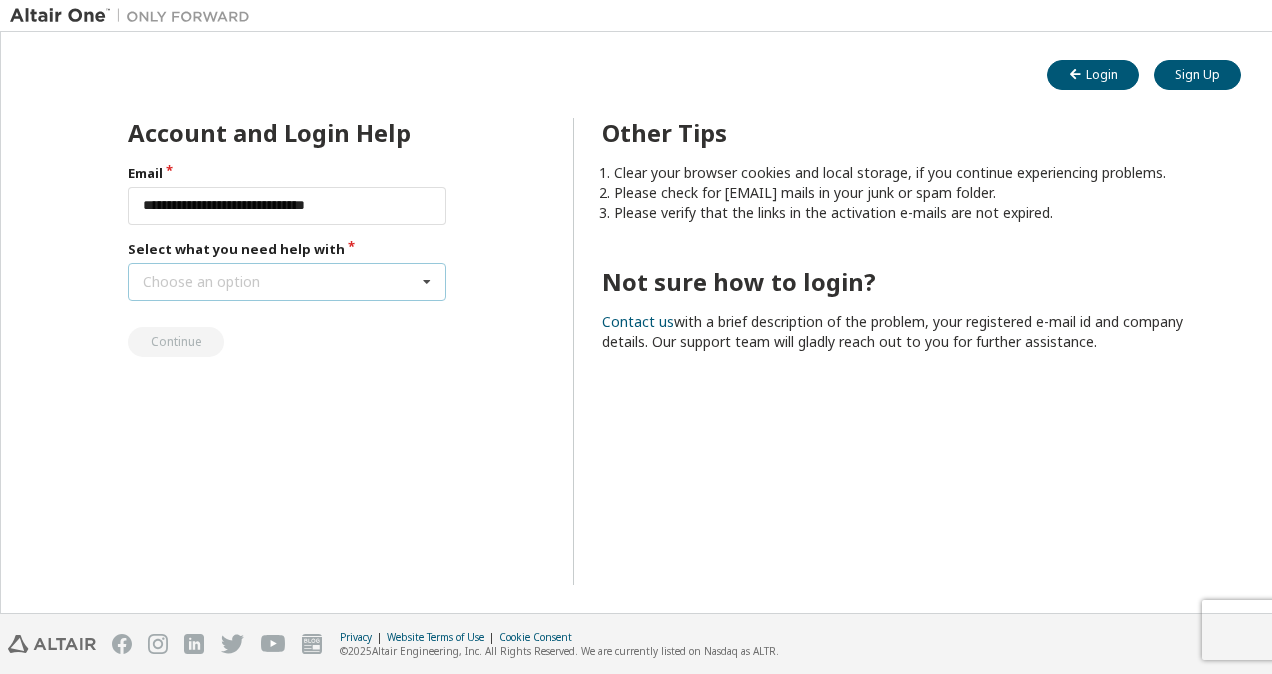 drag, startPoint x: 306, startPoint y: 277, endPoint x: 294, endPoint y: 278, distance: 12.0415945 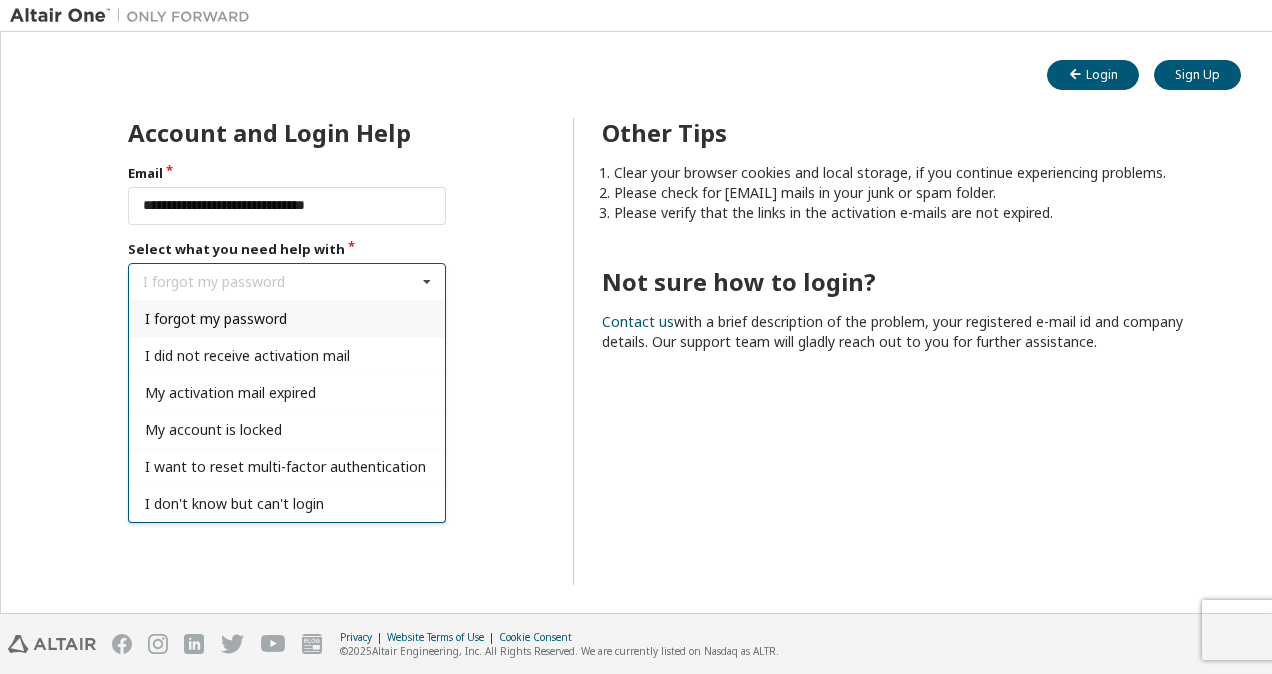 click on "Other Tips Clear your browser cookies and local storage, if you continue experiencing problems. Please check for noreply@okta.com mails in your junk or spam folder. Please verify that the links in the activation e-mails are not expired. Not sure how to login? Contact us  with a brief description of the problem, your registered e-mail id and company details. Our support team will gladly reach out to you for further assistance." at bounding box center [891, 351] 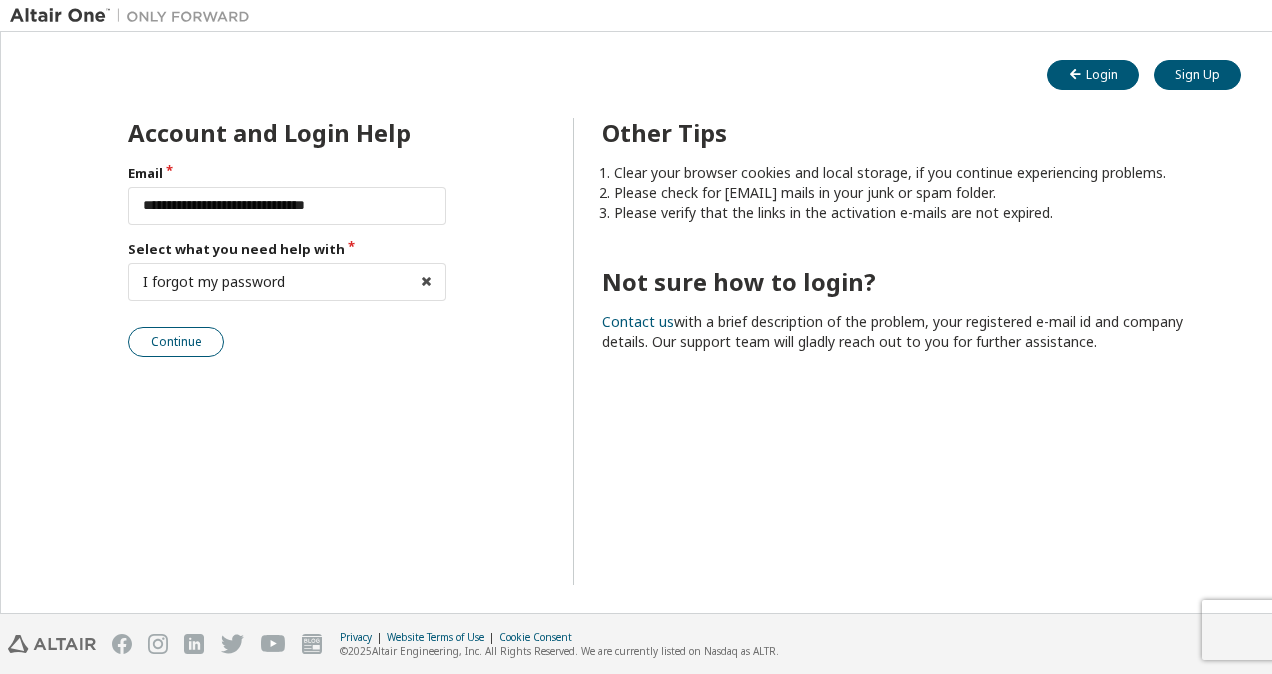 click on "Continue" at bounding box center [176, 342] 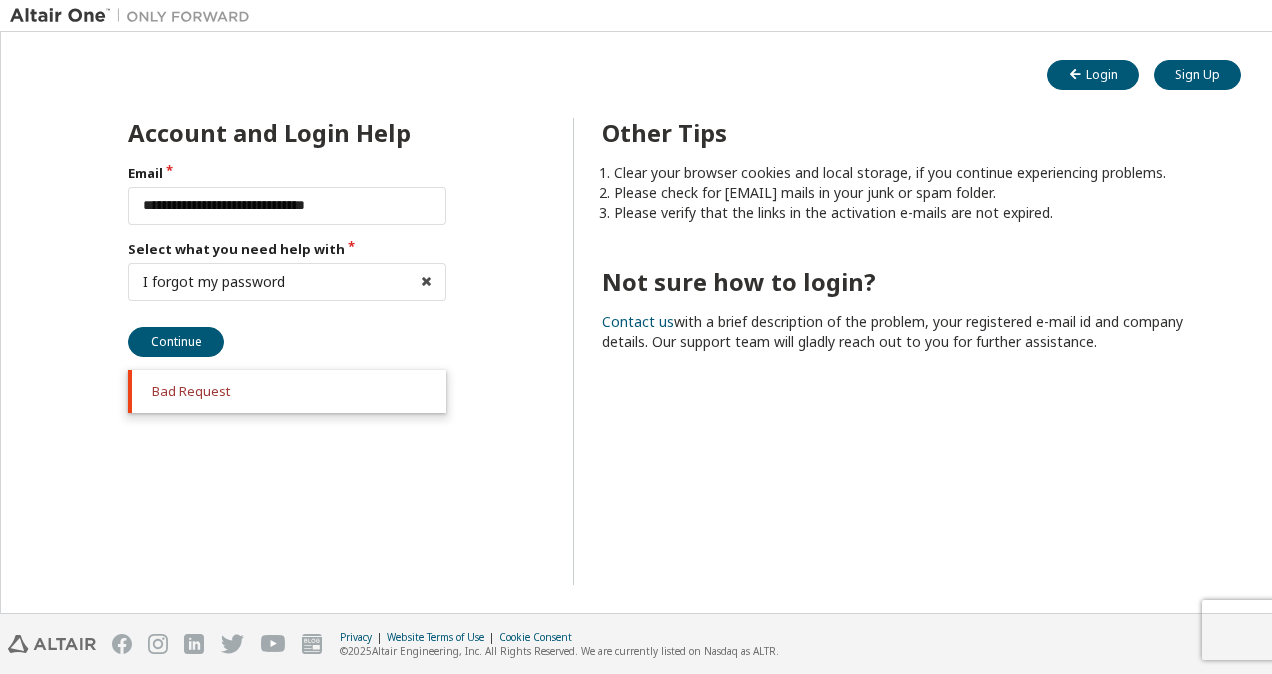 click on "Bad Request" at bounding box center (291, 391) 